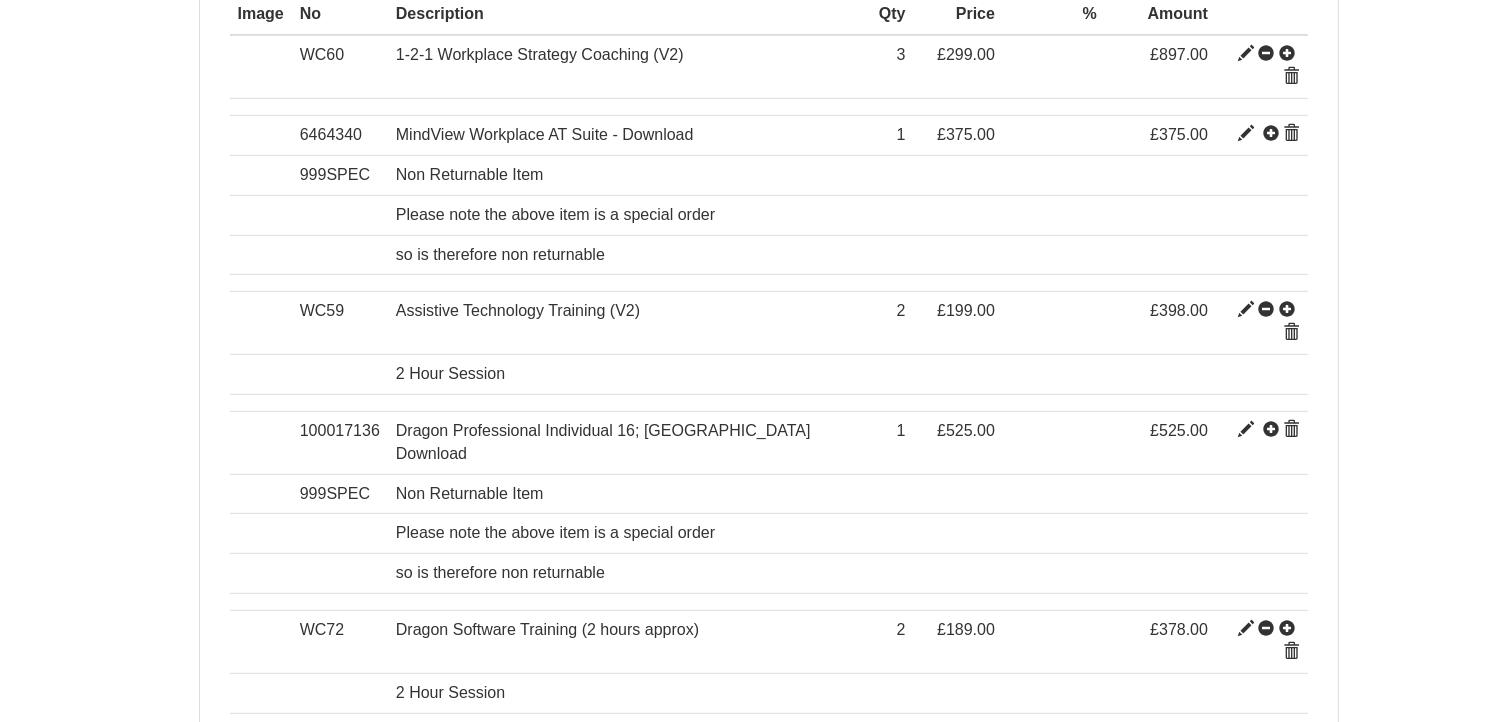 scroll, scrollTop: 646, scrollLeft: 0, axis: vertical 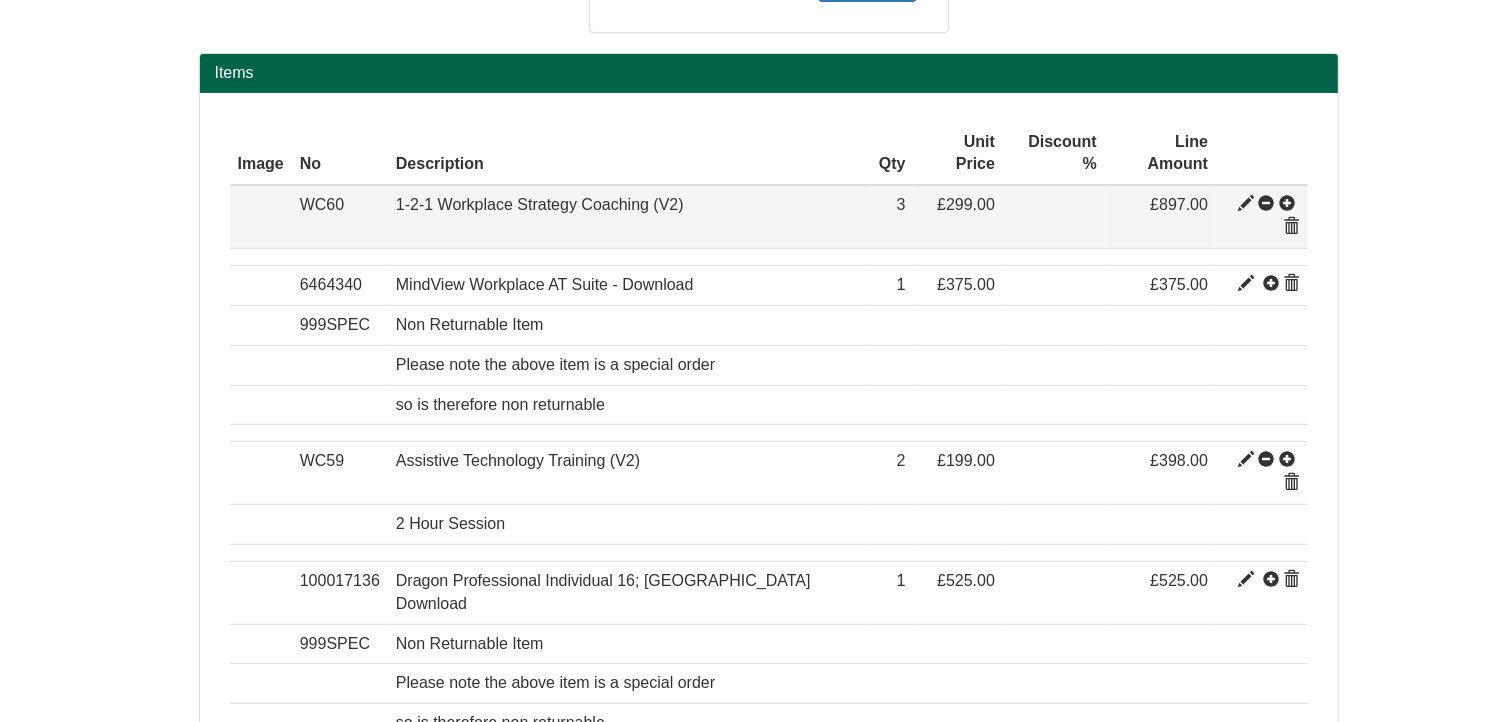 click at bounding box center (1246, 204) 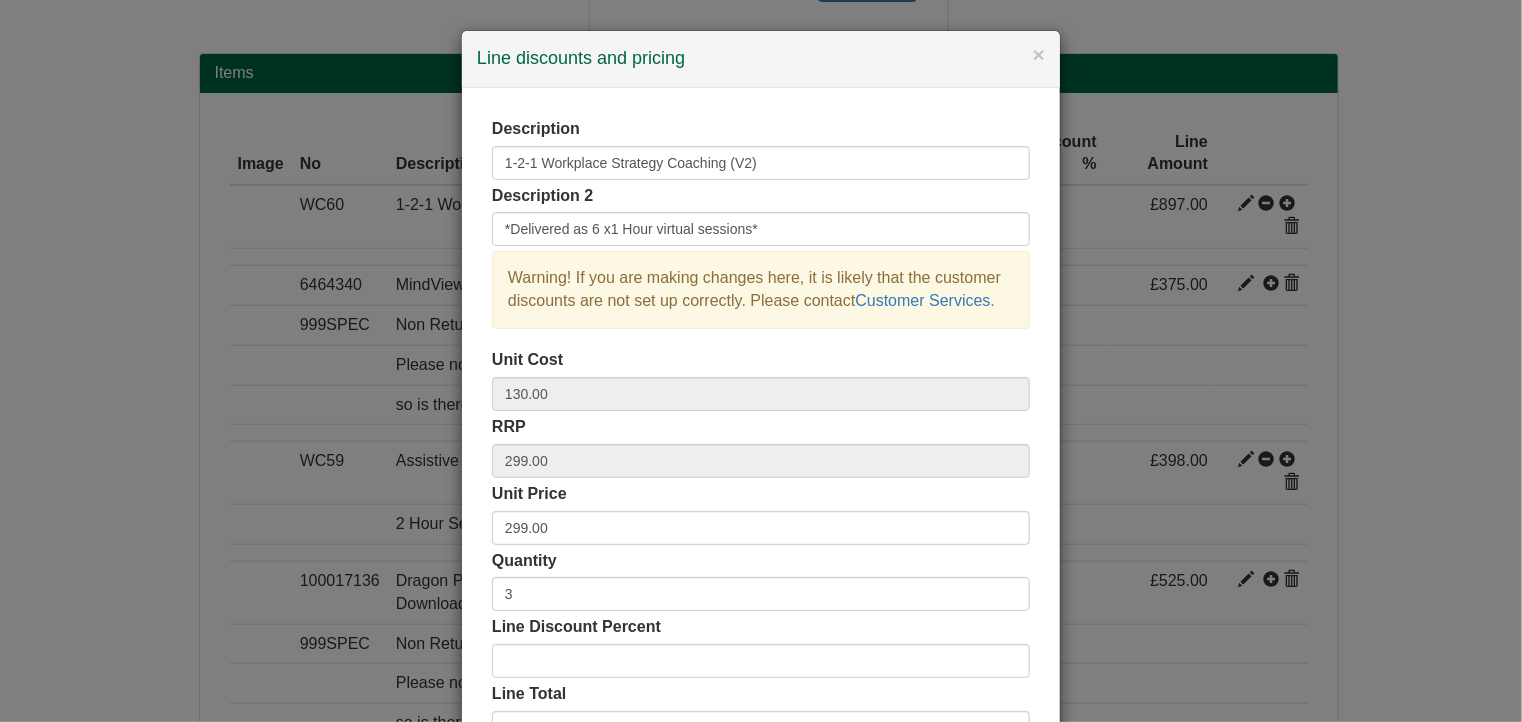 click on "×
Line discounts and pricing" at bounding box center (761, 59) 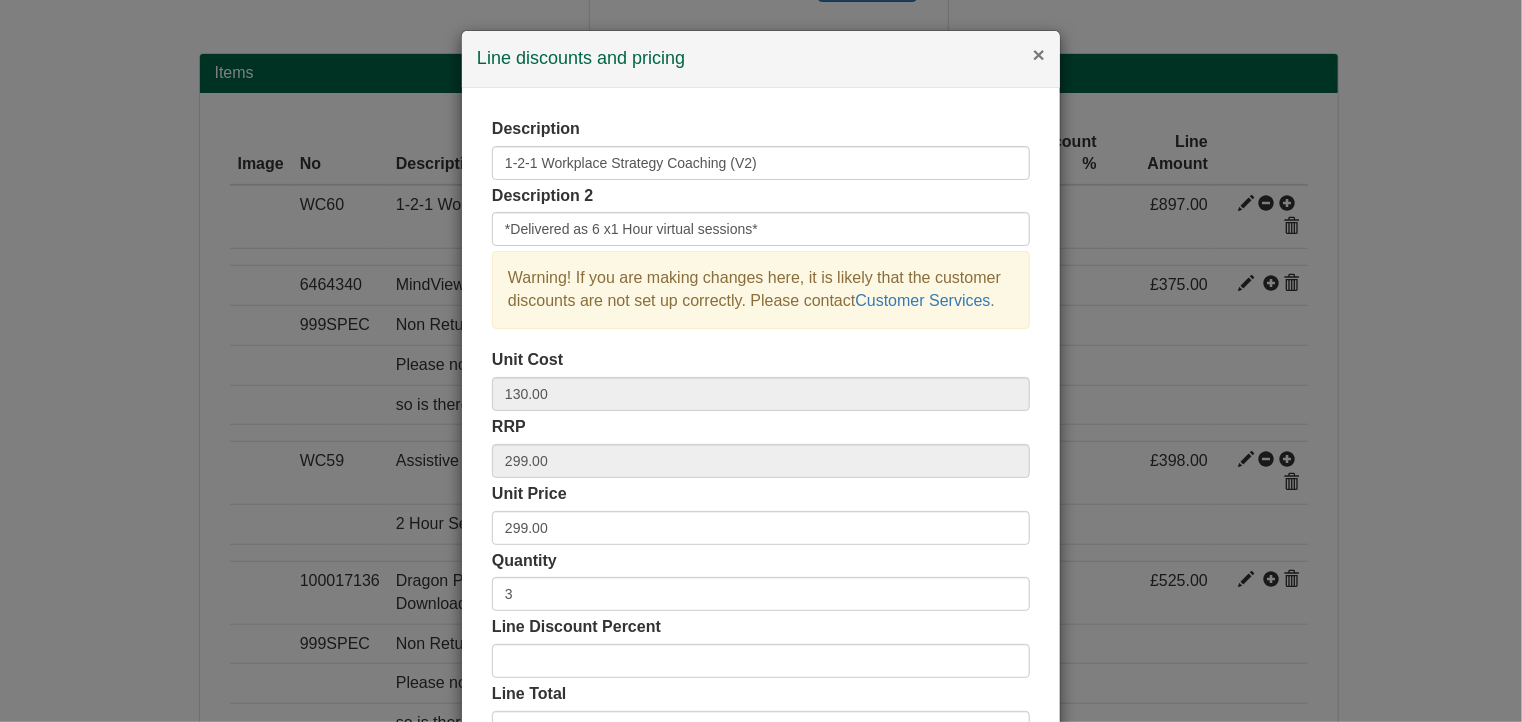 click on "×" at bounding box center [1039, 54] 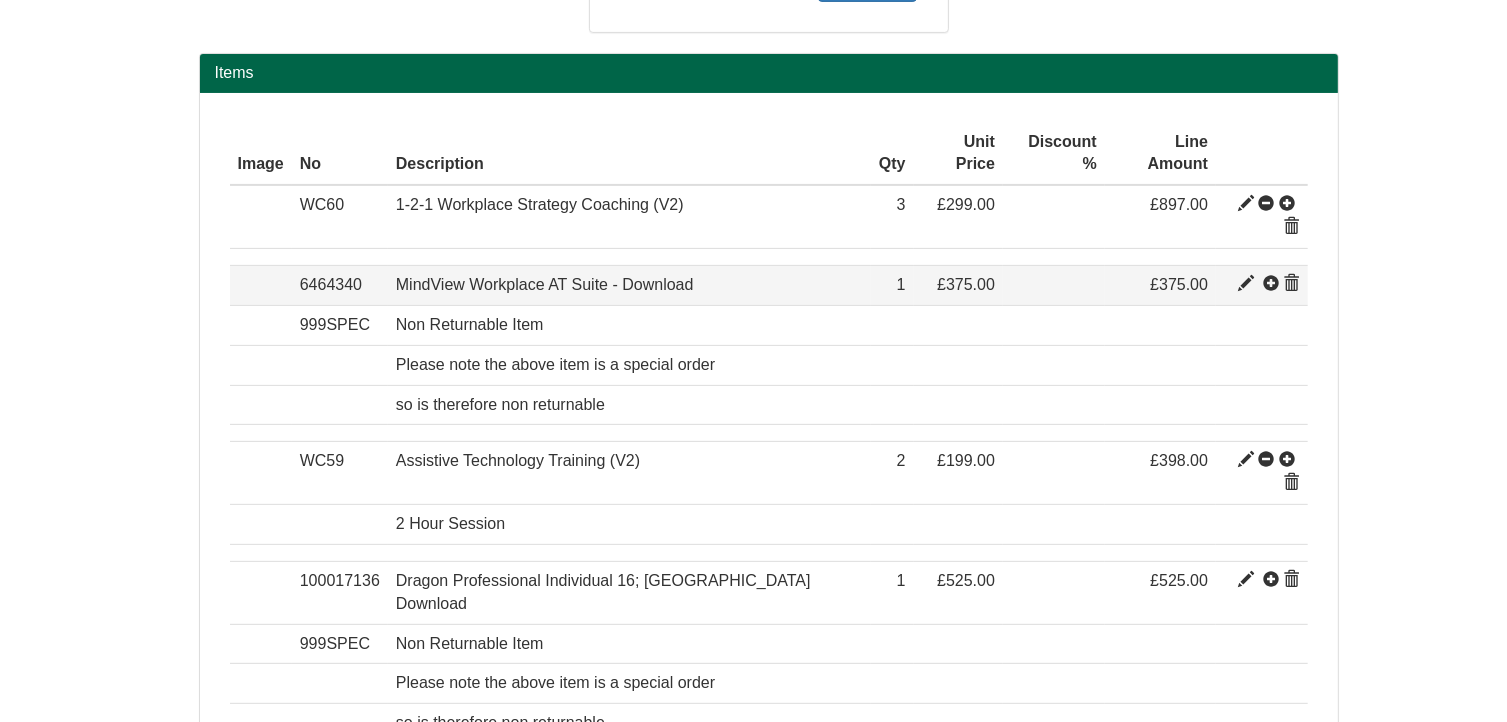 click at bounding box center (1246, 284) 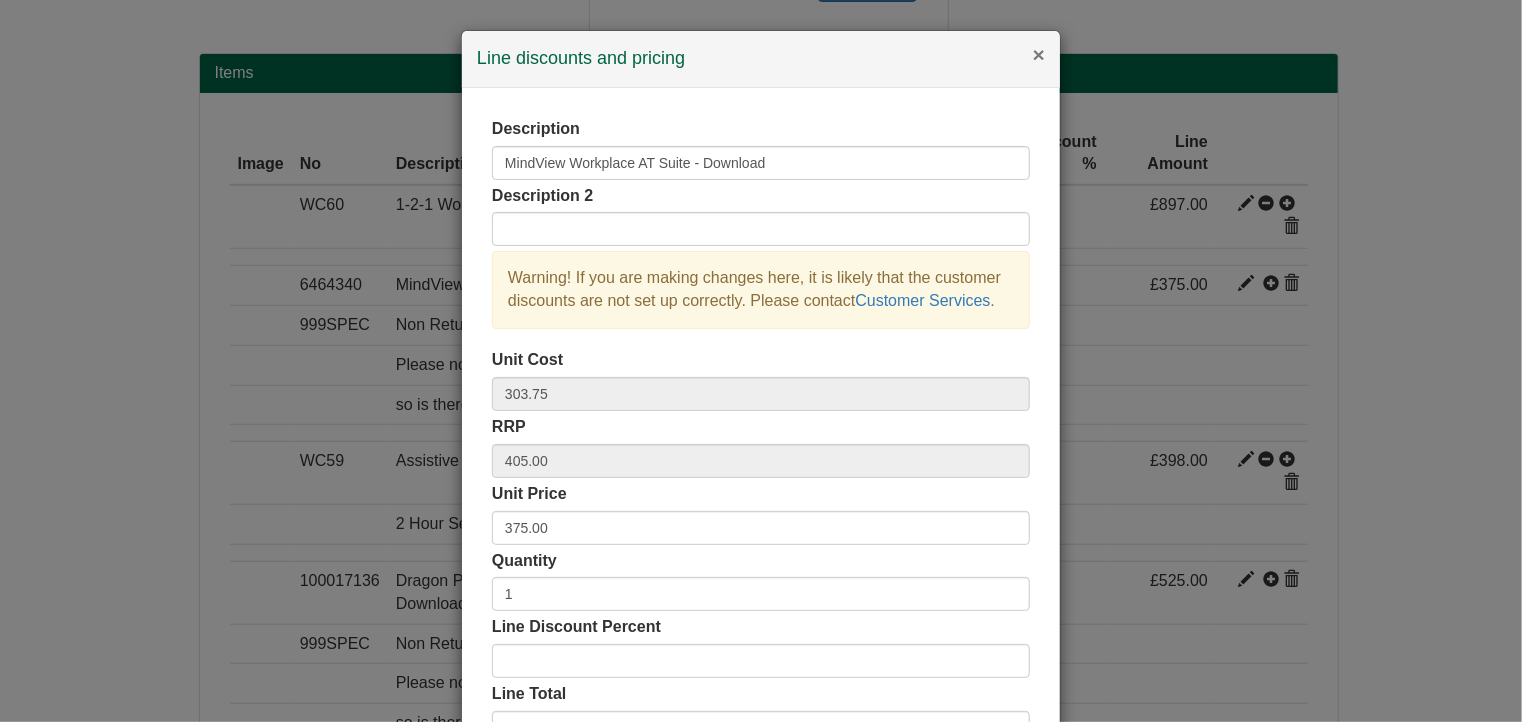 click on "×" at bounding box center (1039, 54) 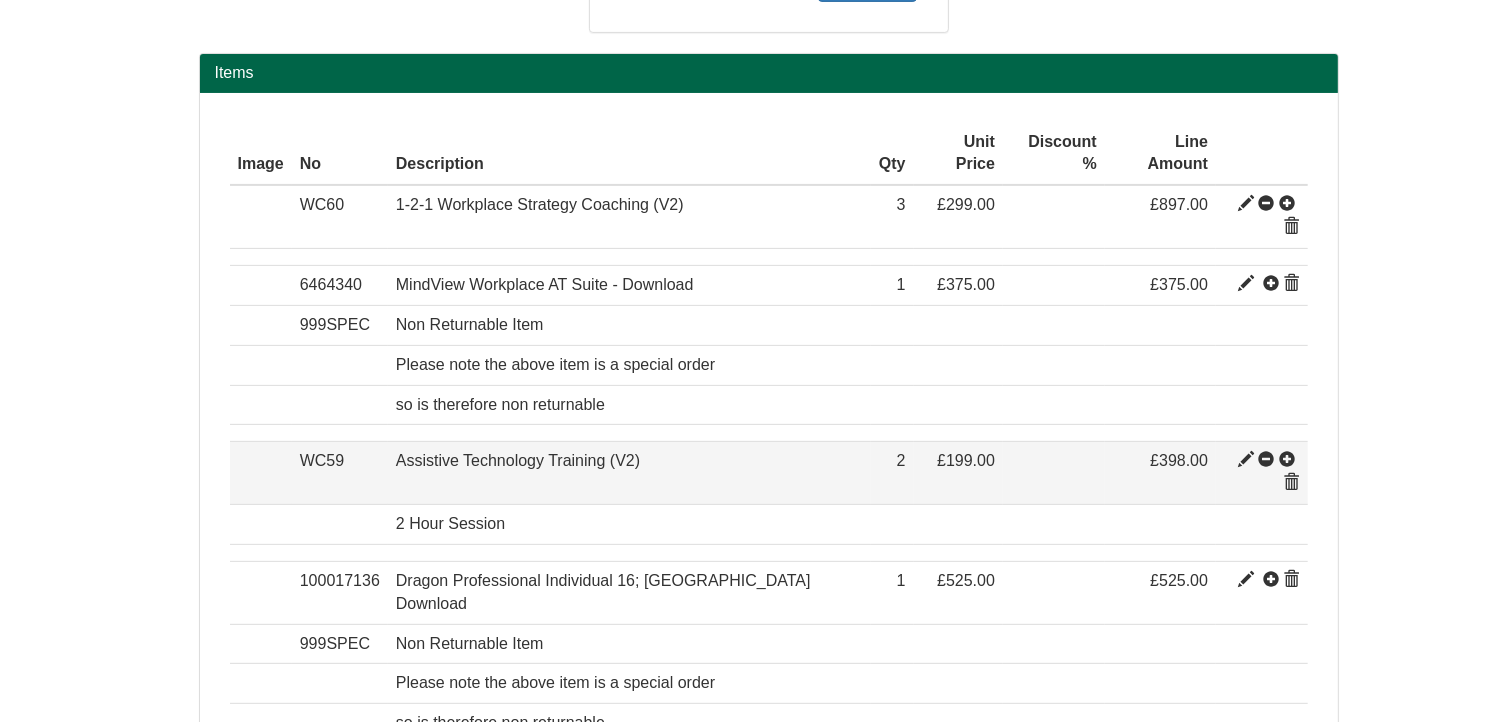 click at bounding box center (1246, 460) 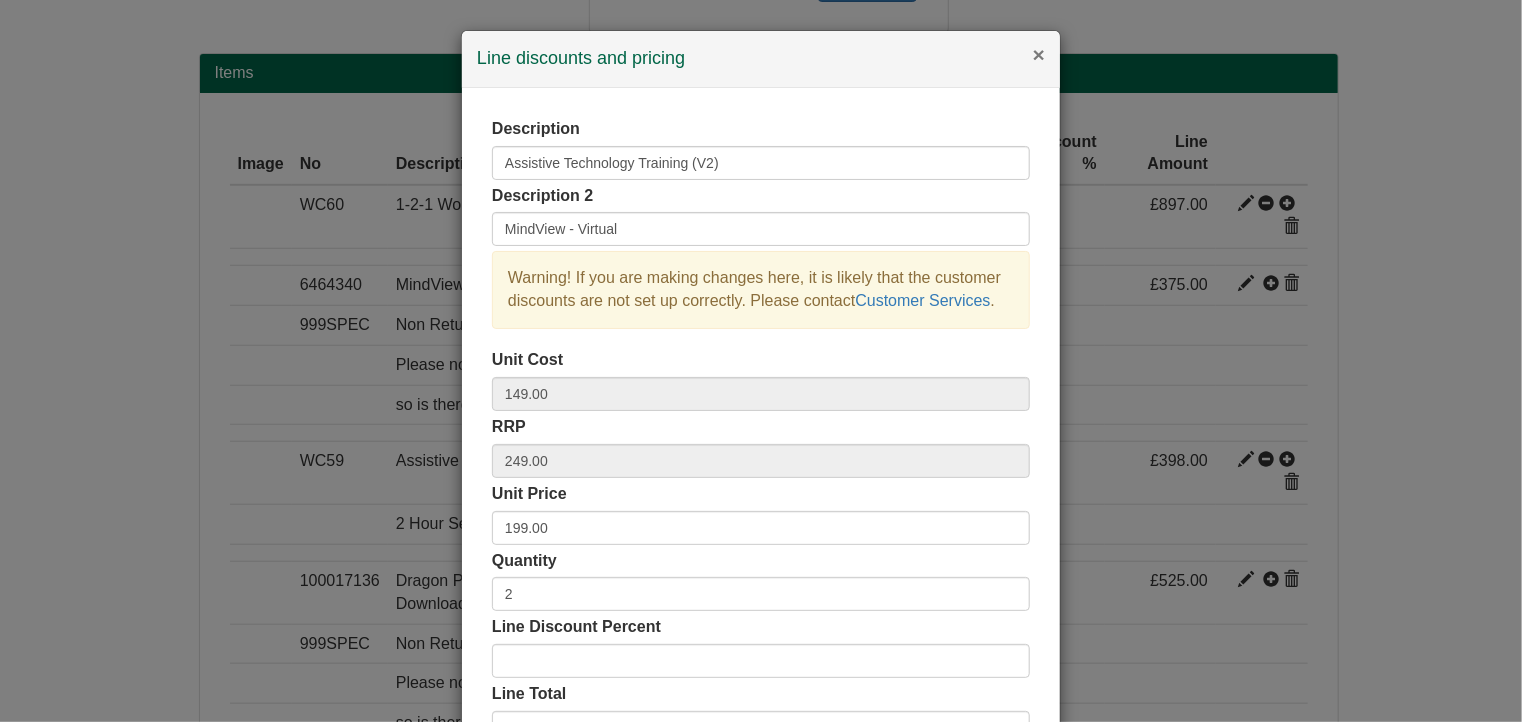 click on "×" at bounding box center (1039, 54) 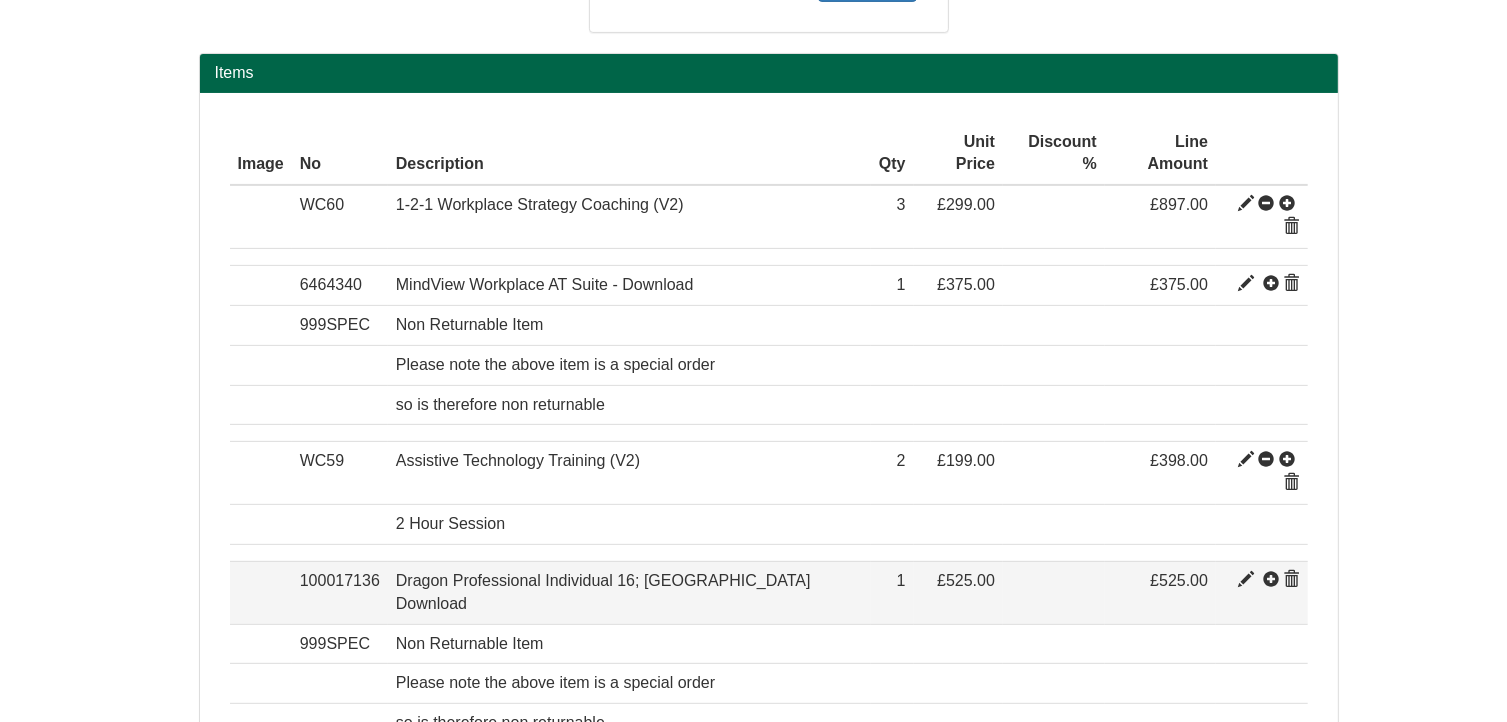 click at bounding box center (1246, 580) 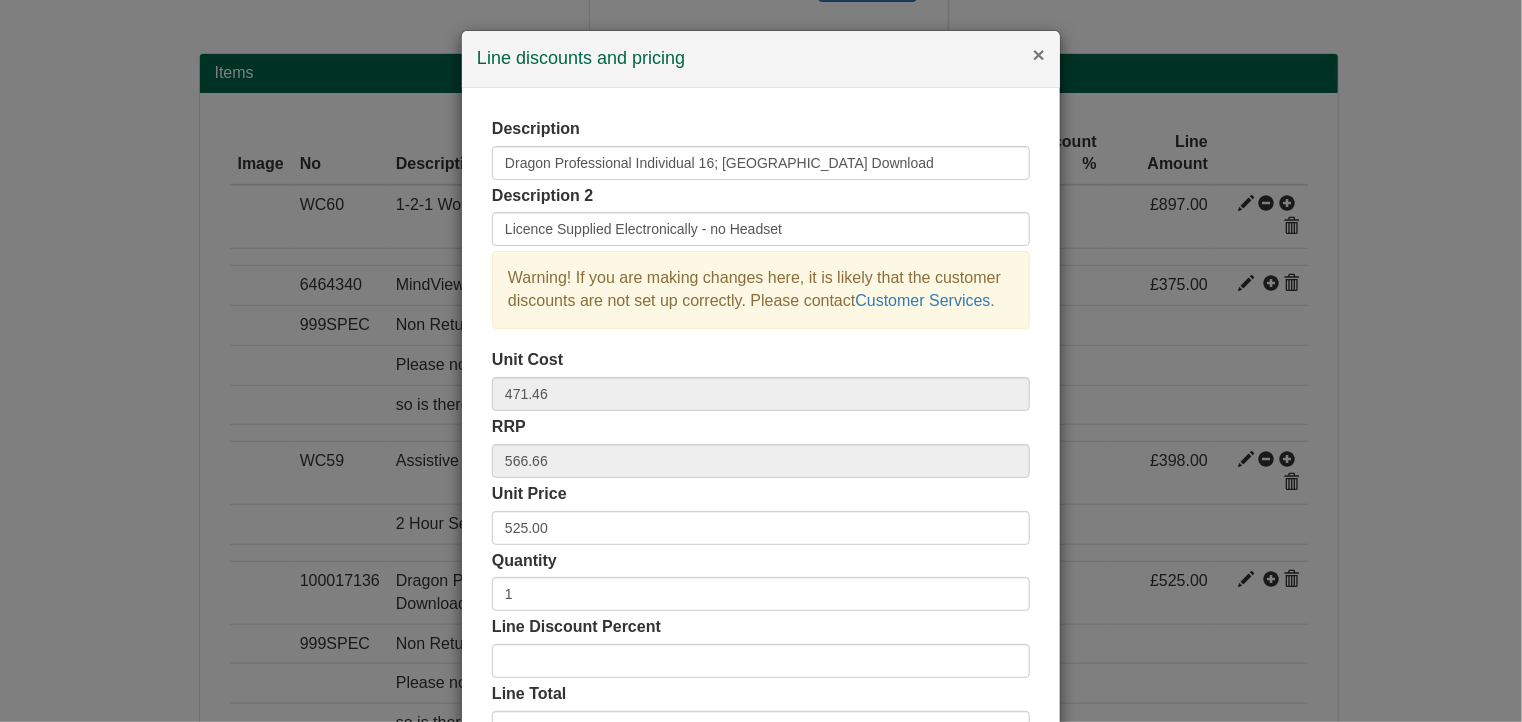 click on "×" at bounding box center [1039, 54] 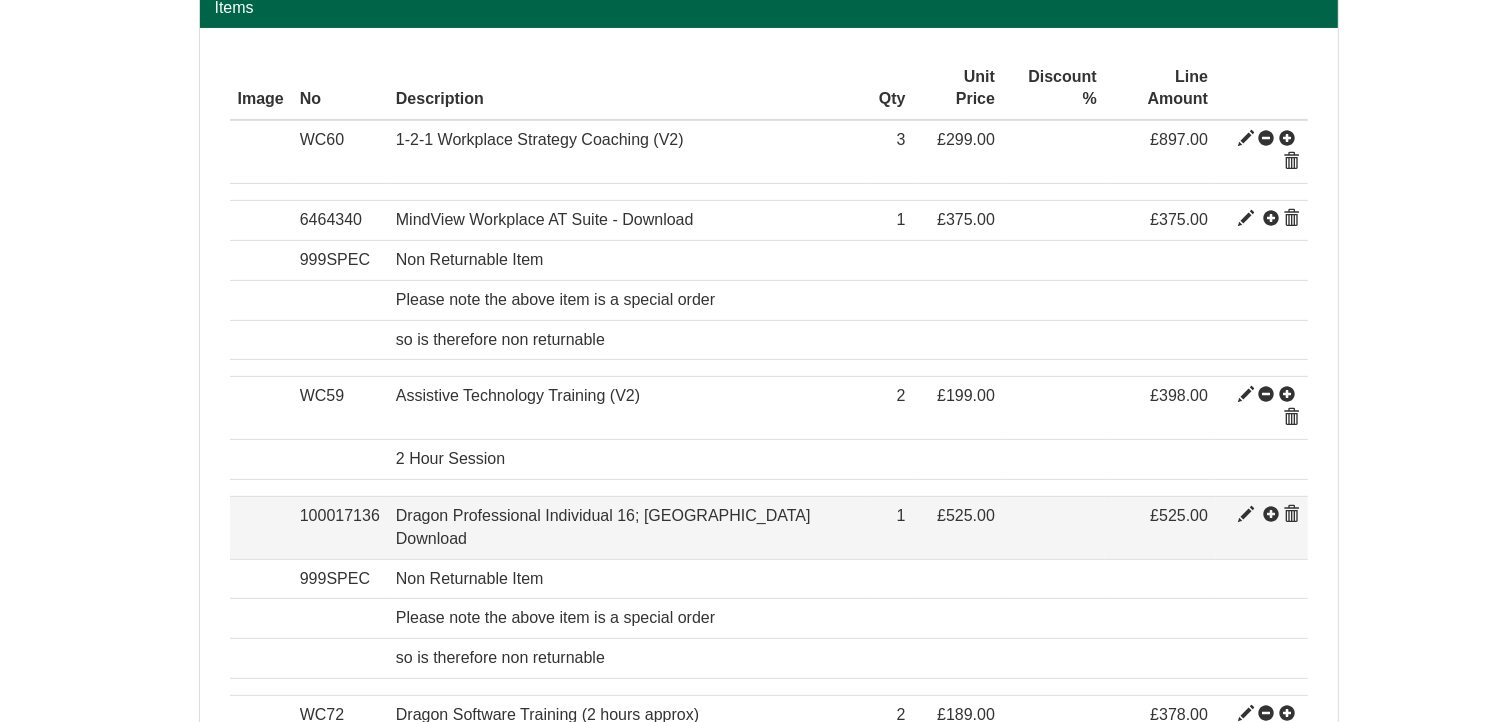 scroll, scrollTop: 746, scrollLeft: 0, axis: vertical 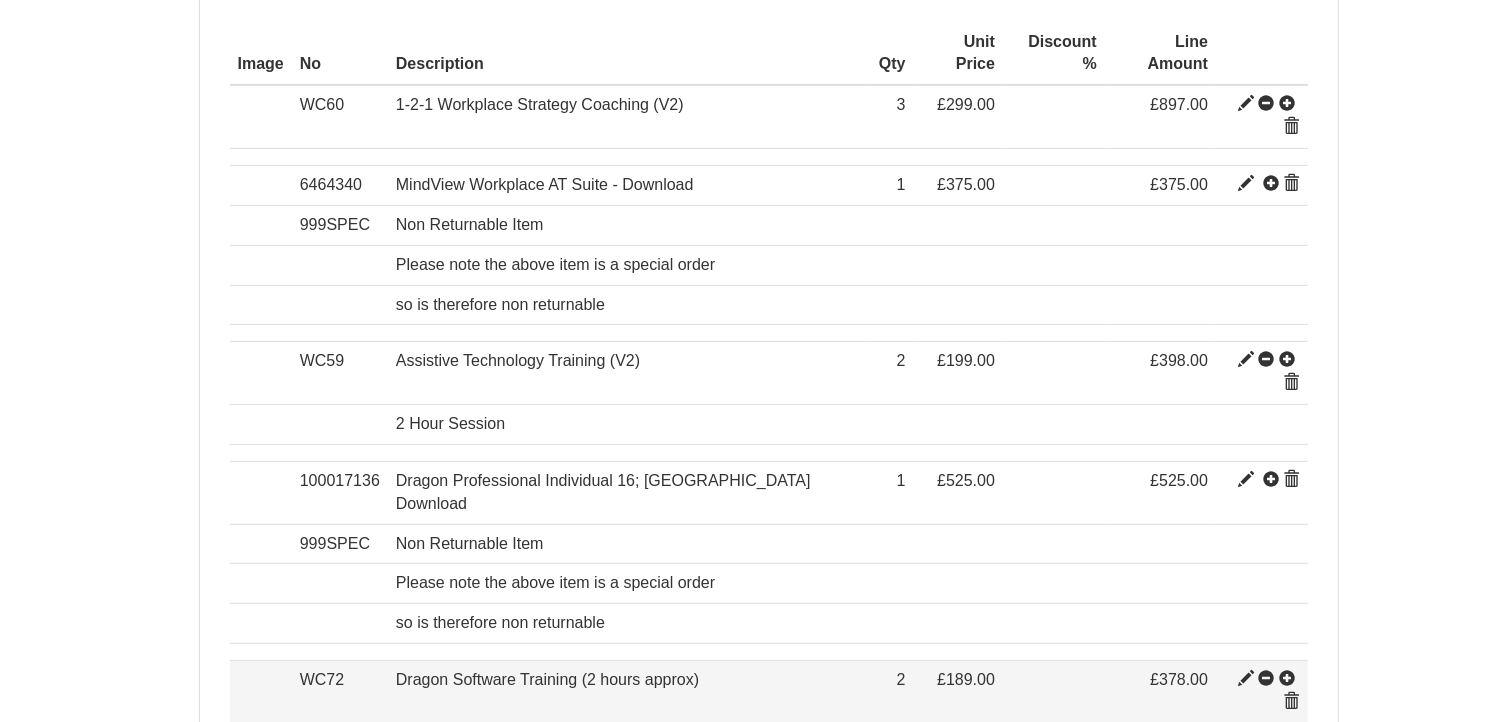 click at bounding box center [1246, 679] 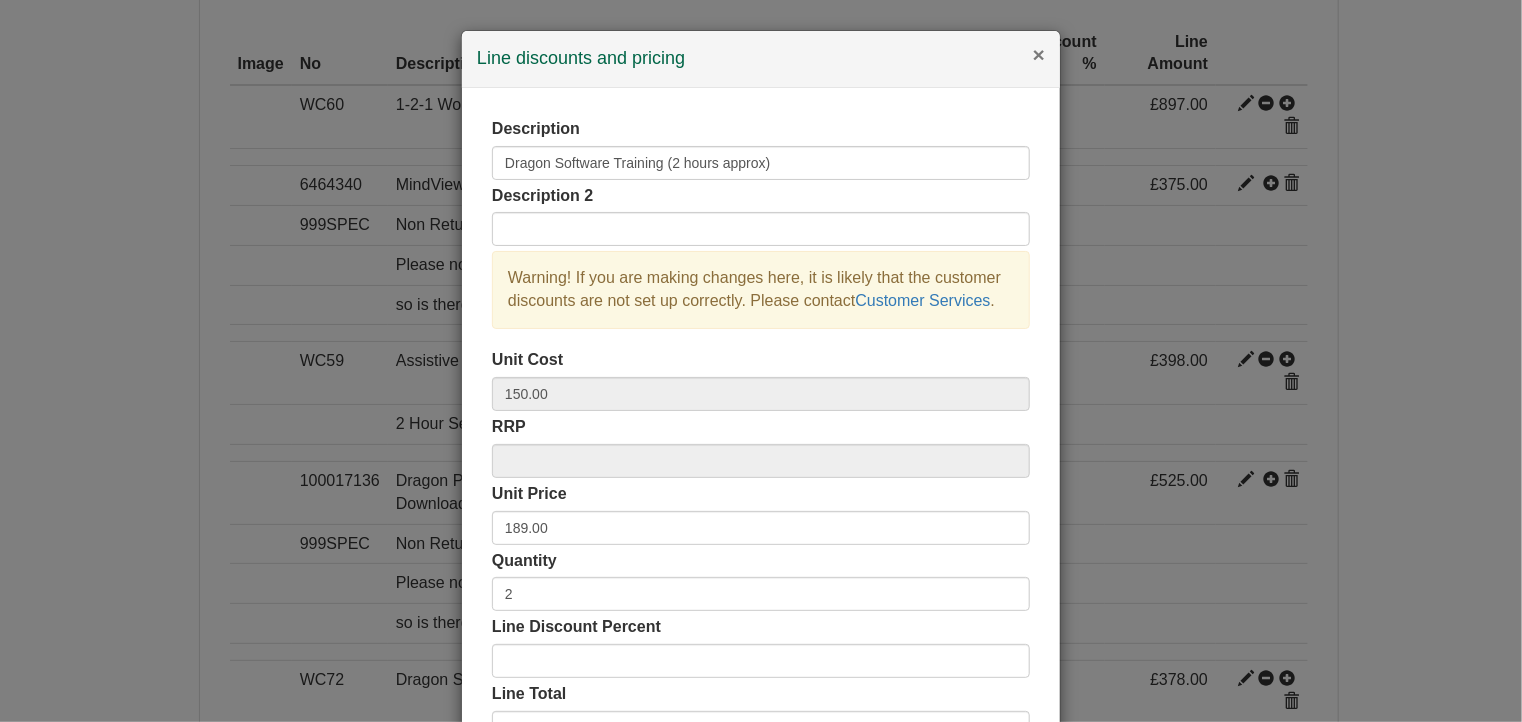 click on "×" at bounding box center (1039, 54) 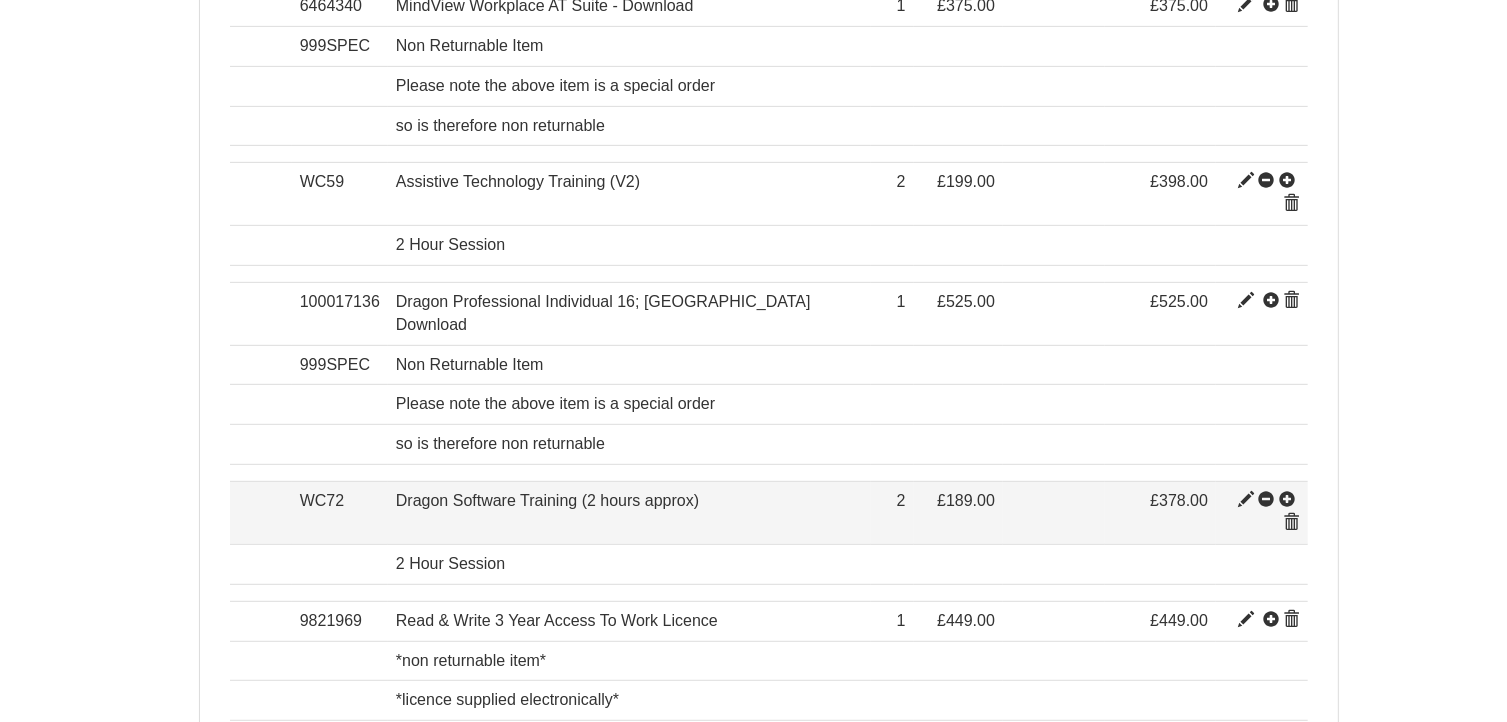 scroll, scrollTop: 946, scrollLeft: 0, axis: vertical 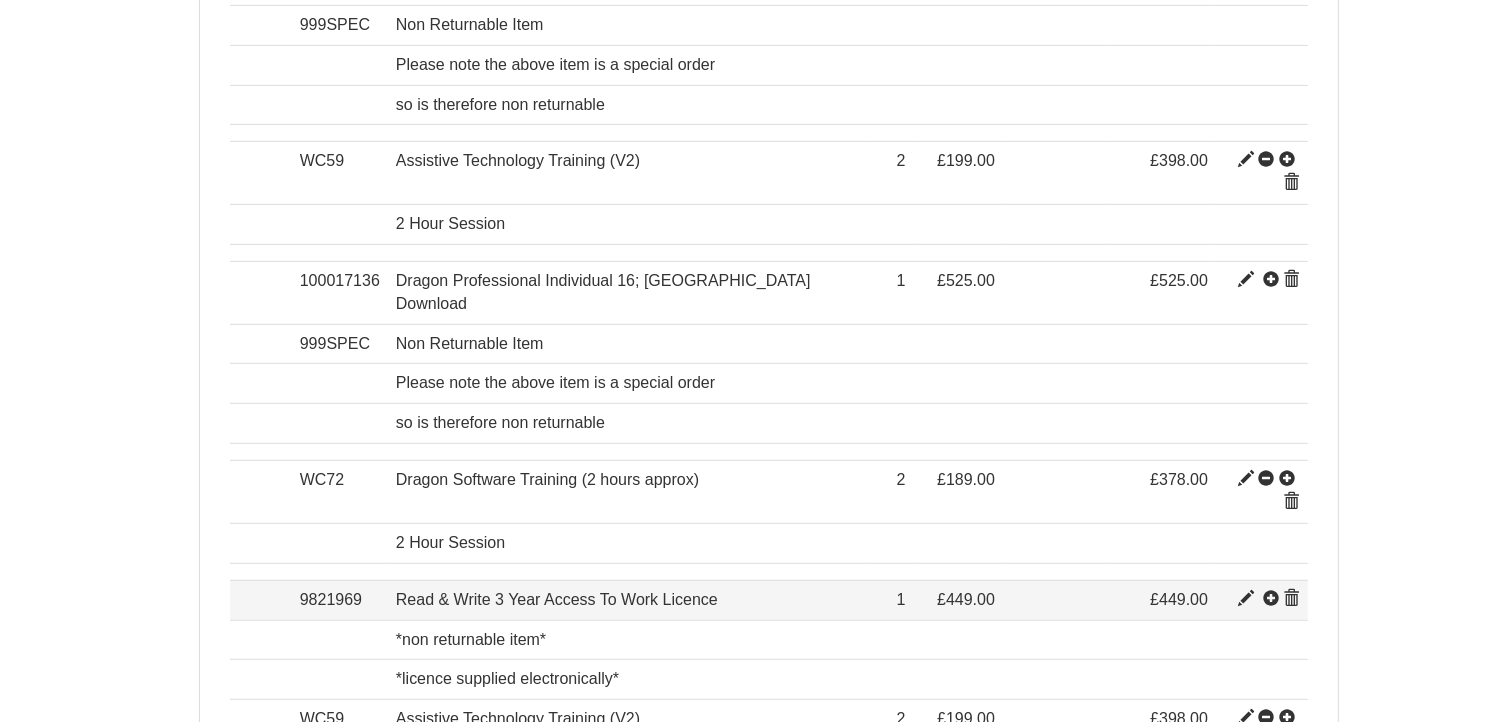 click at bounding box center [1246, 599] 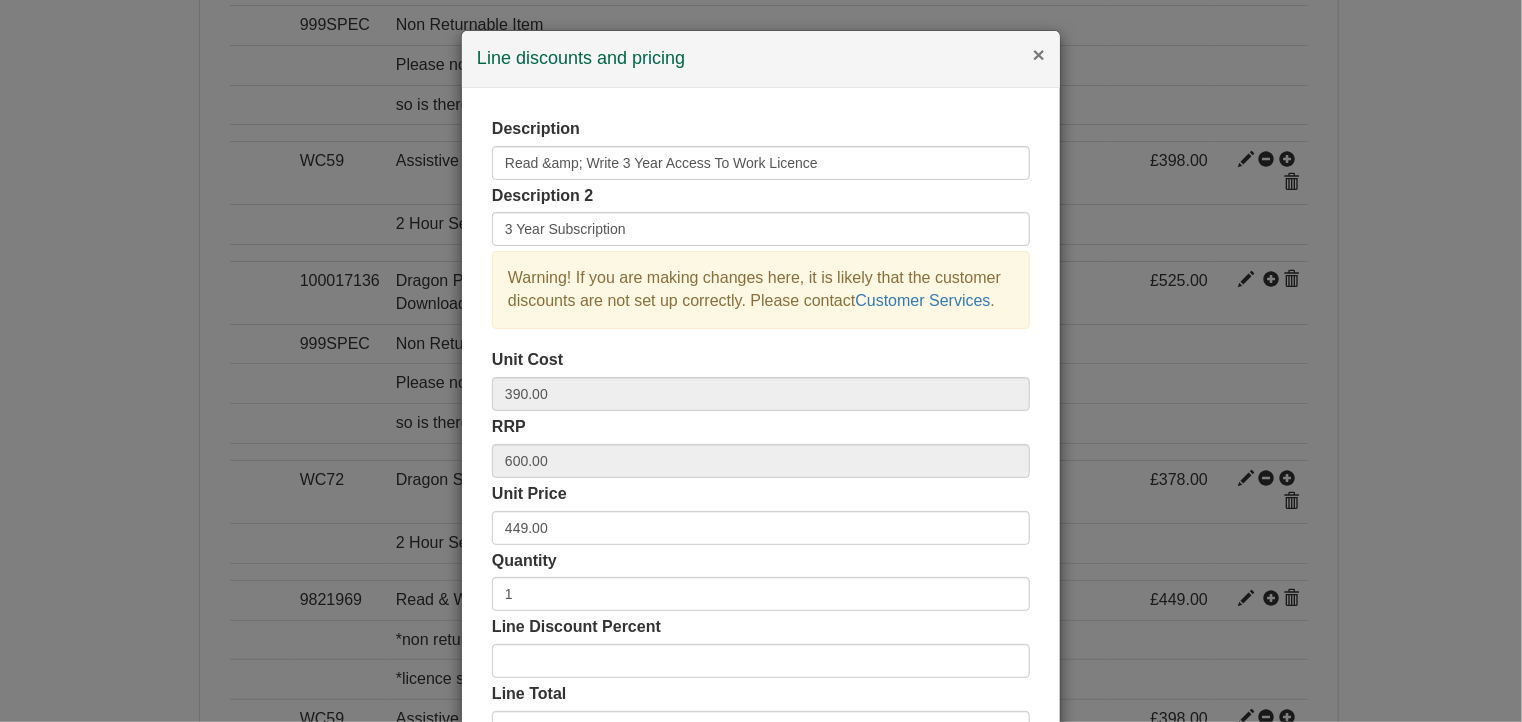 click on "×" at bounding box center [1039, 54] 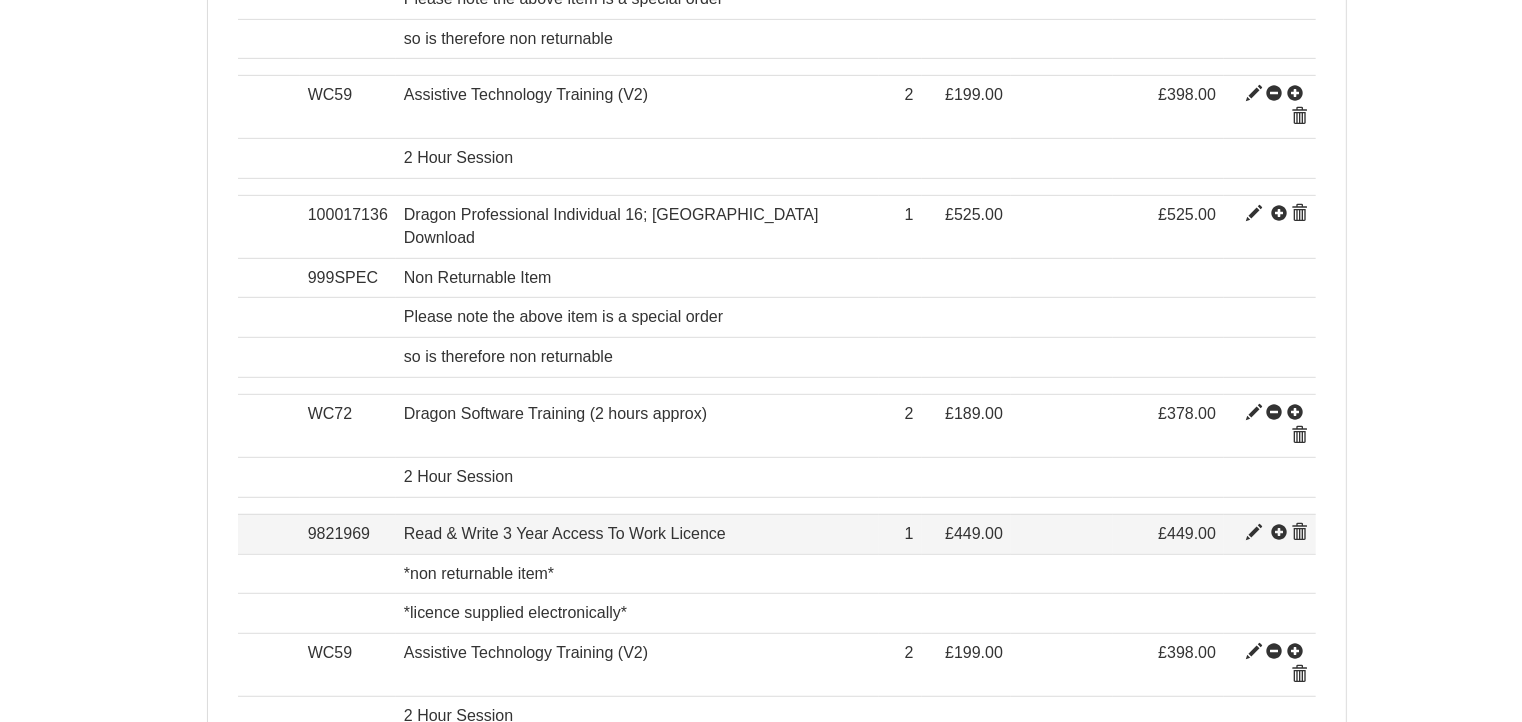 scroll, scrollTop: 1046, scrollLeft: 0, axis: vertical 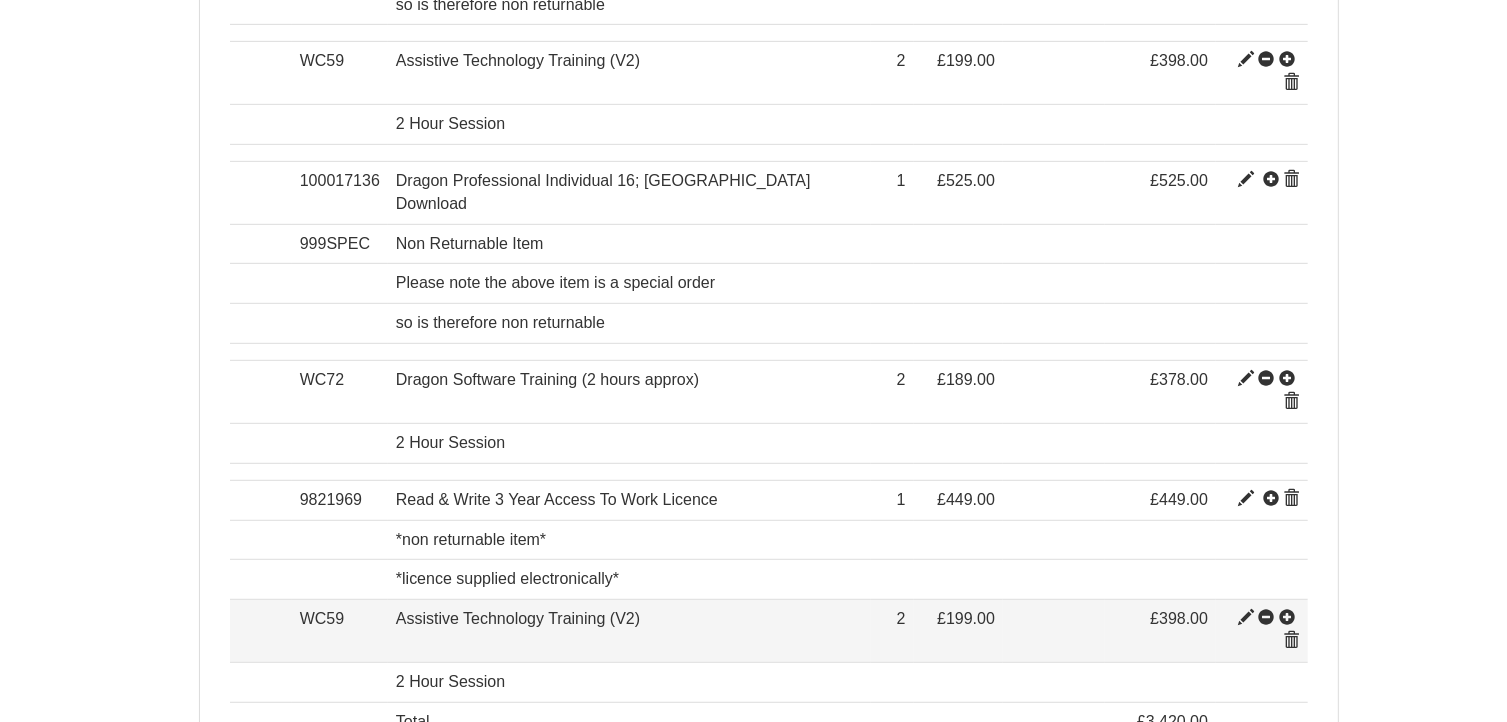 click at bounding box center [1246, 618] 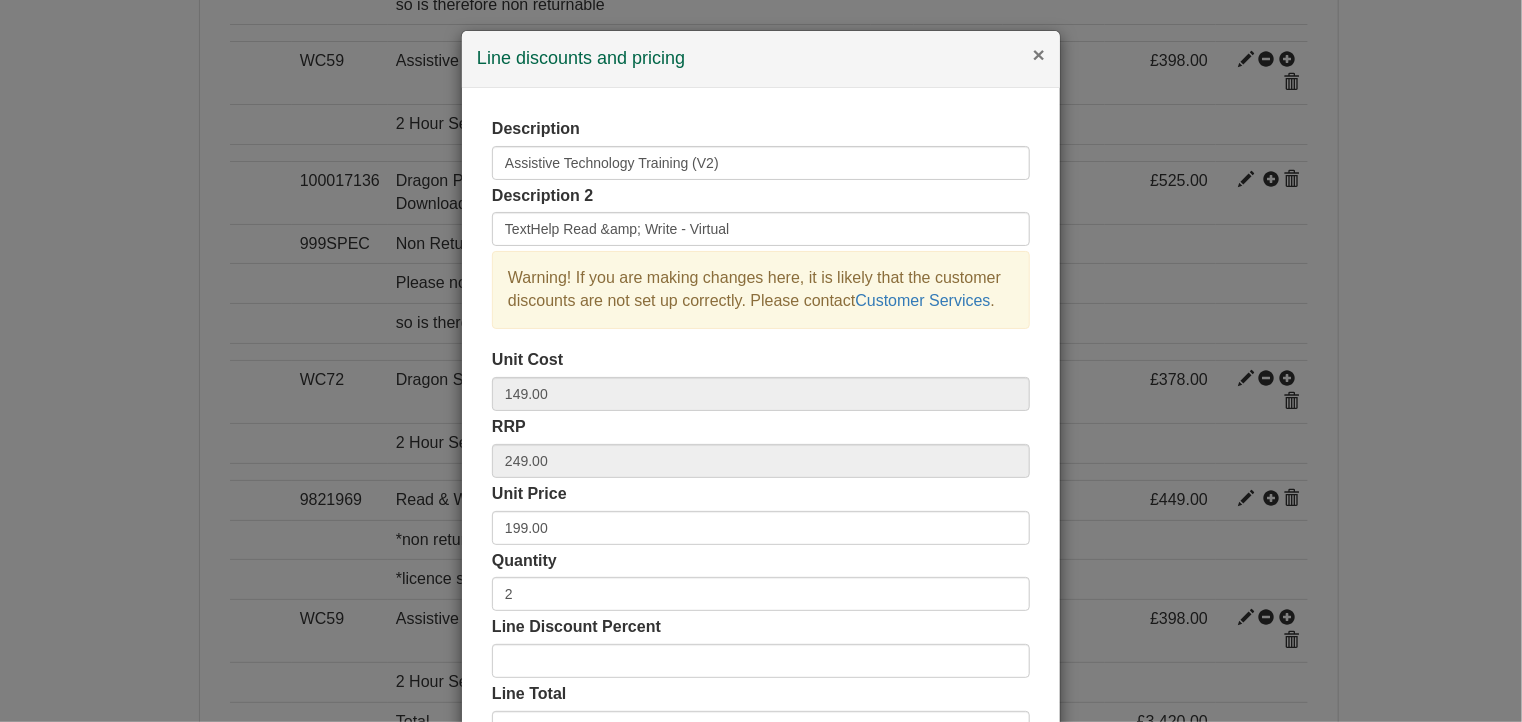 click on "×" at bounding box center (1039, 54) 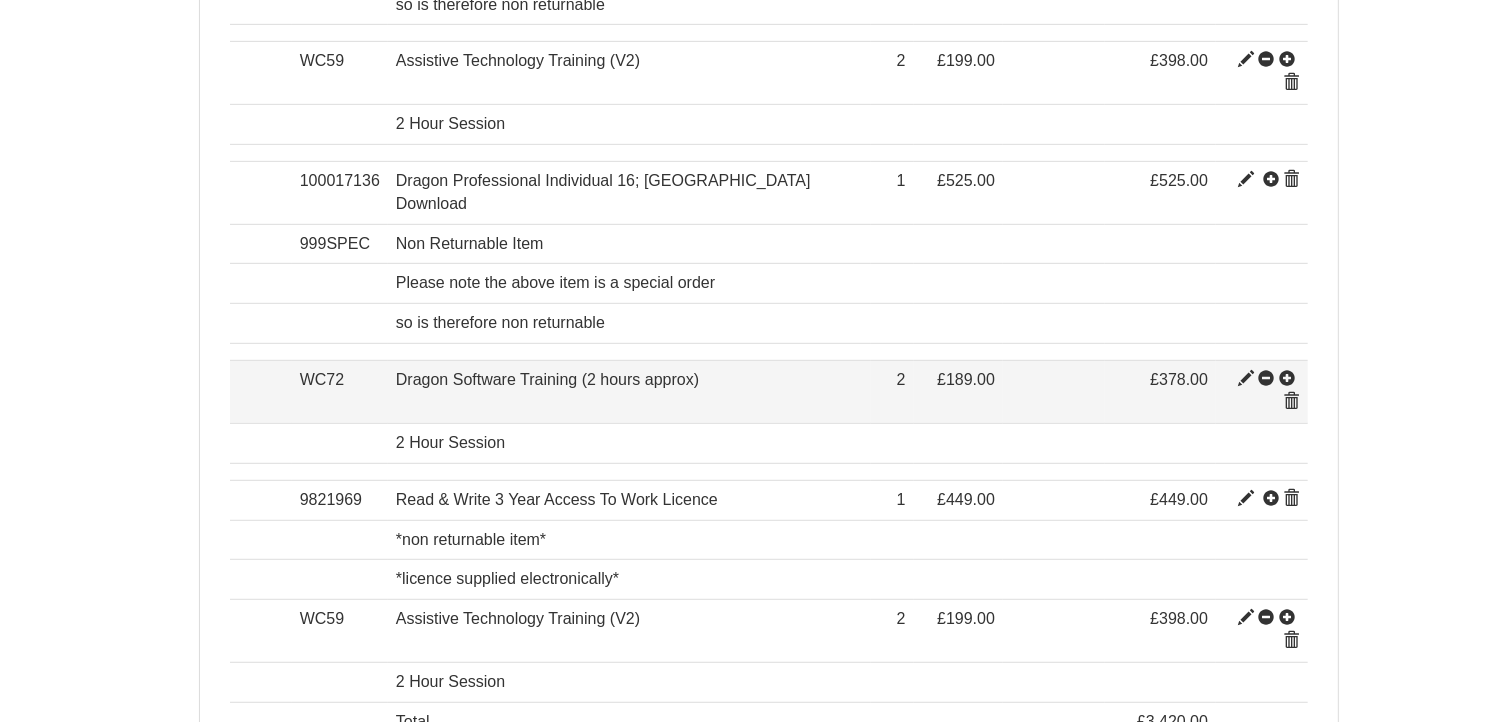 click at bounding box center (1246, 379) 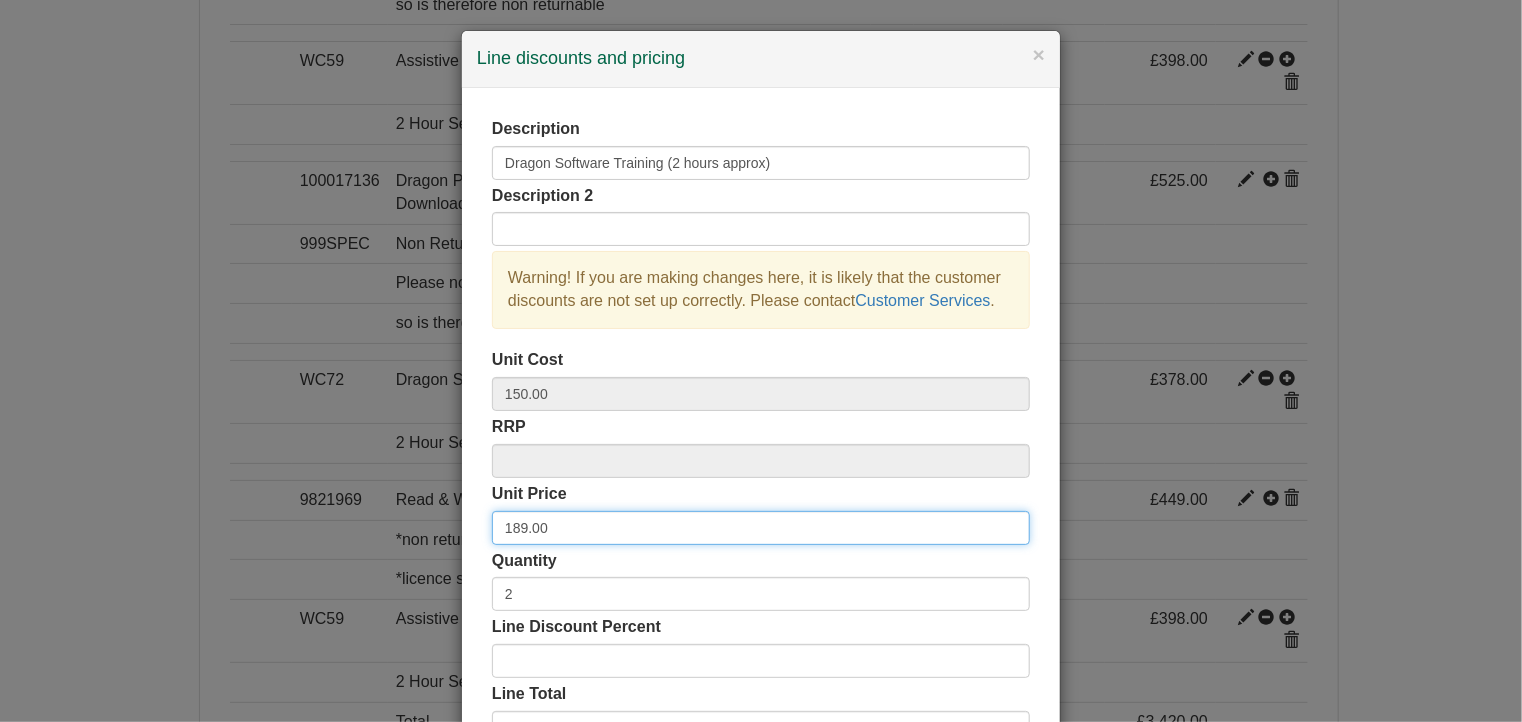 drag, startPoint x: 578, startPoint y: 530, endPoint x: 451, endPoint y: 509, distance: 128.72452 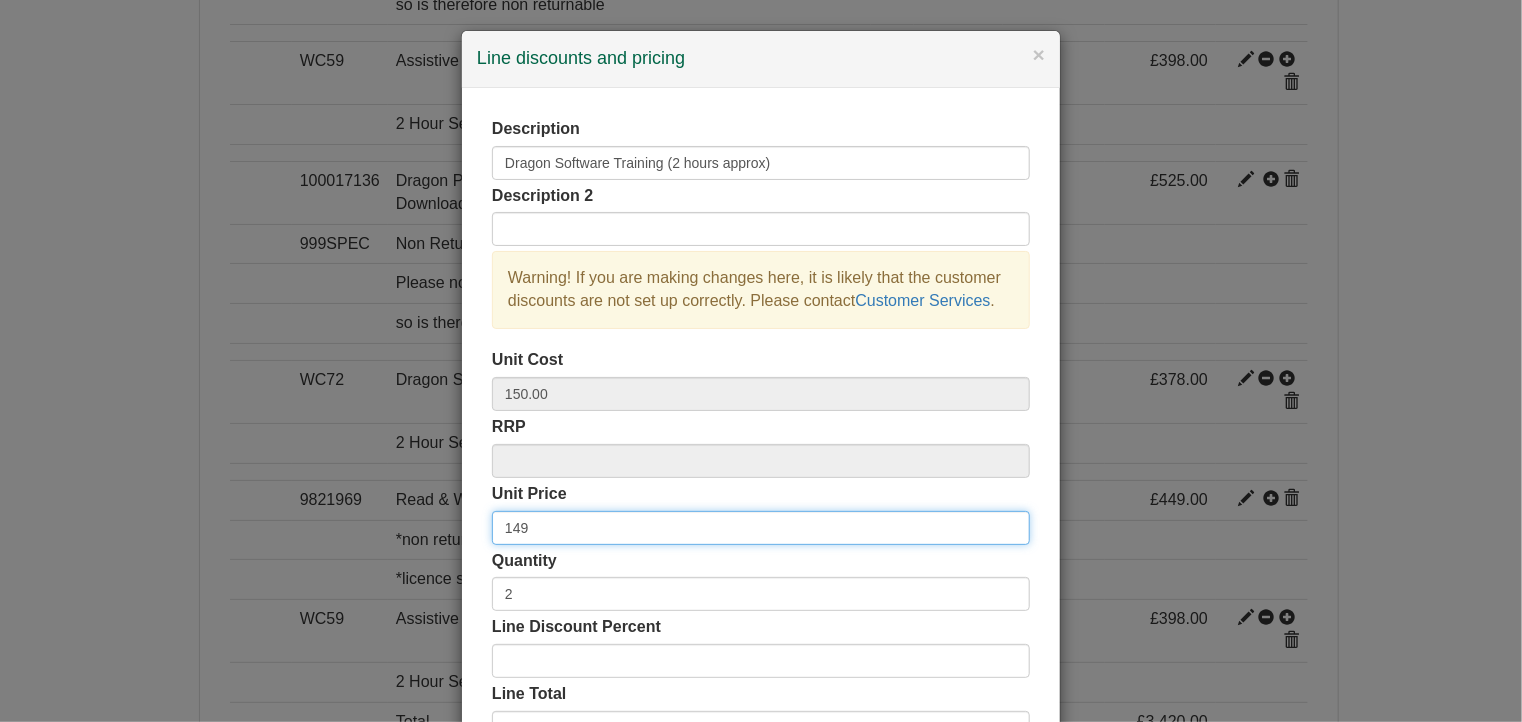 scroll, scrollTop: 152, scrollLeft: 0, axis: vertical 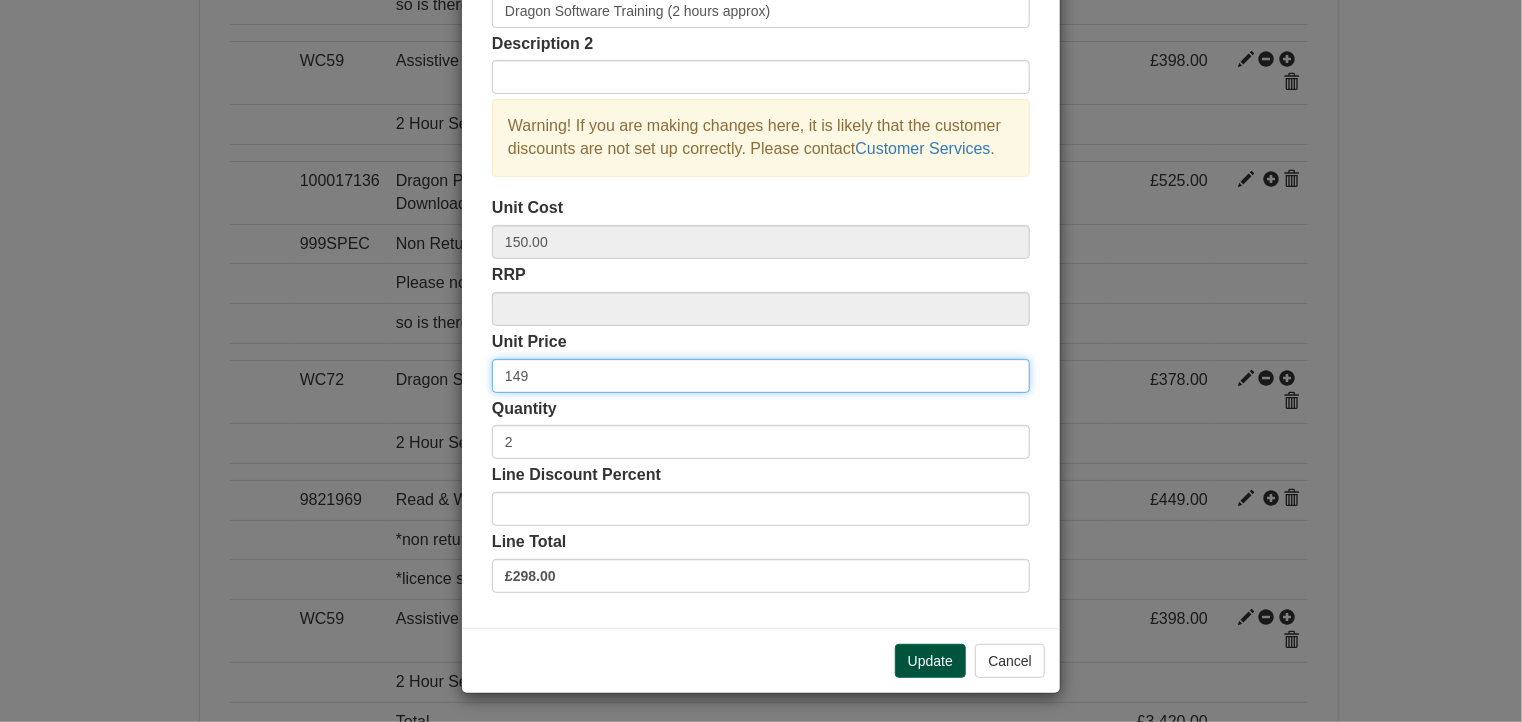 type on "149" 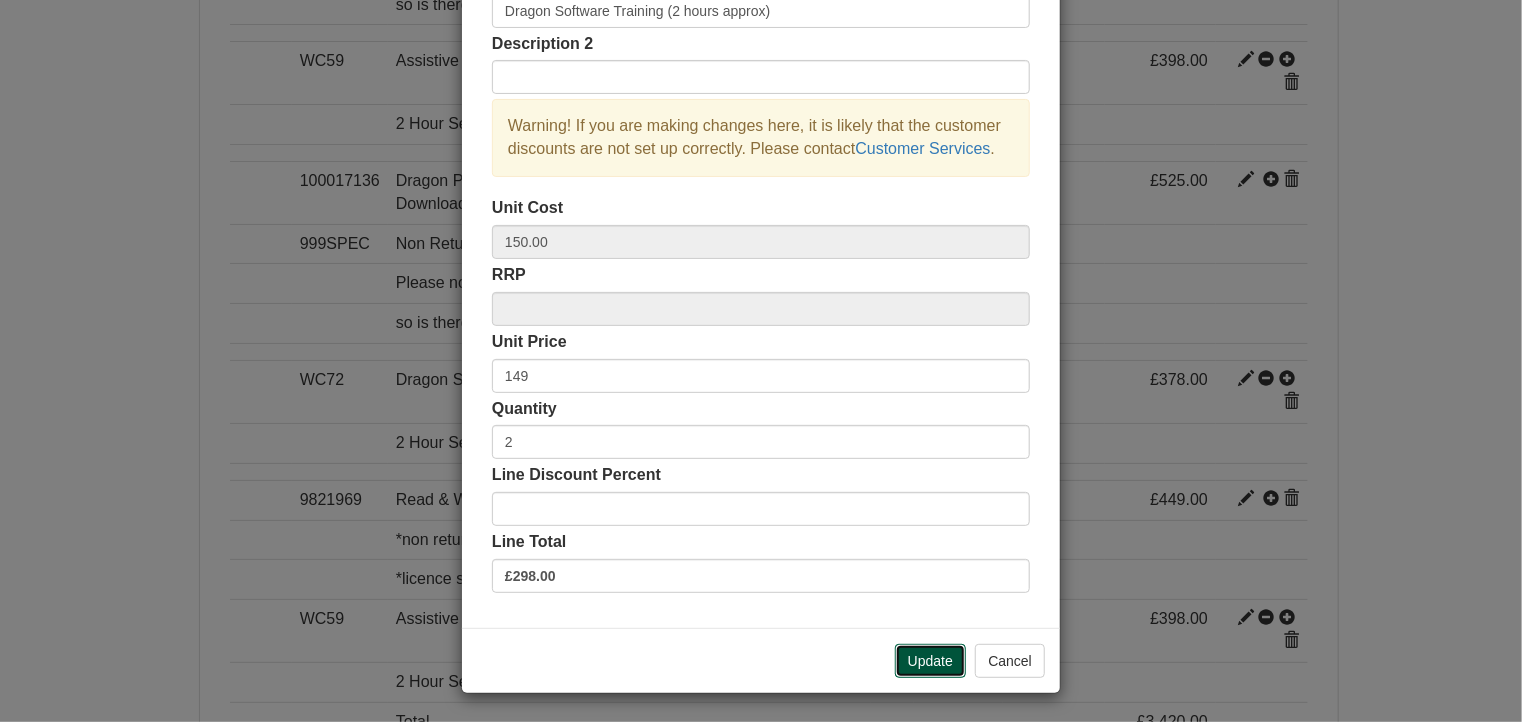 click on "Update" at bounding box center (930, 661) 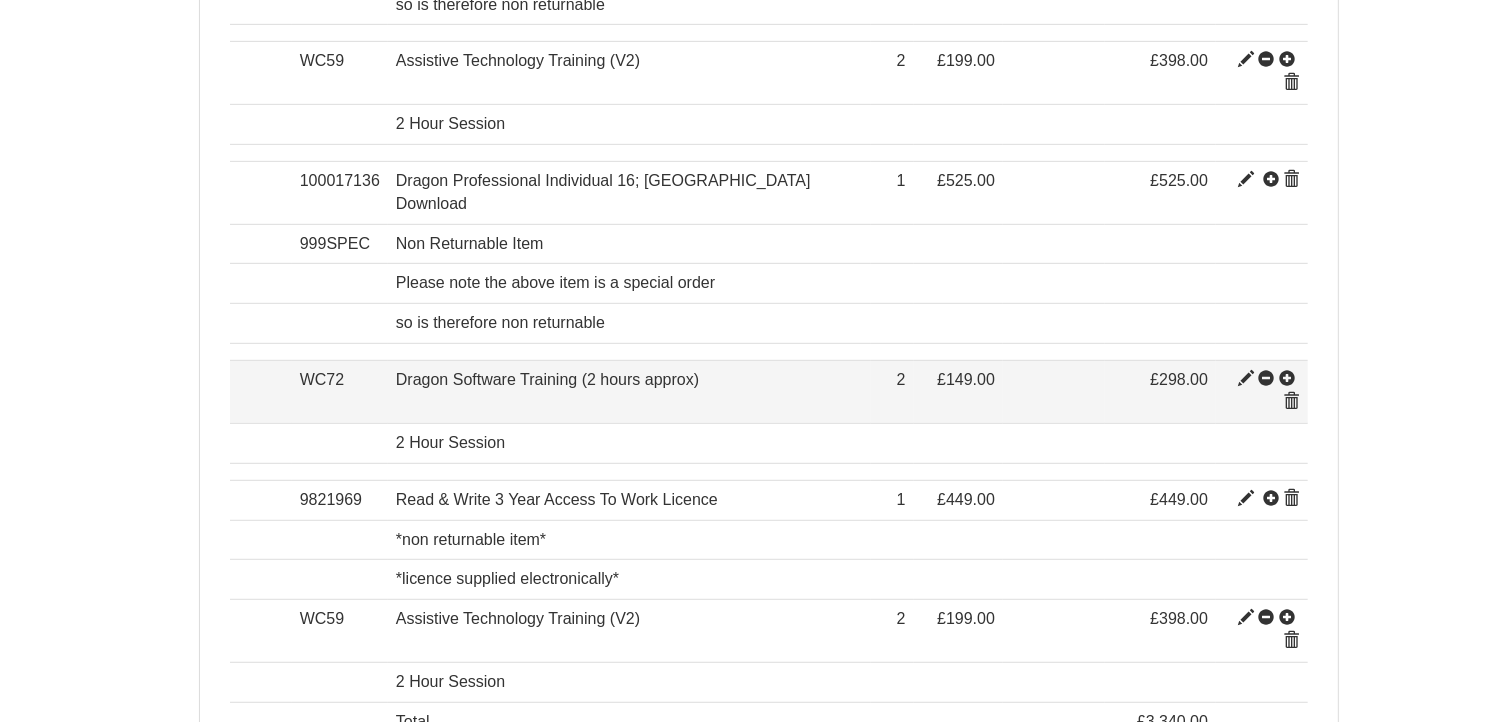 click at bounding box center (1246, 379) 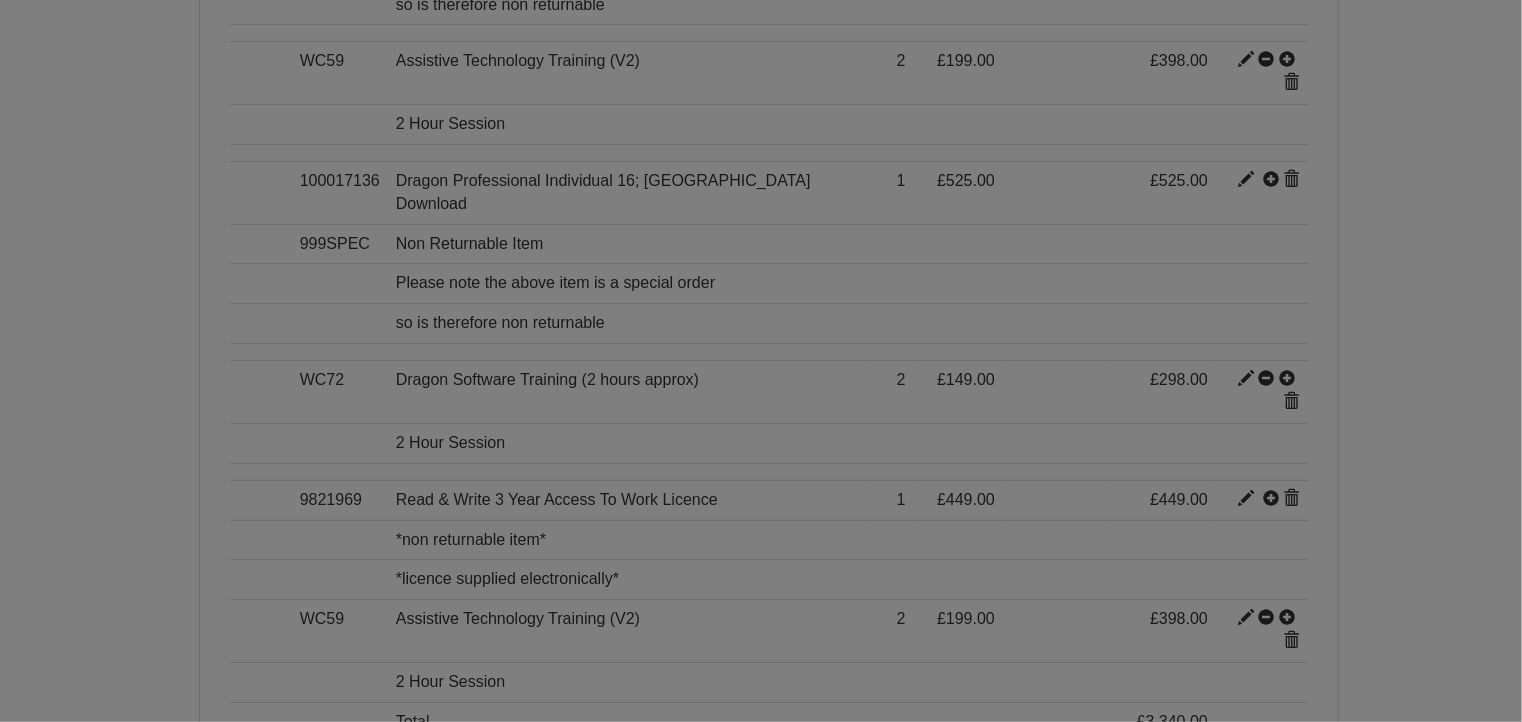 scroll, scrollTop: 0, scrollLeft: 0, axis: both 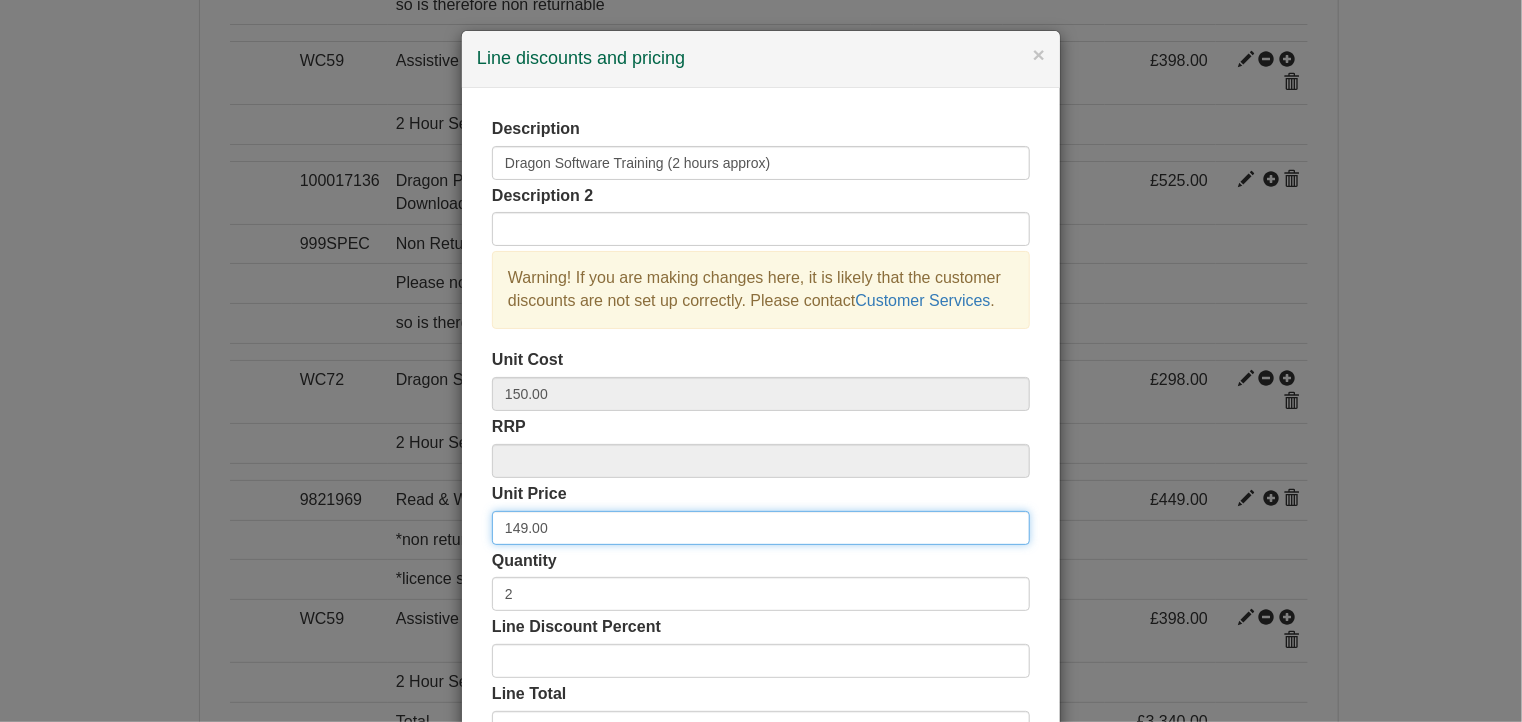 drag, startPoint x: 593, startPoint y: 529, endPoint x: 404, endPoint y: 521, distance: 189.16924 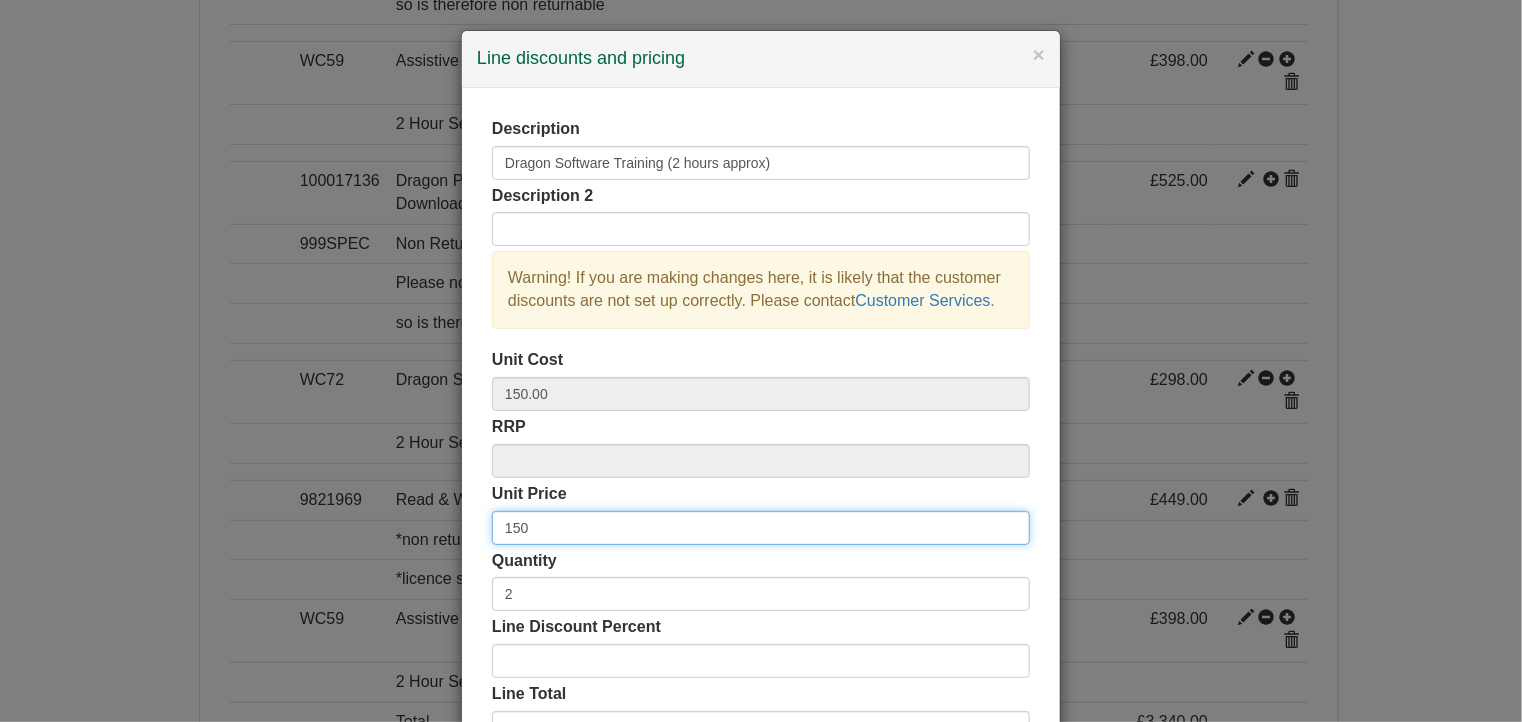 scroll, scrollTop: 152, scrollLeft: 0, axis: vertical 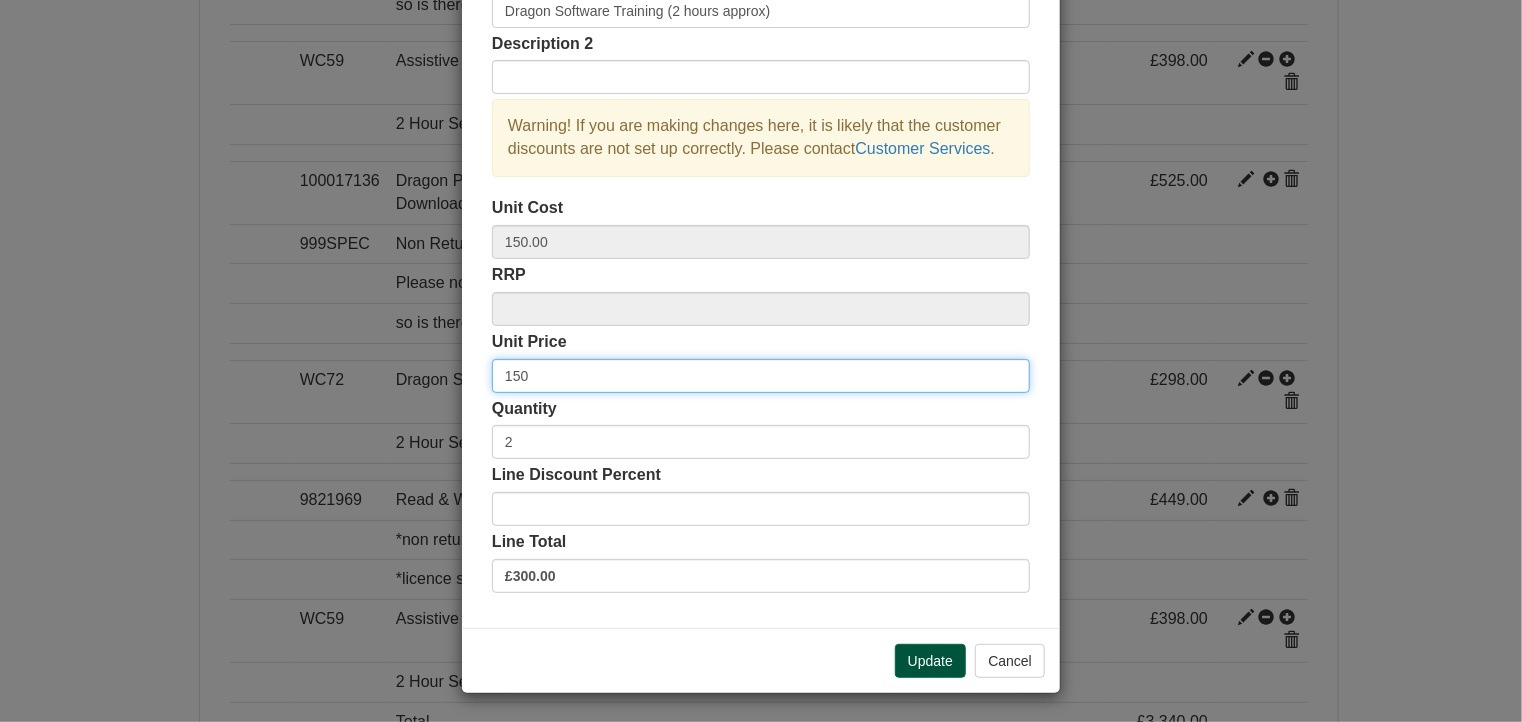 type on "150" 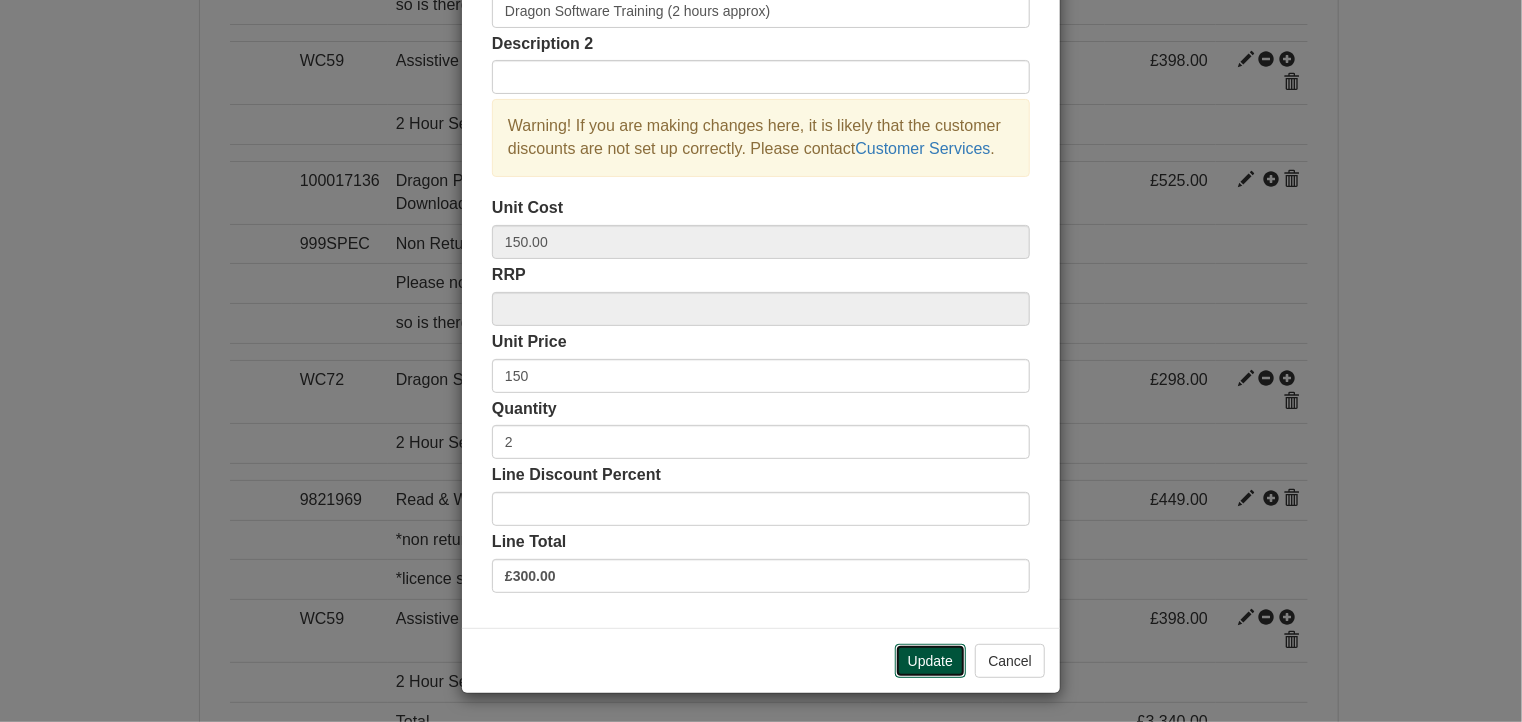 click on "Update" at bounding box center [930, 661] 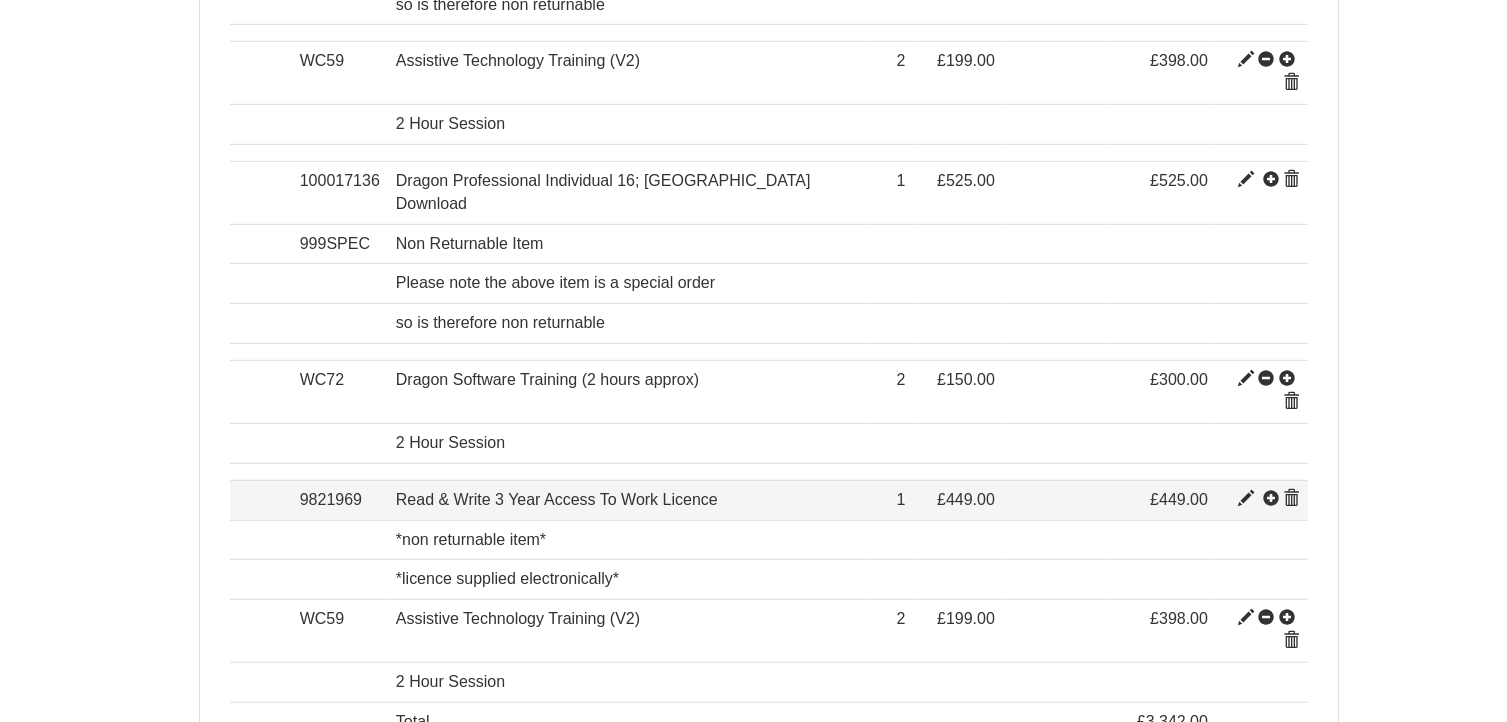 click at bounding box center (1246, 499) 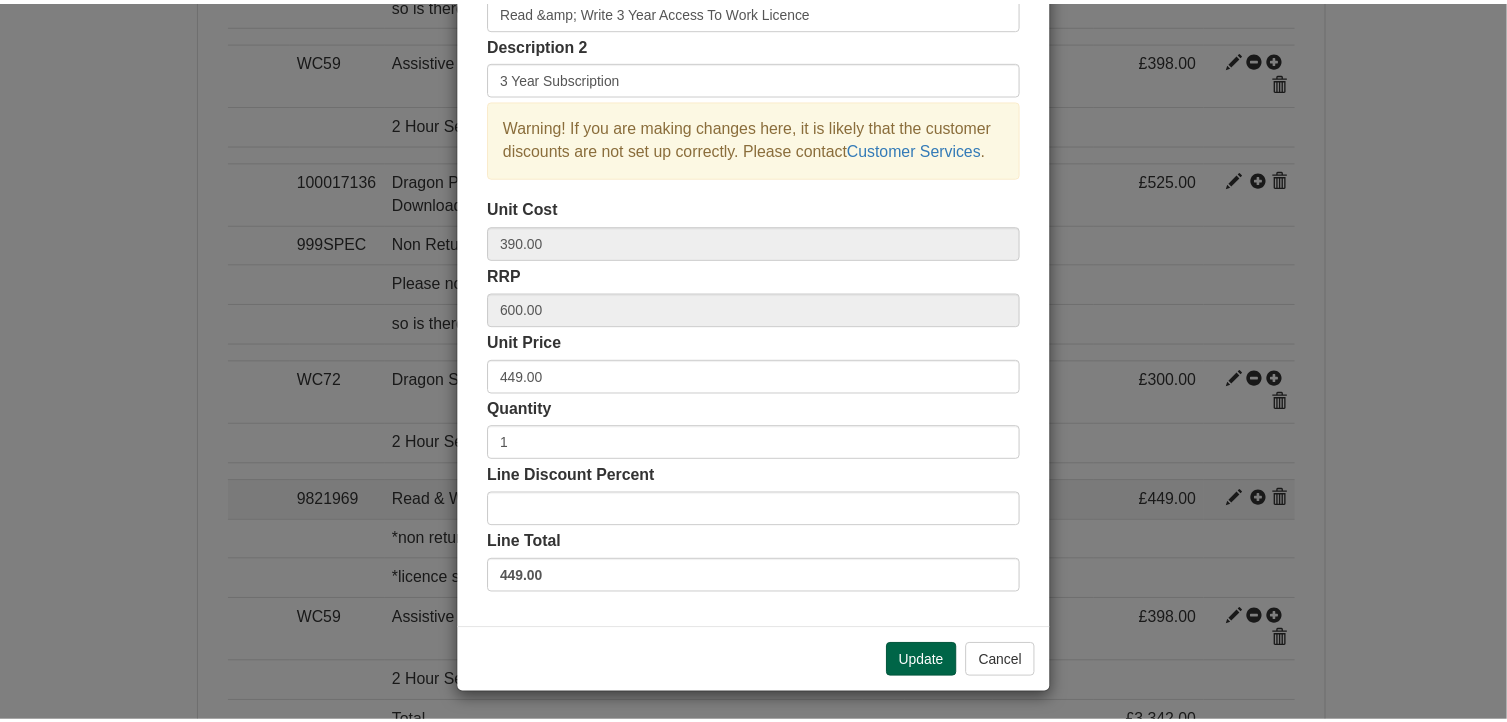 scroll, scrollTop: 0, scrollLeft: 0, axis: both 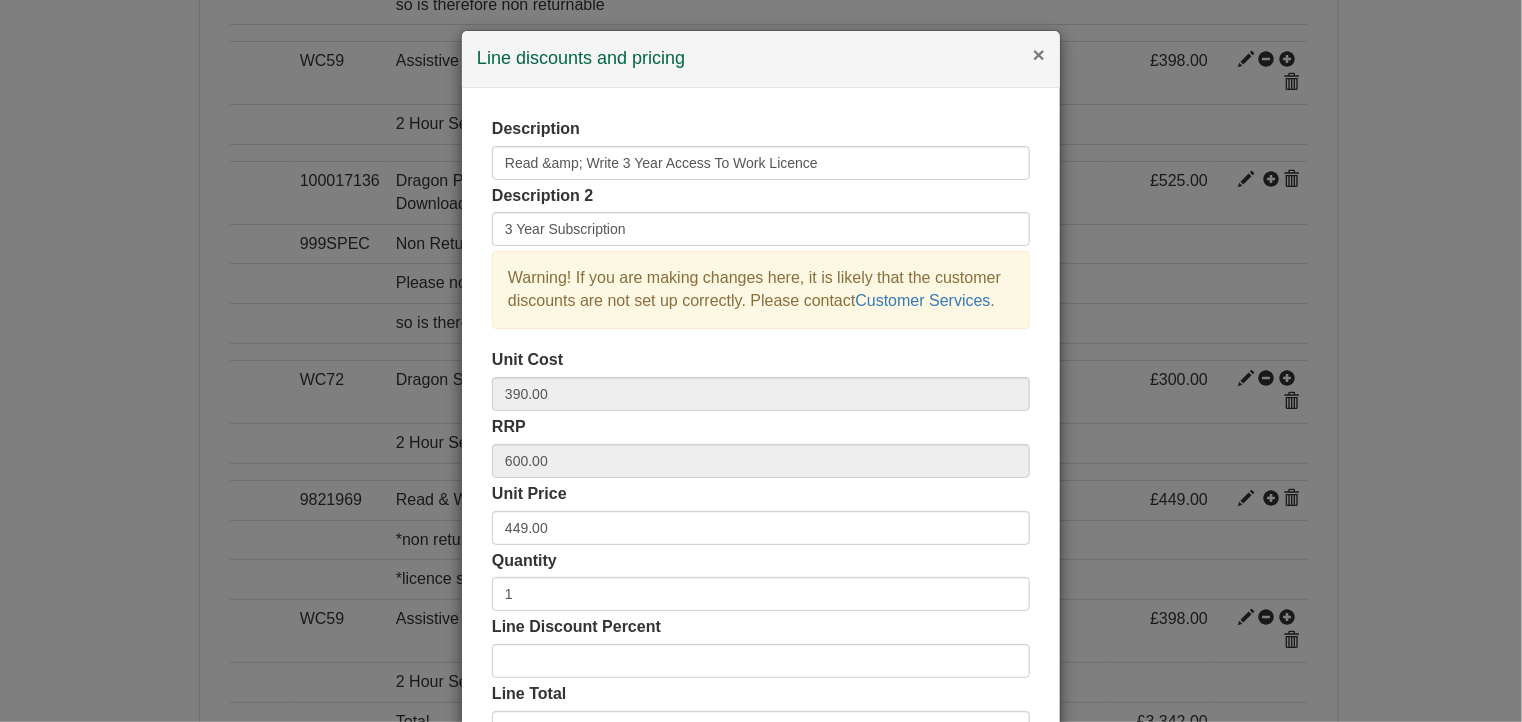 click on "×" at bounding box center (1039, 54) 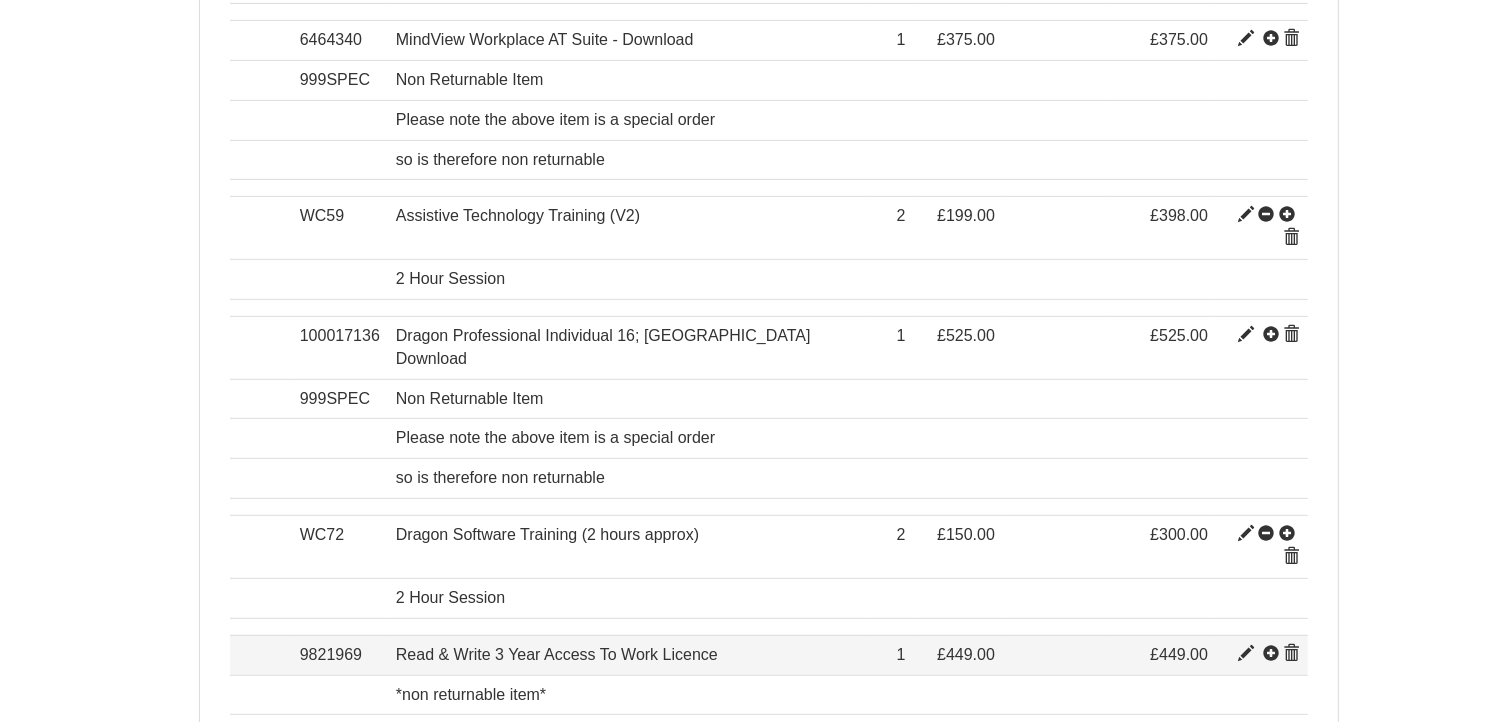 scroll, scrollTop: 846, scrollLeft: 0, axis: vertical 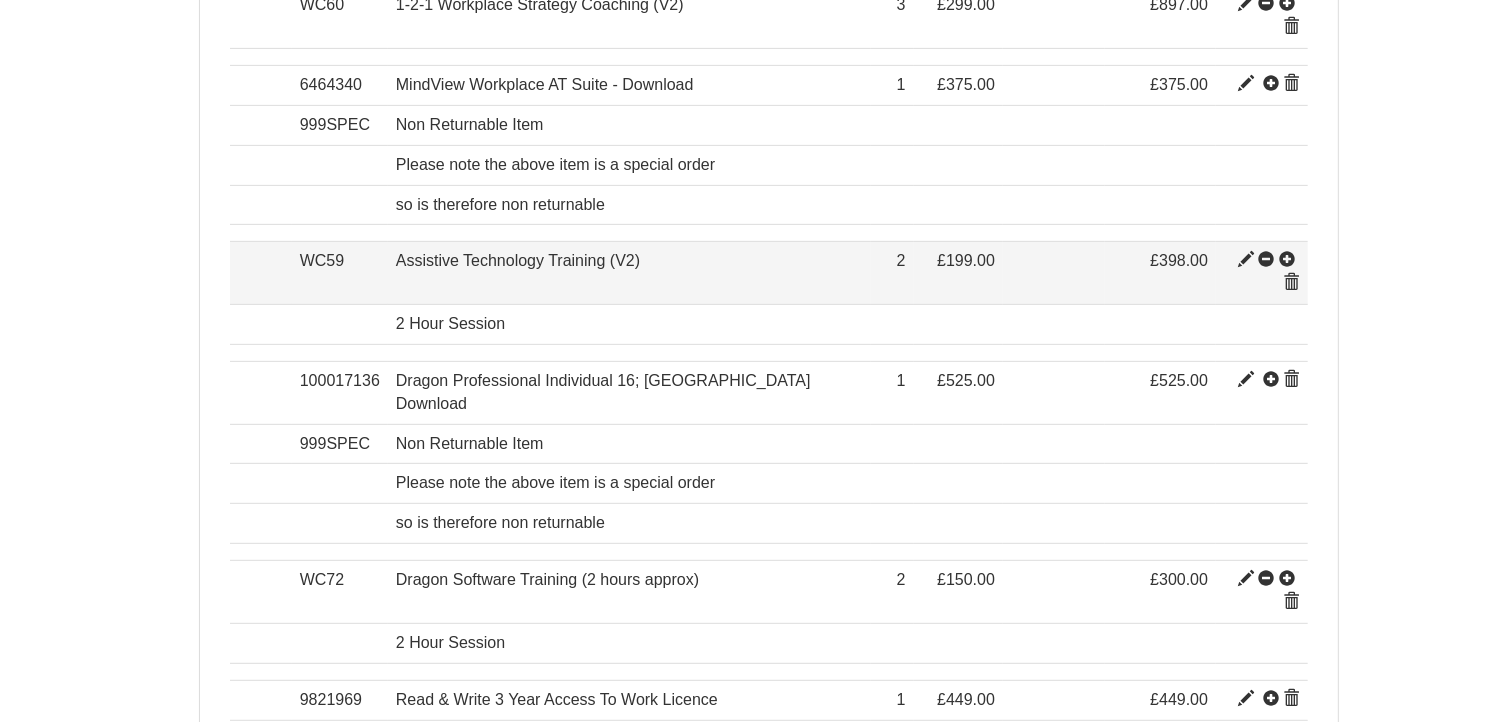 click at bounding box center [1246, 260] 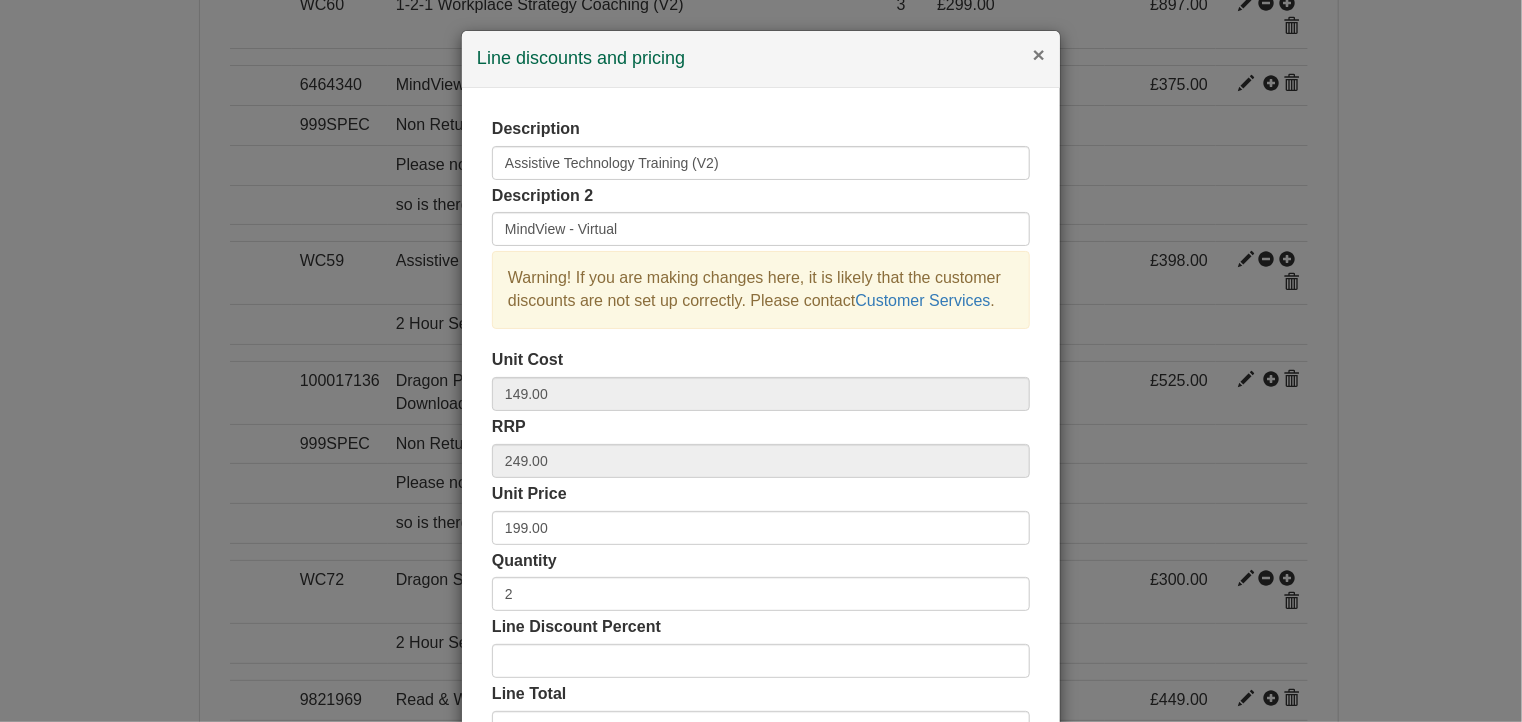click on "×" at bounding box center (1039, 54) 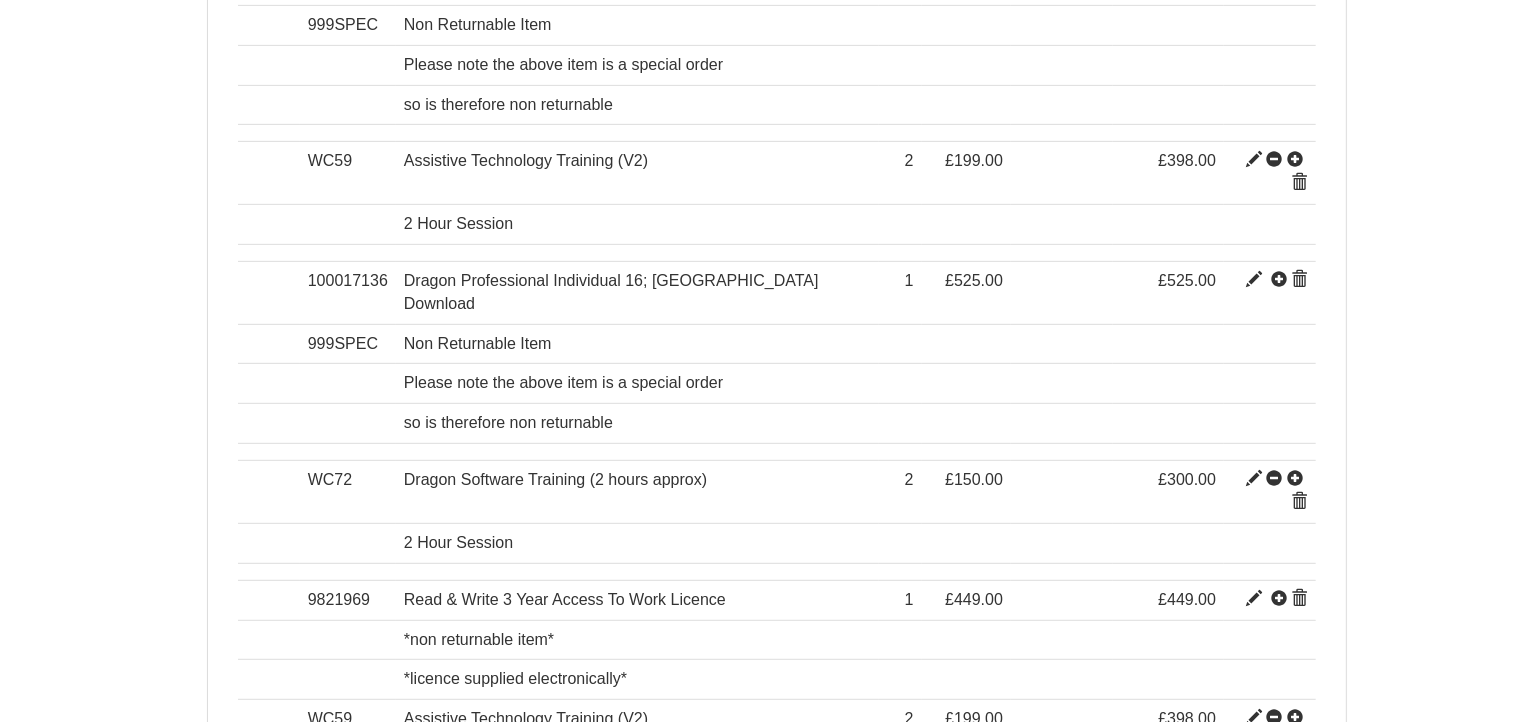 scroll, scrollTop: 1046, scrollLeft: 0, axis: vertical 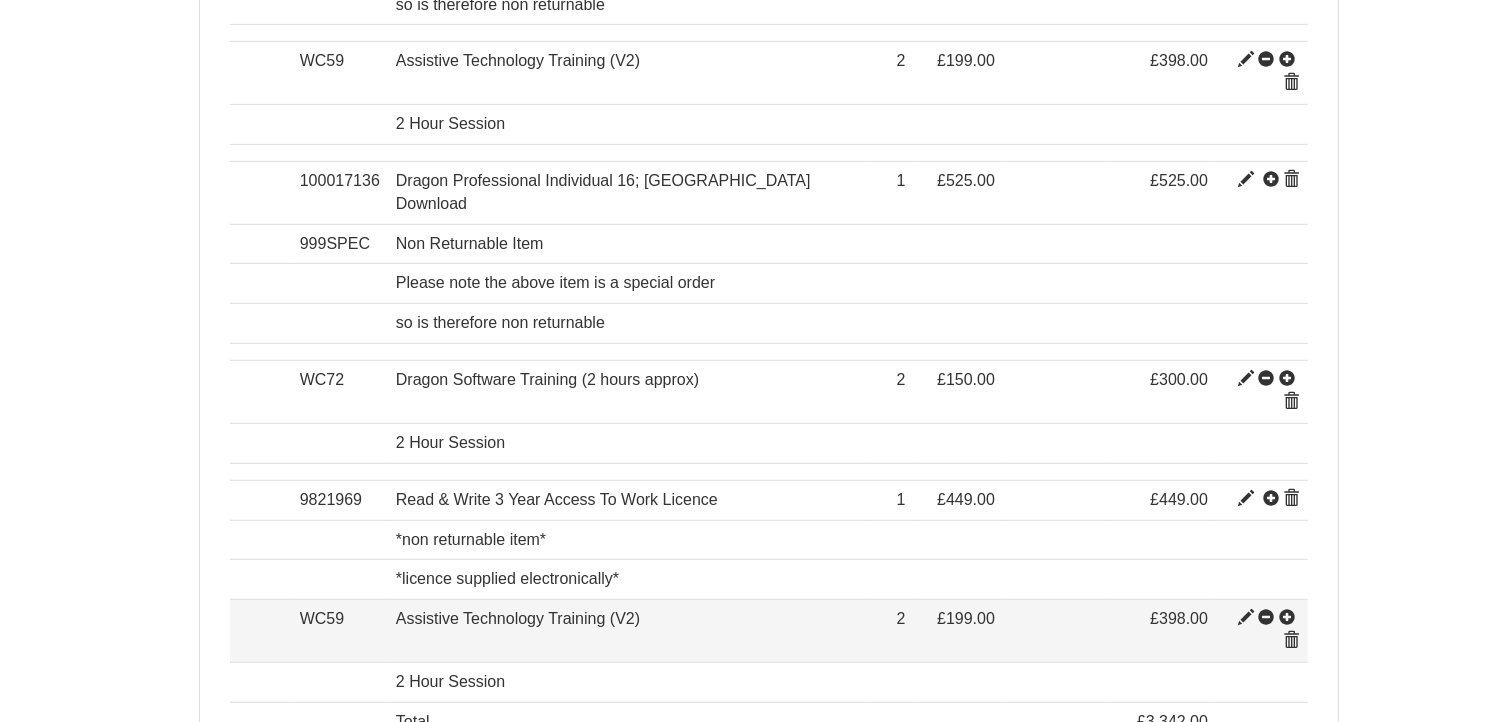 click at bounding box center [1246, 618] 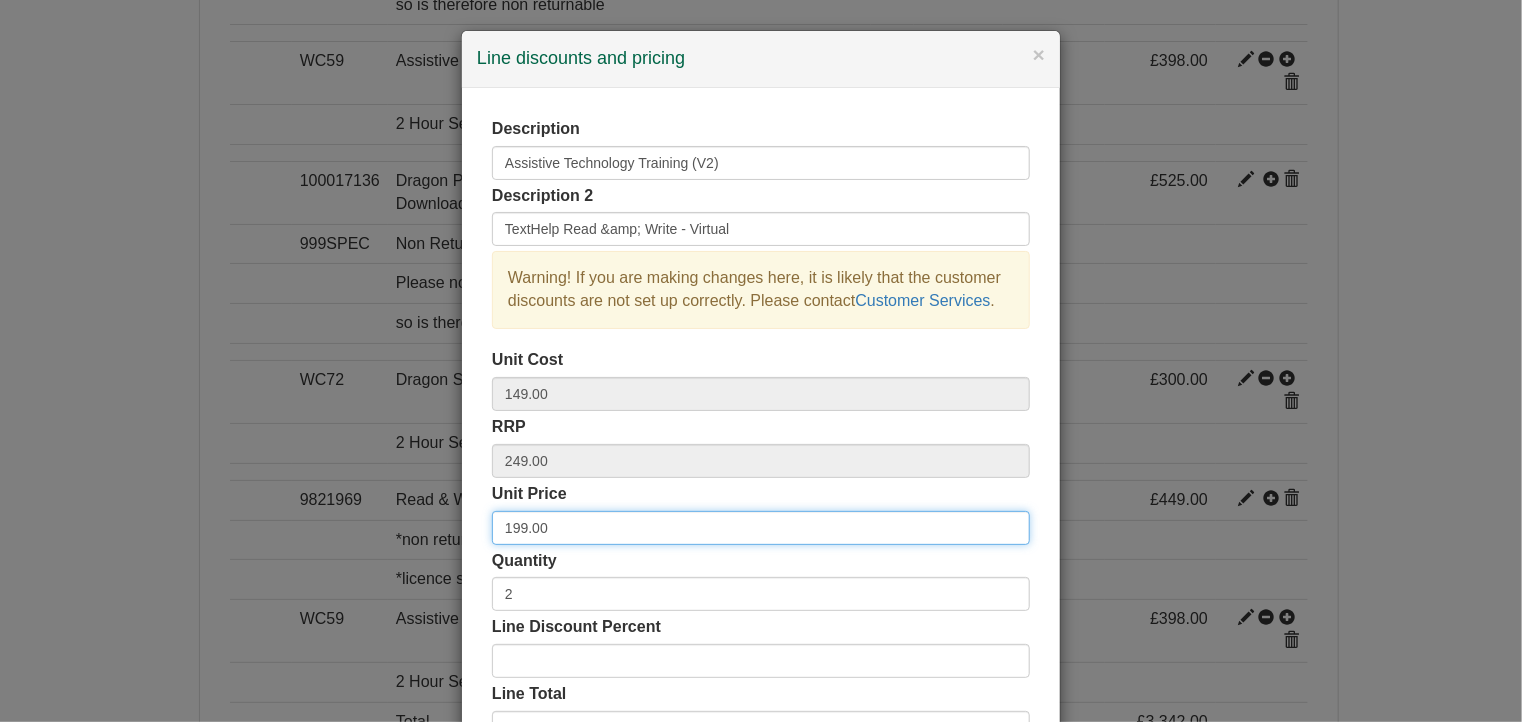 drag, startPoint x: 544, startPoint y: 530, endPoint x: 448, endPoint y: 525, distance: 96.13012 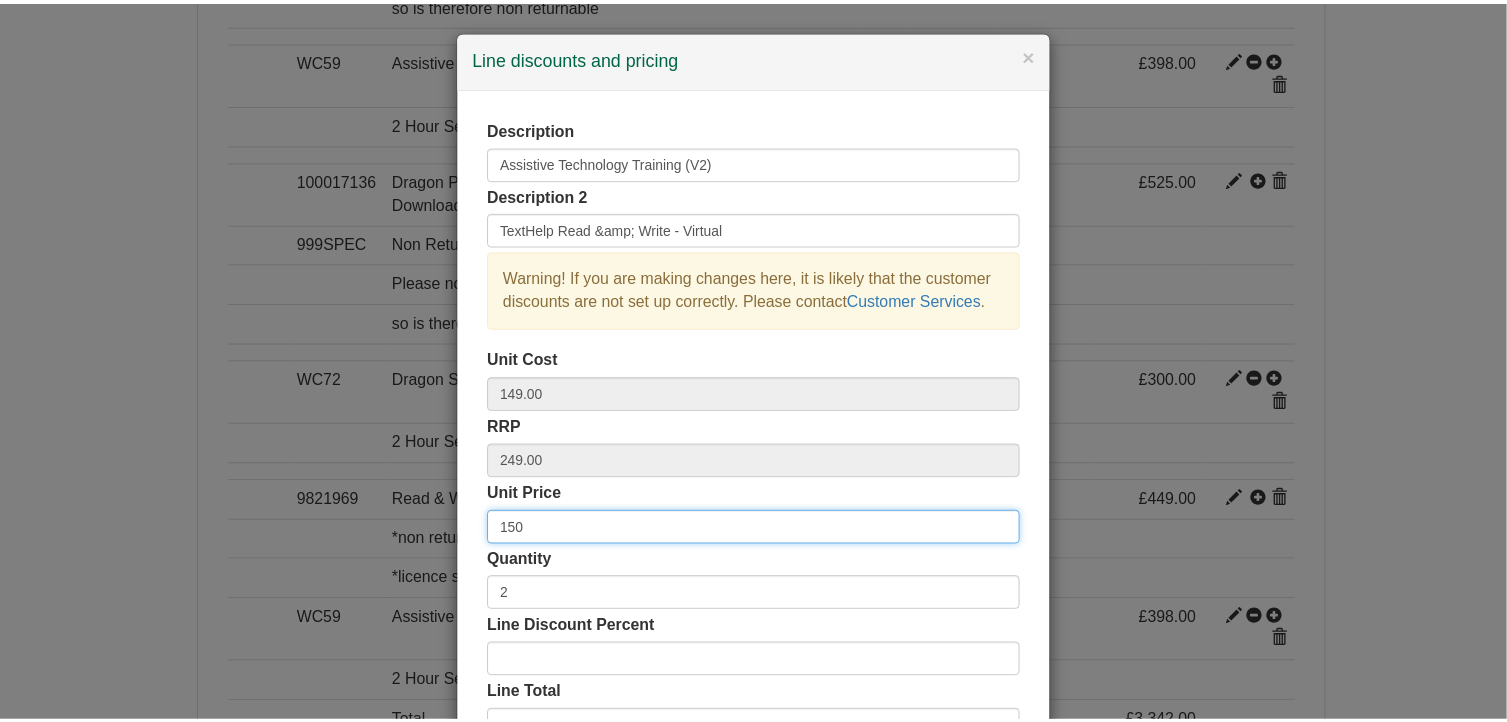 scroll, scrollTop: 100, scrollLeft: 0, axis: vertical 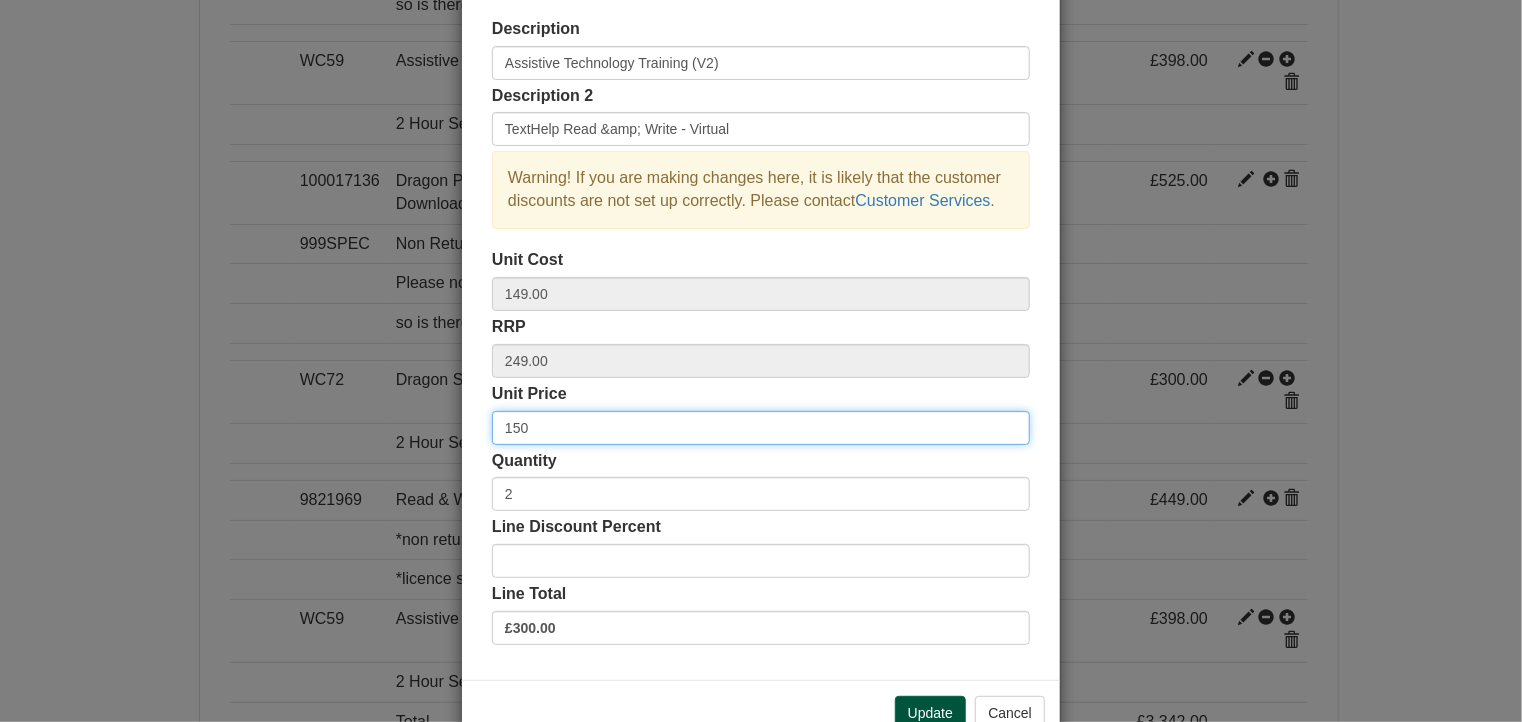 type on "150" 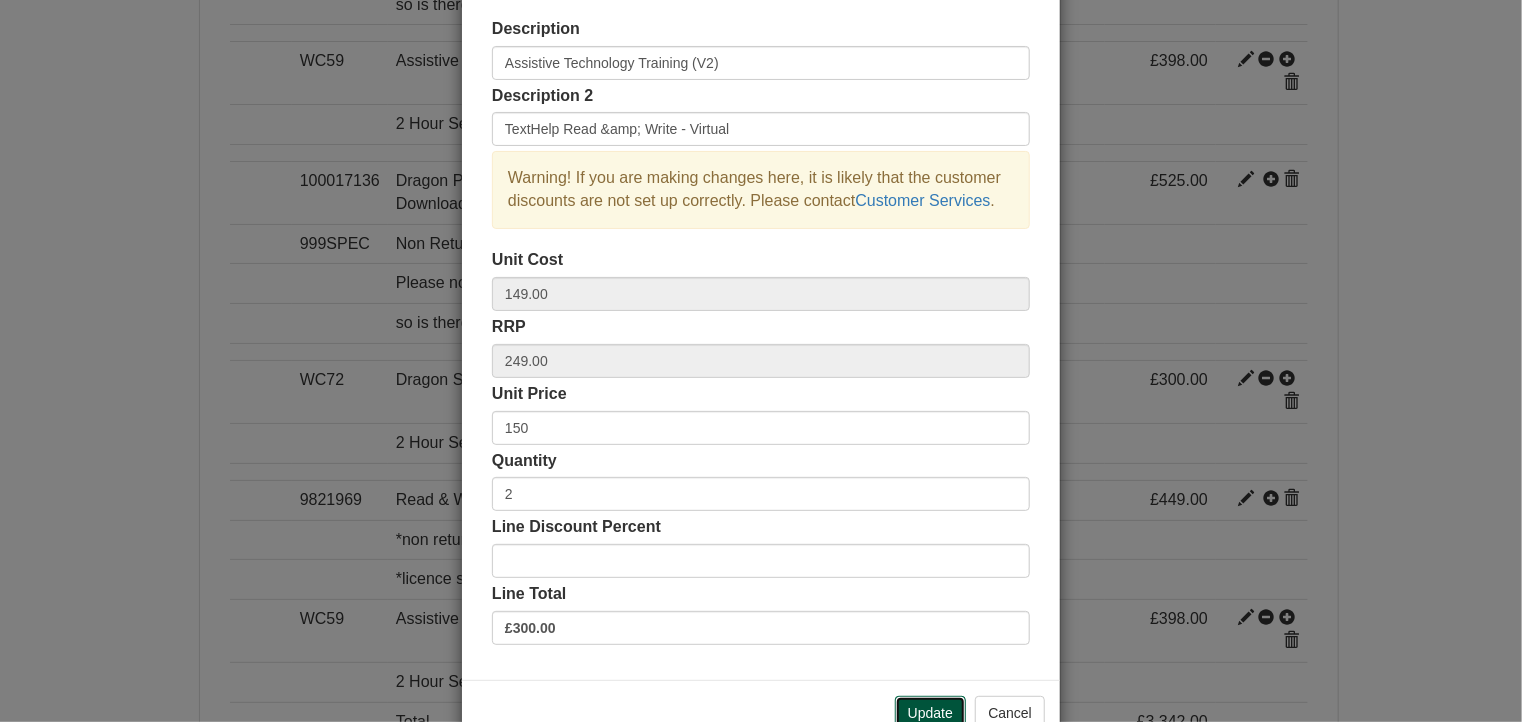 click on "Update" at bounding box center (930, 713) 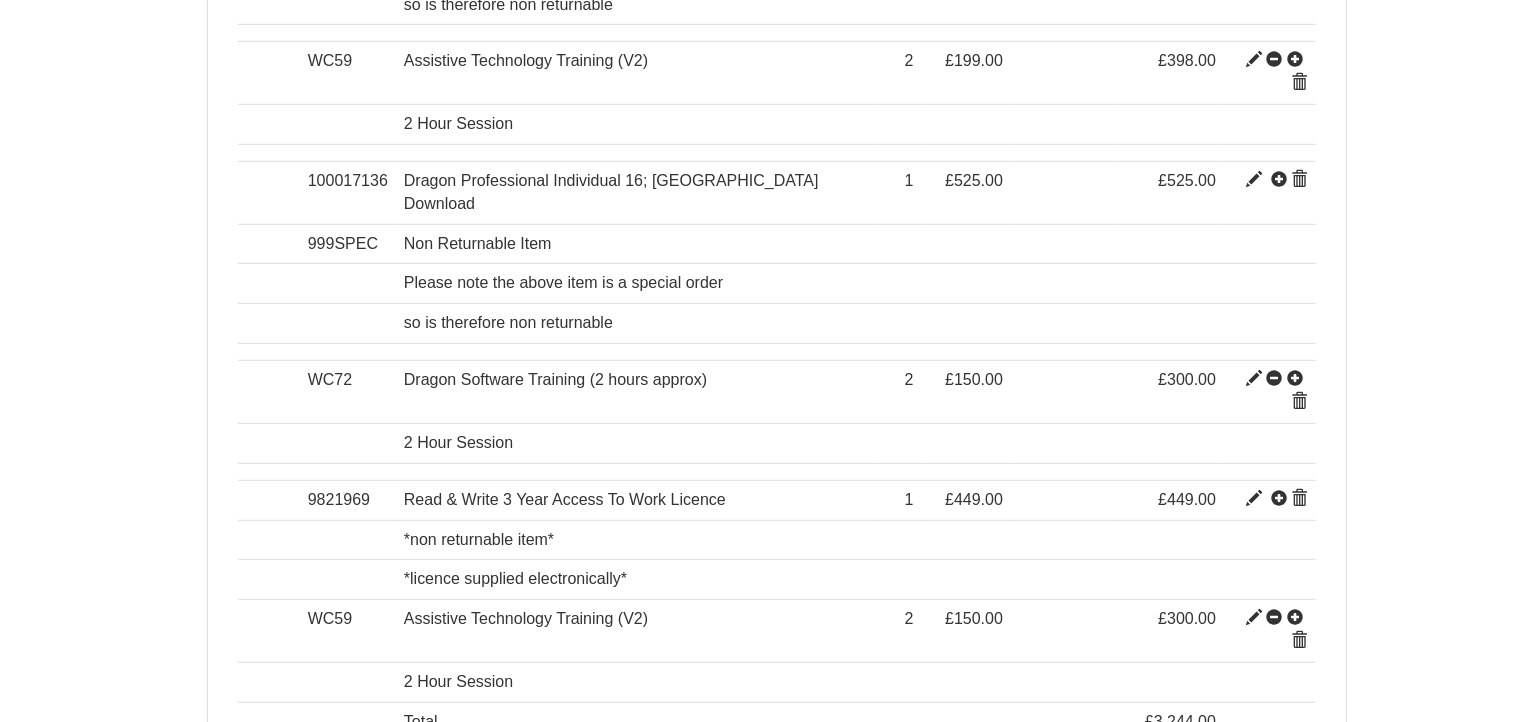 scroll, scrollTop: 946, scrollLeft: 0, axis: vertical 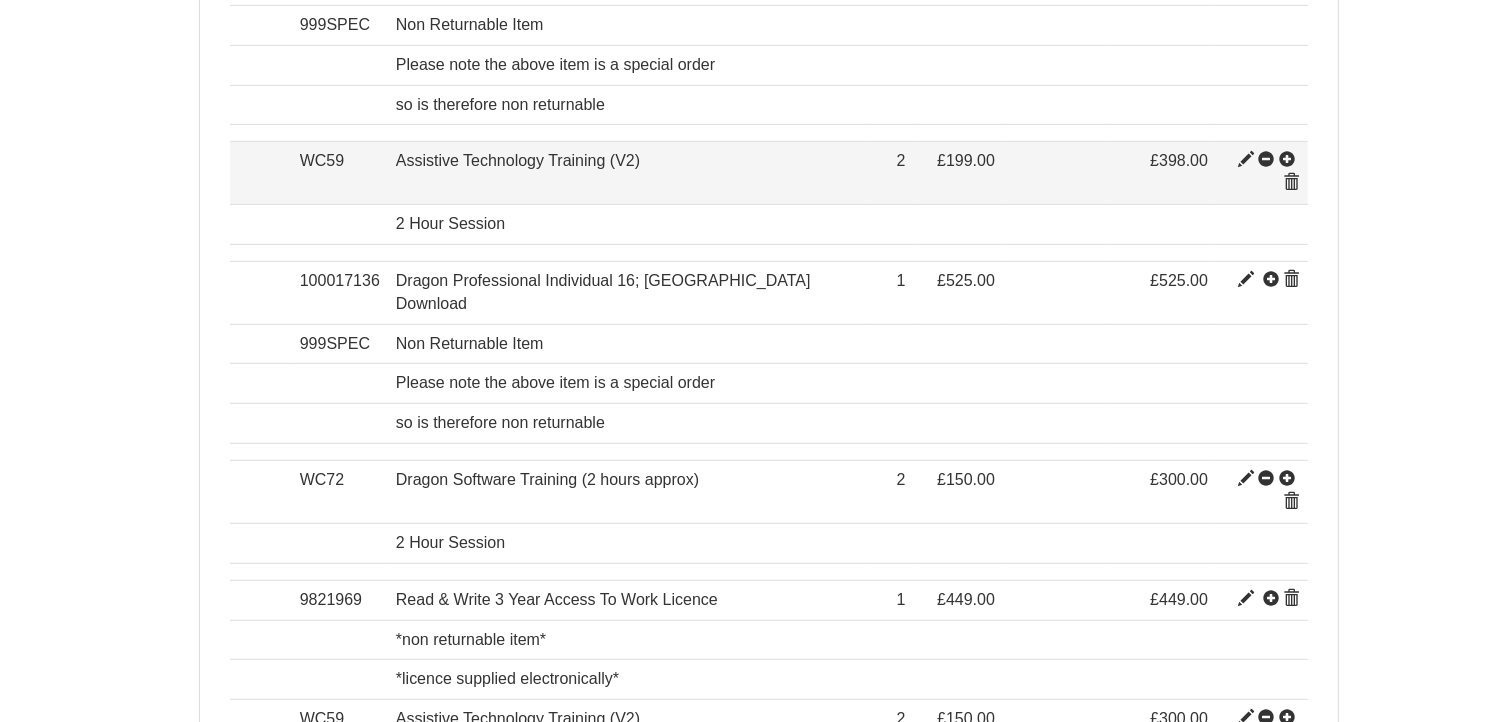 click at bounding box center (1246, 160) 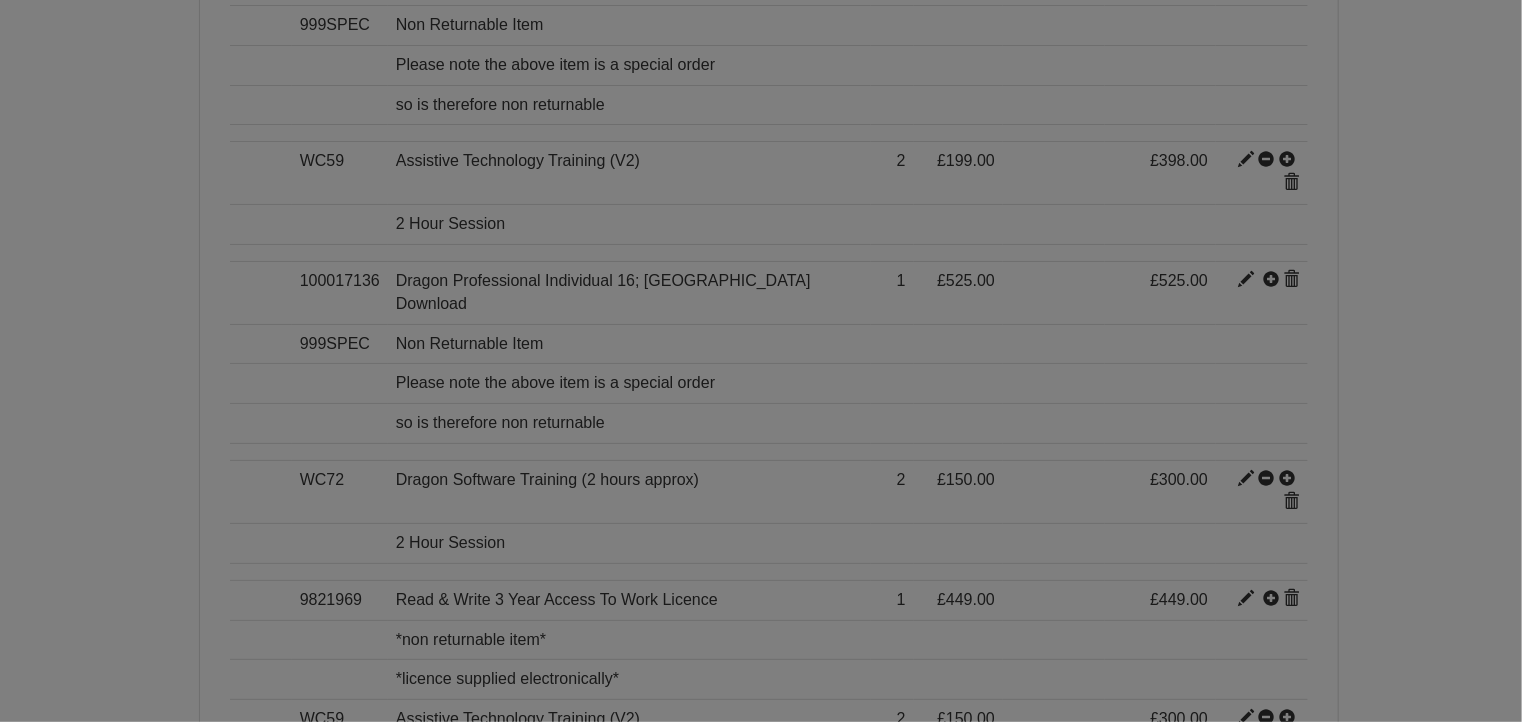 scroll, scrollTop: 0, scrollLeft: 0, axis: both 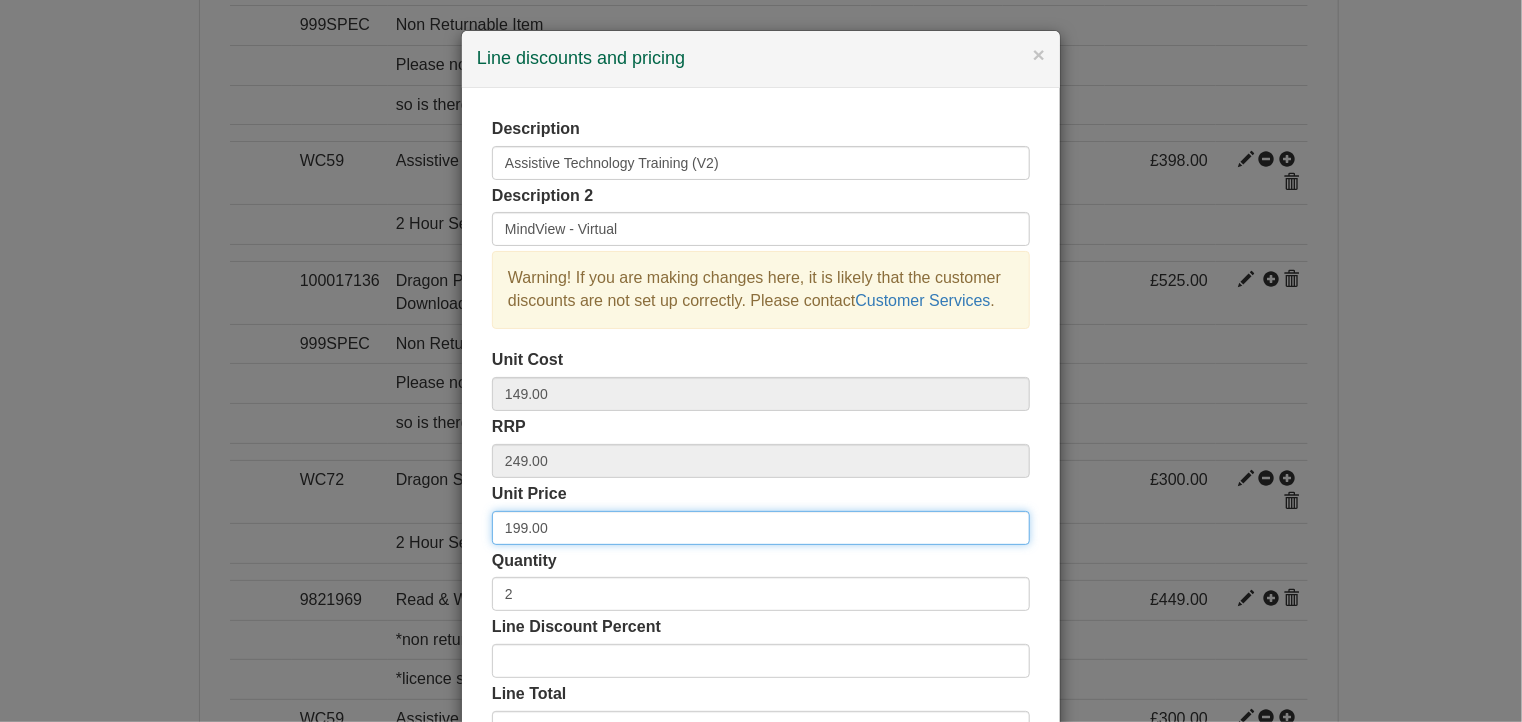 drag, startPoint x: 618, startPoint y: 524, endPoint x: 430, endPoint y: 538, distance: 188.52055 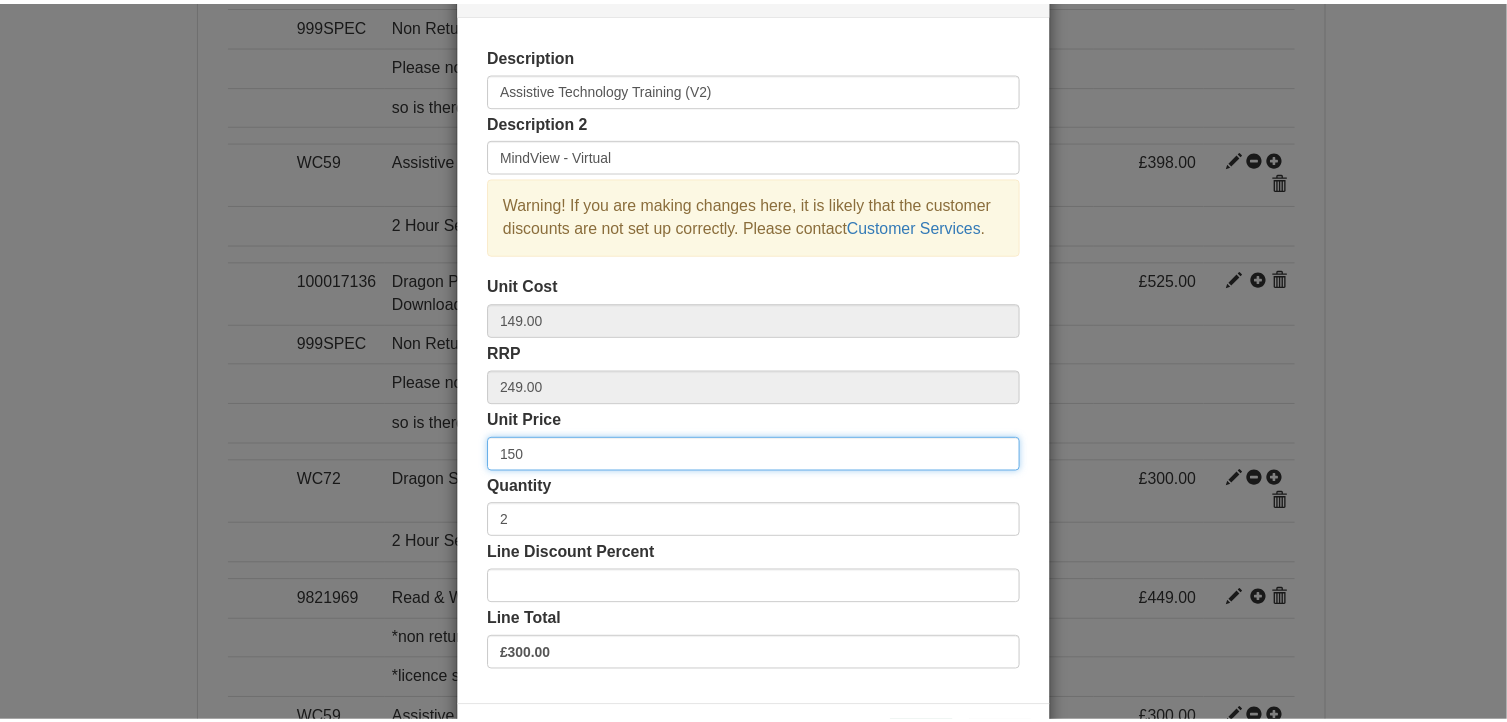 scroll, scrollTop: 152, scrollLeft: 0, axis: vertical 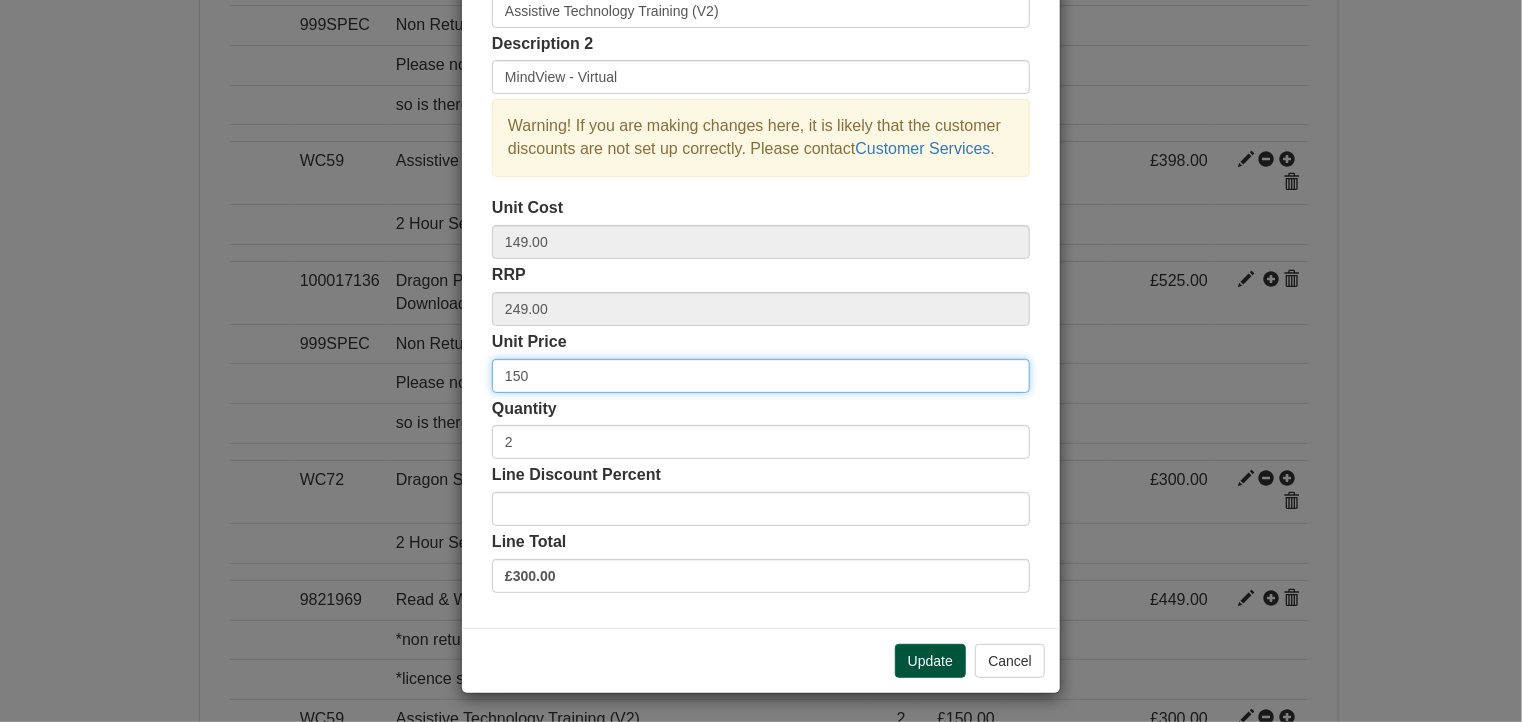 type on "150" 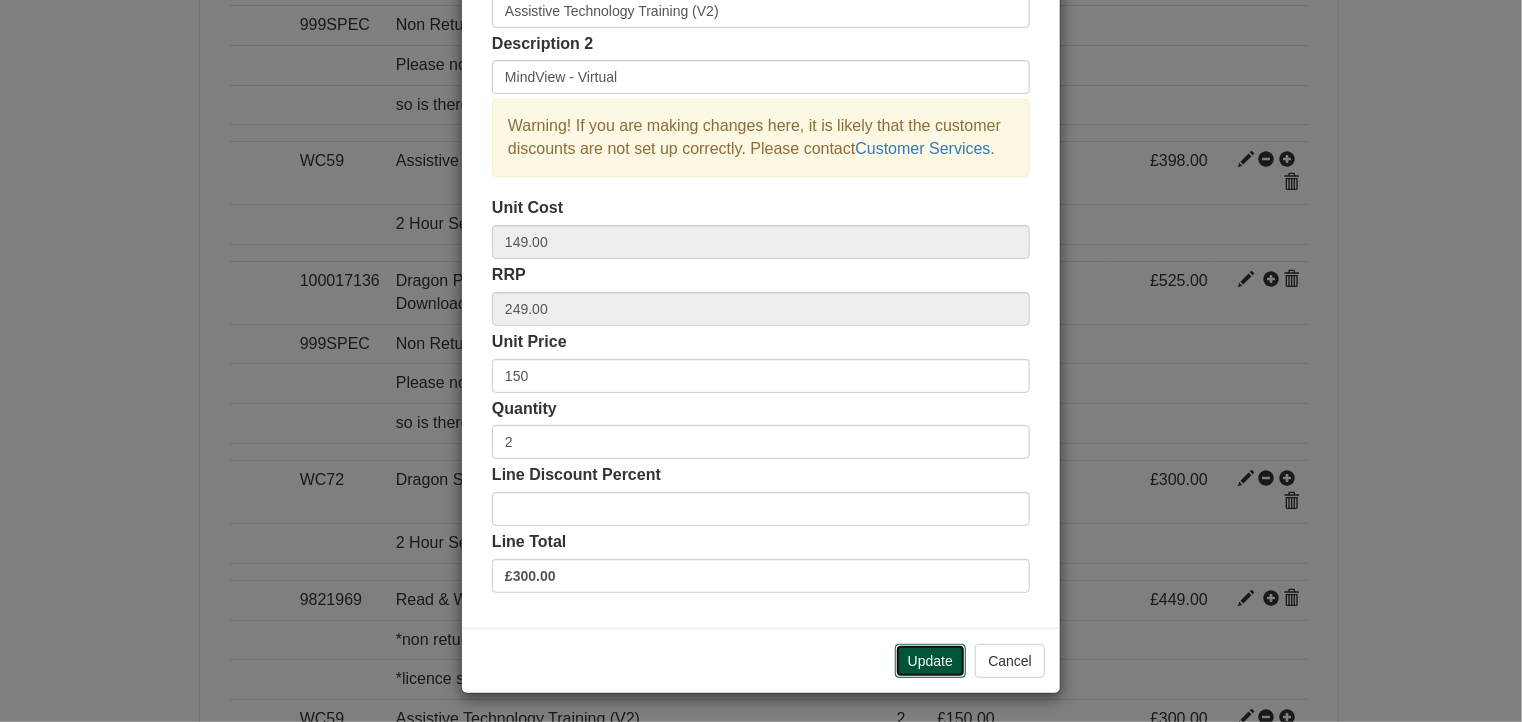 click on "Update" at bounding box center [930, 661] 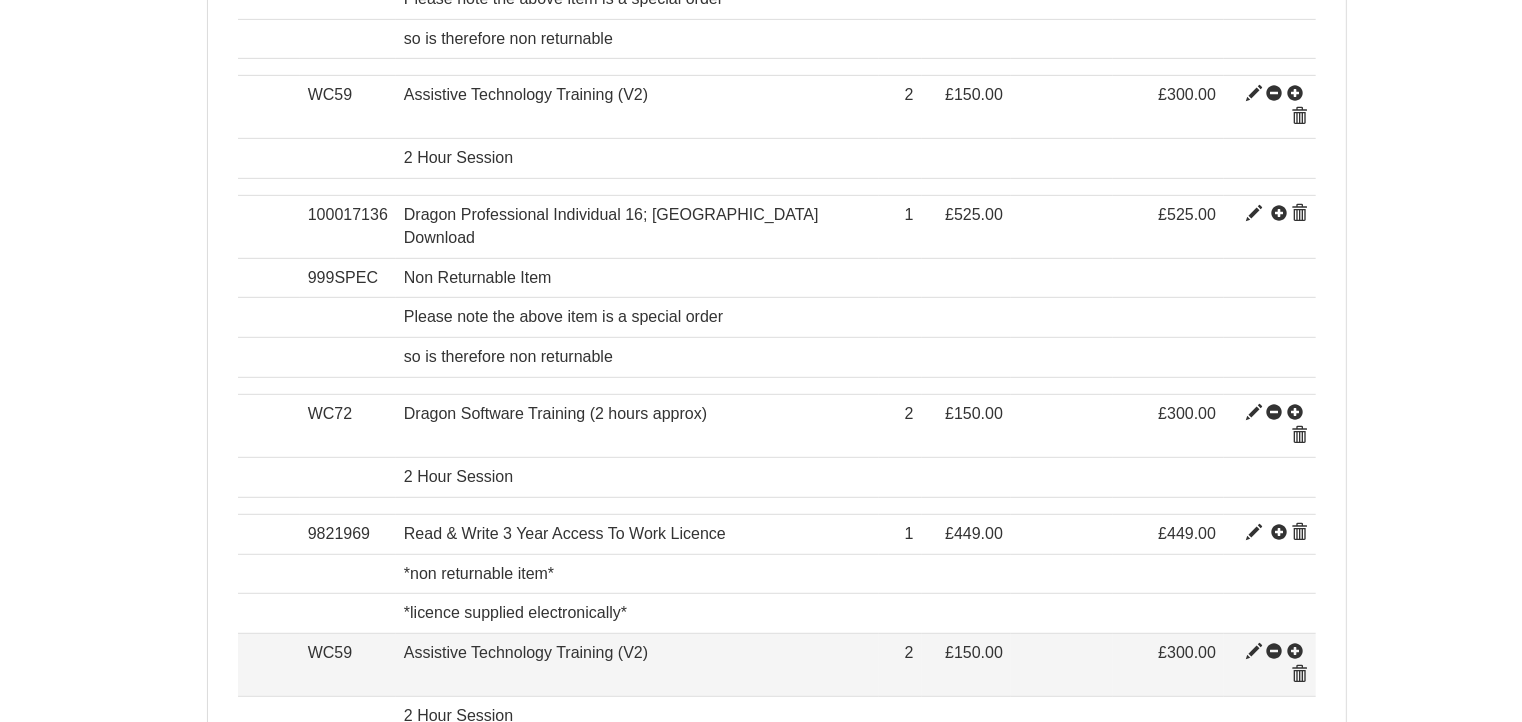 scroll, scrollTop: 1046, scrollLeft: 0, axis: vertical 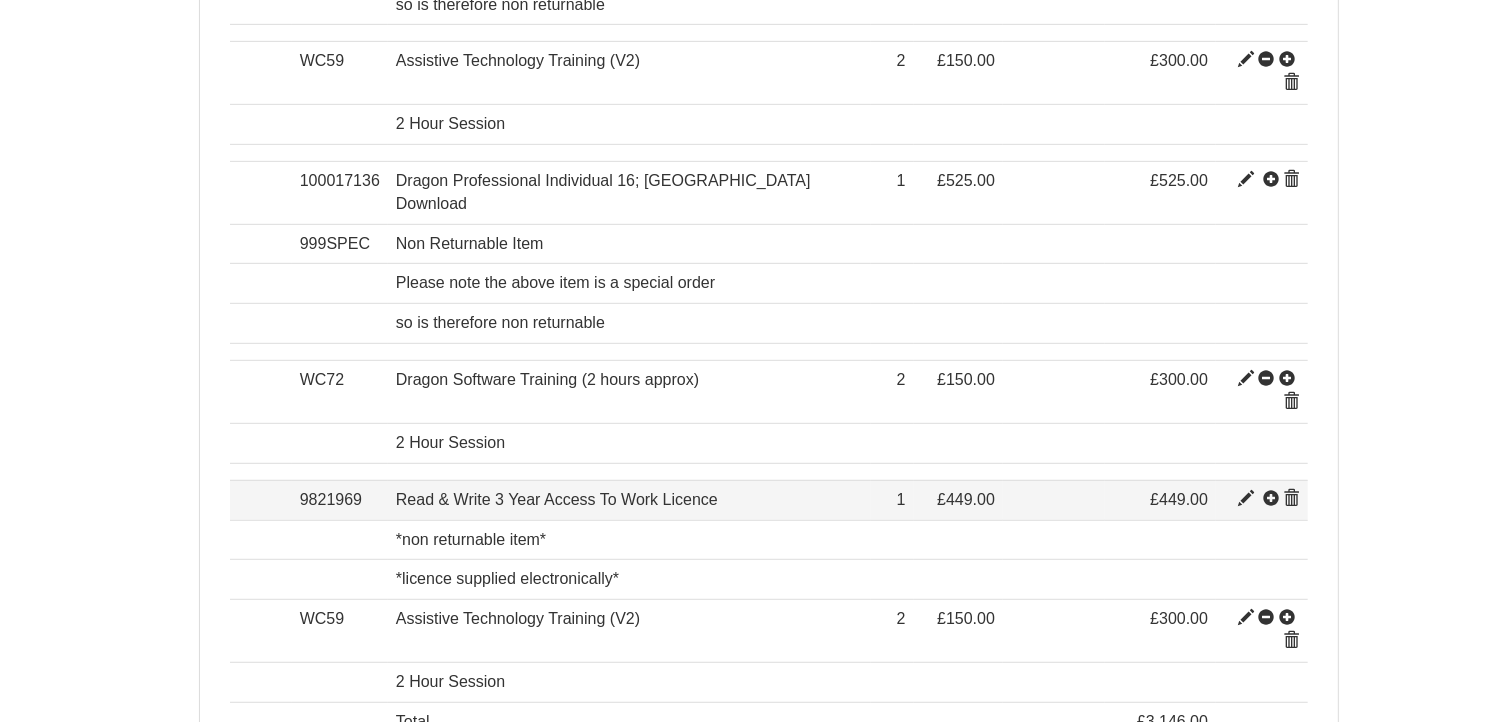 click at bounding box center [1246, 499] 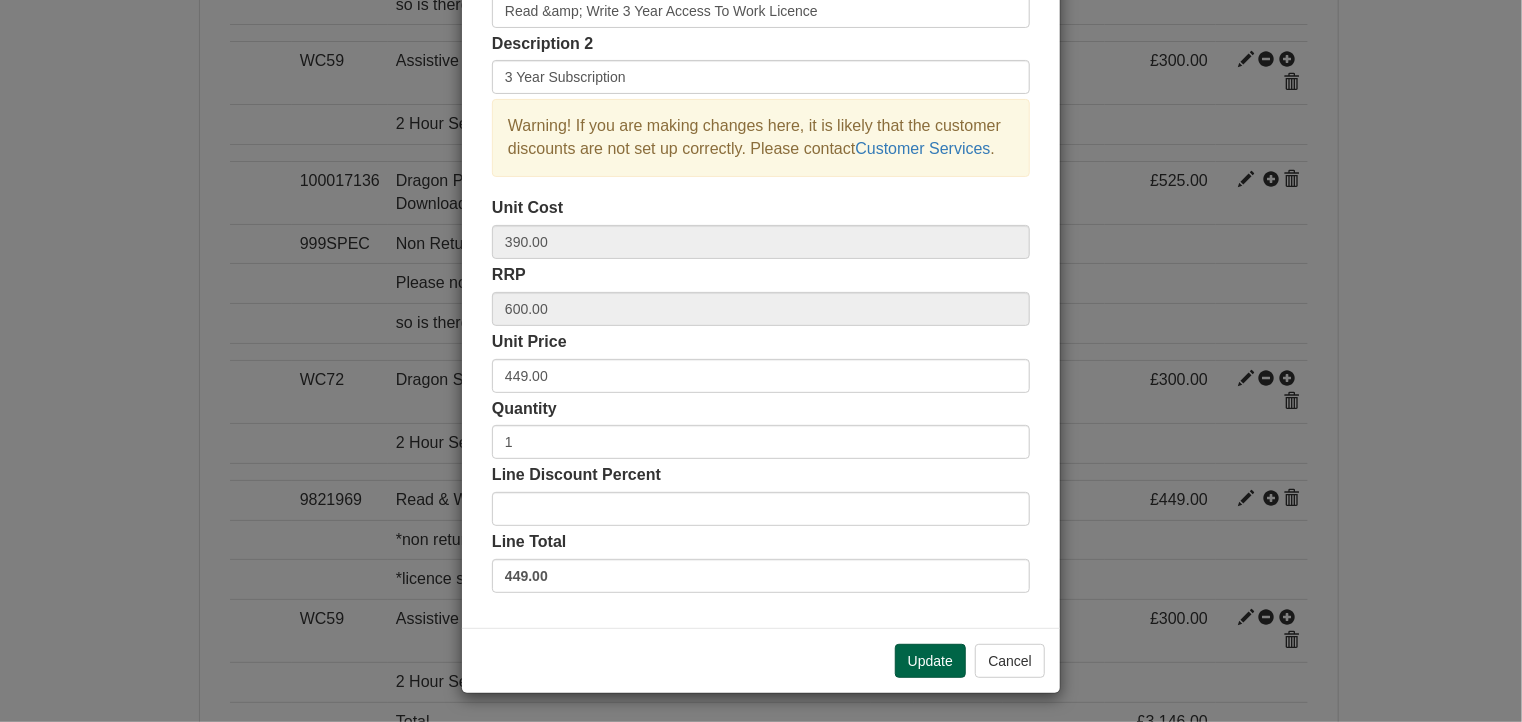scroll, scrollTop: 0, scrollLeft: 0, axis: both 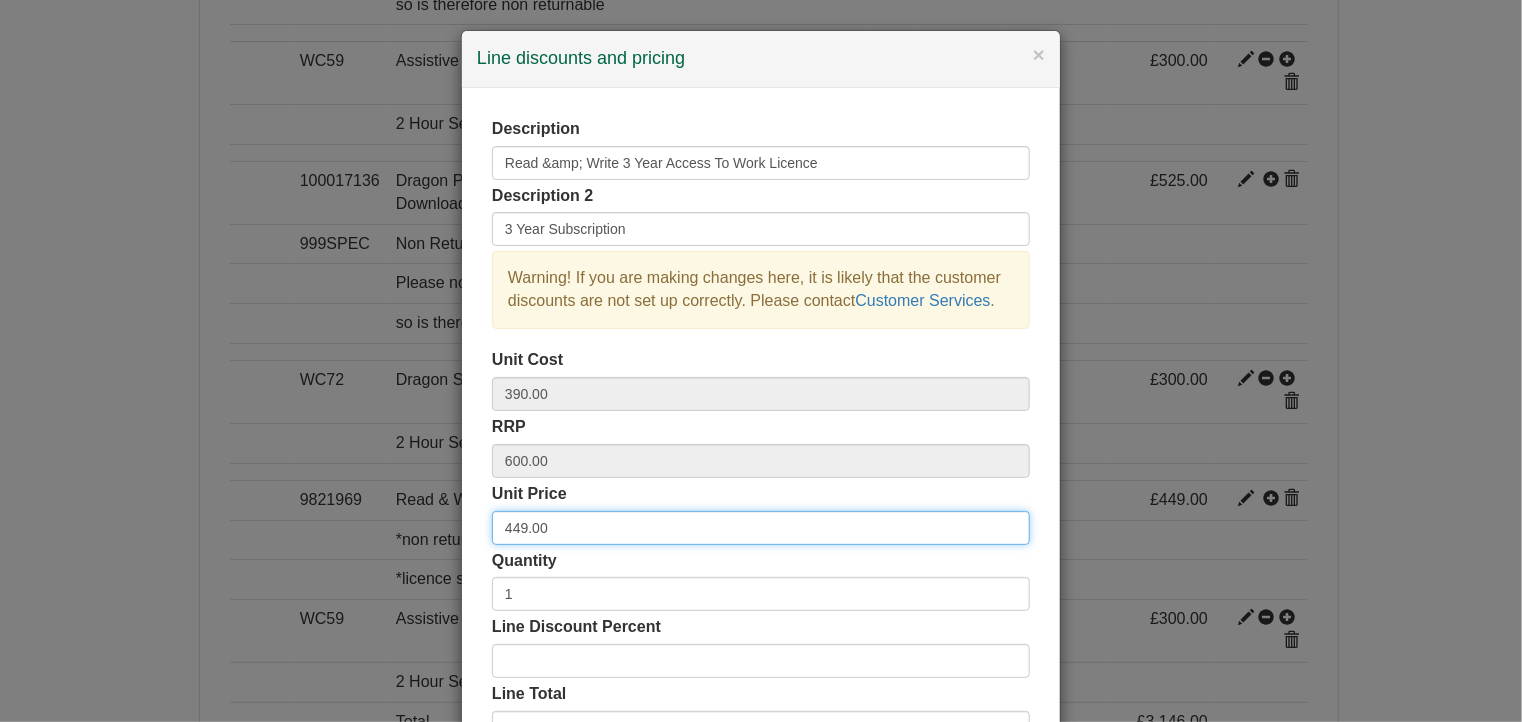 drag, startPoint x: 569, startPoint y: 530, endPoint x: 465, endPoint y: 536, distance: 104.172935 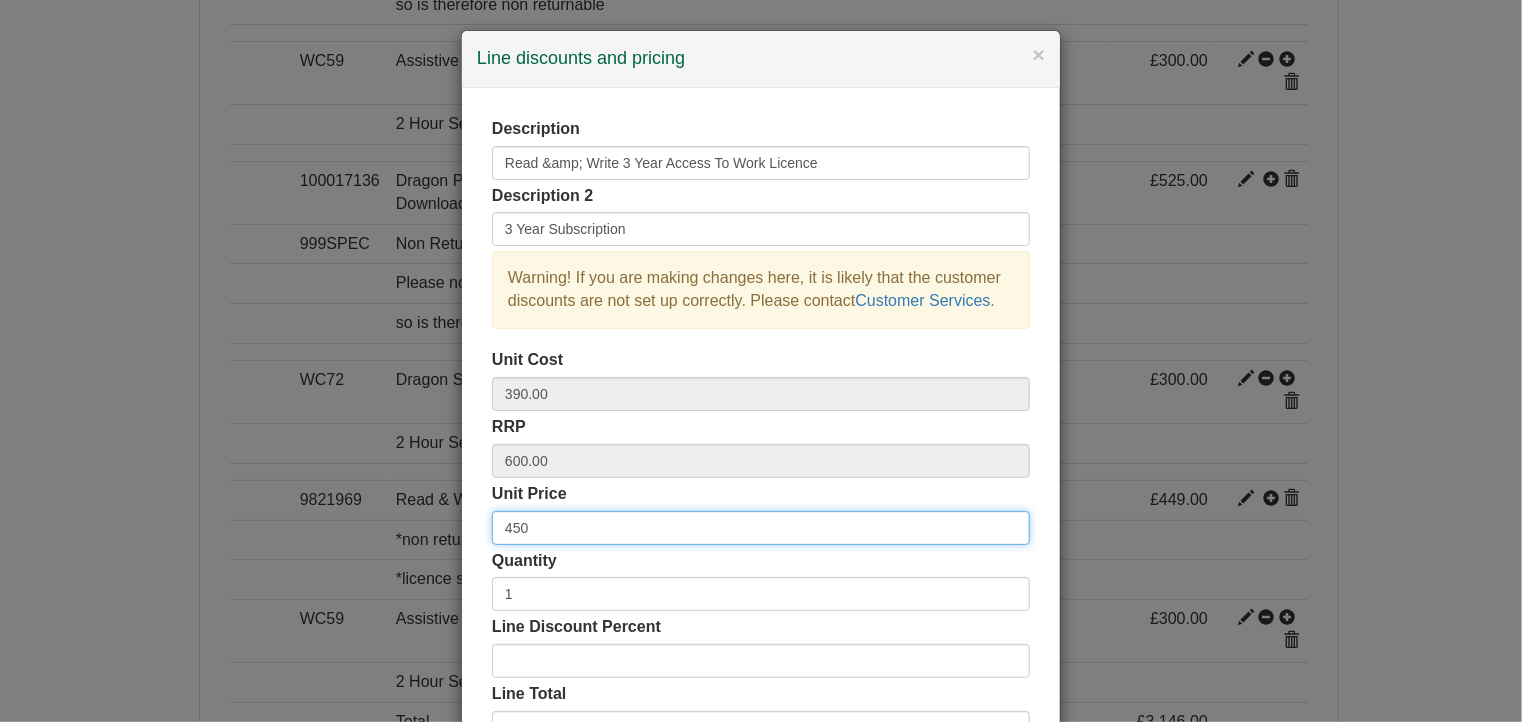 scroll, scrollTop: 152, scrollLeft: 0, axis: vertical 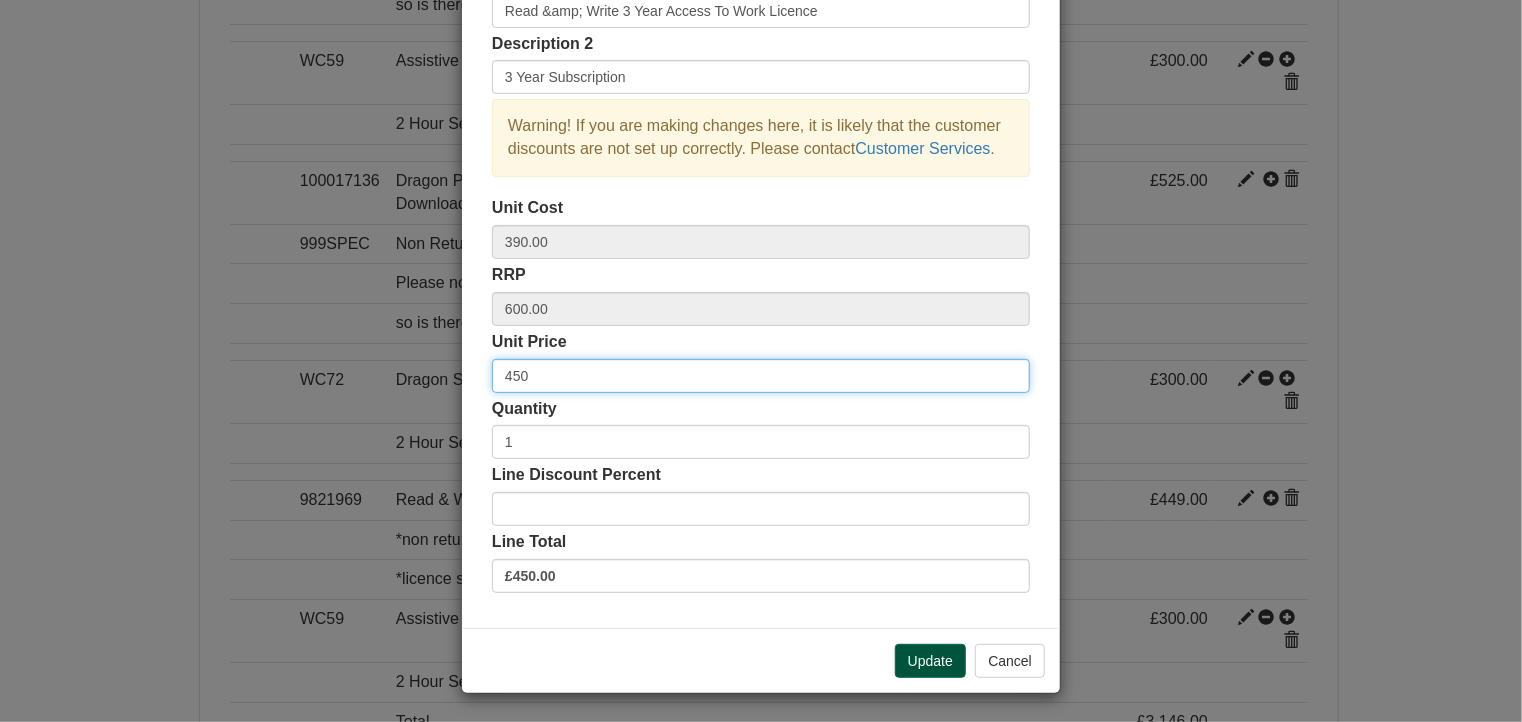 type on "450" 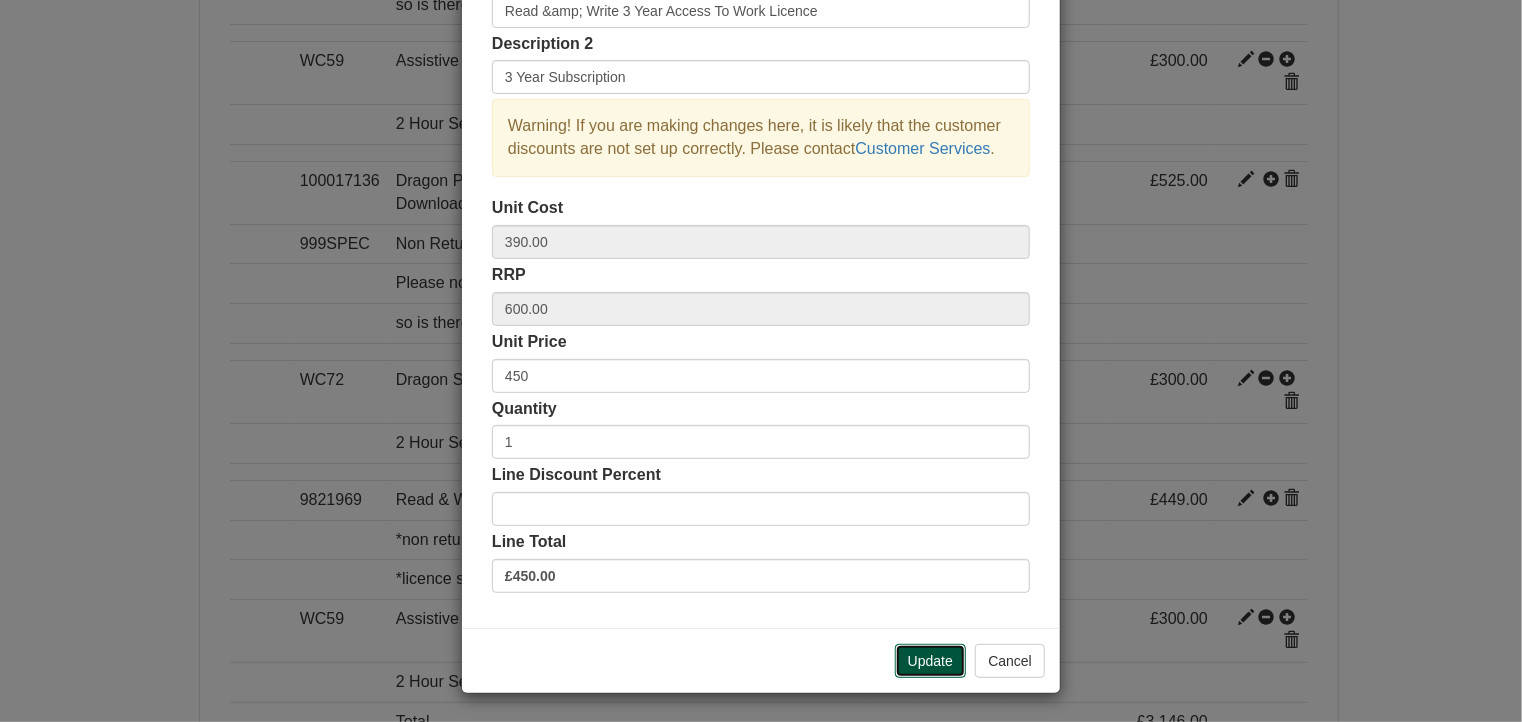 click on "Update" at bounding box center [930, 661] 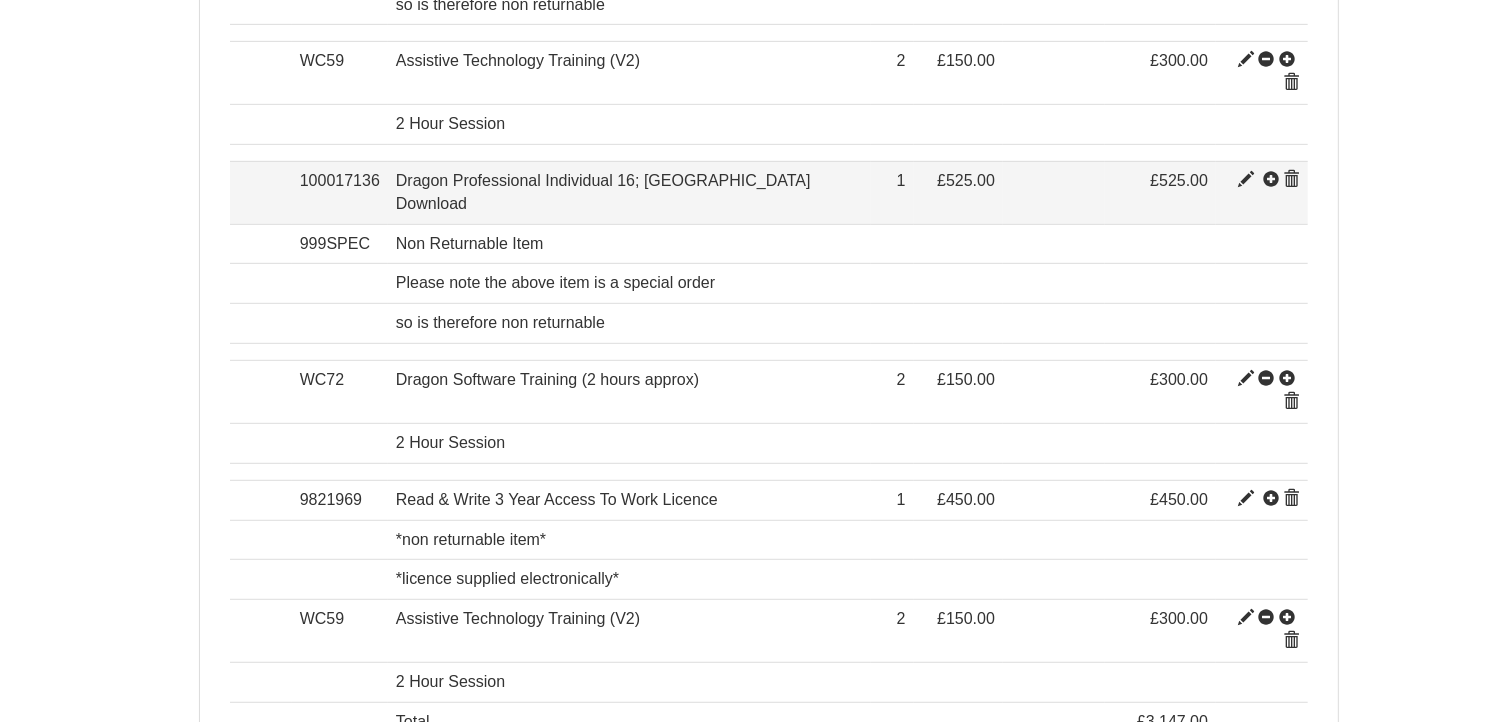 click at bounding box center [1246, 180] 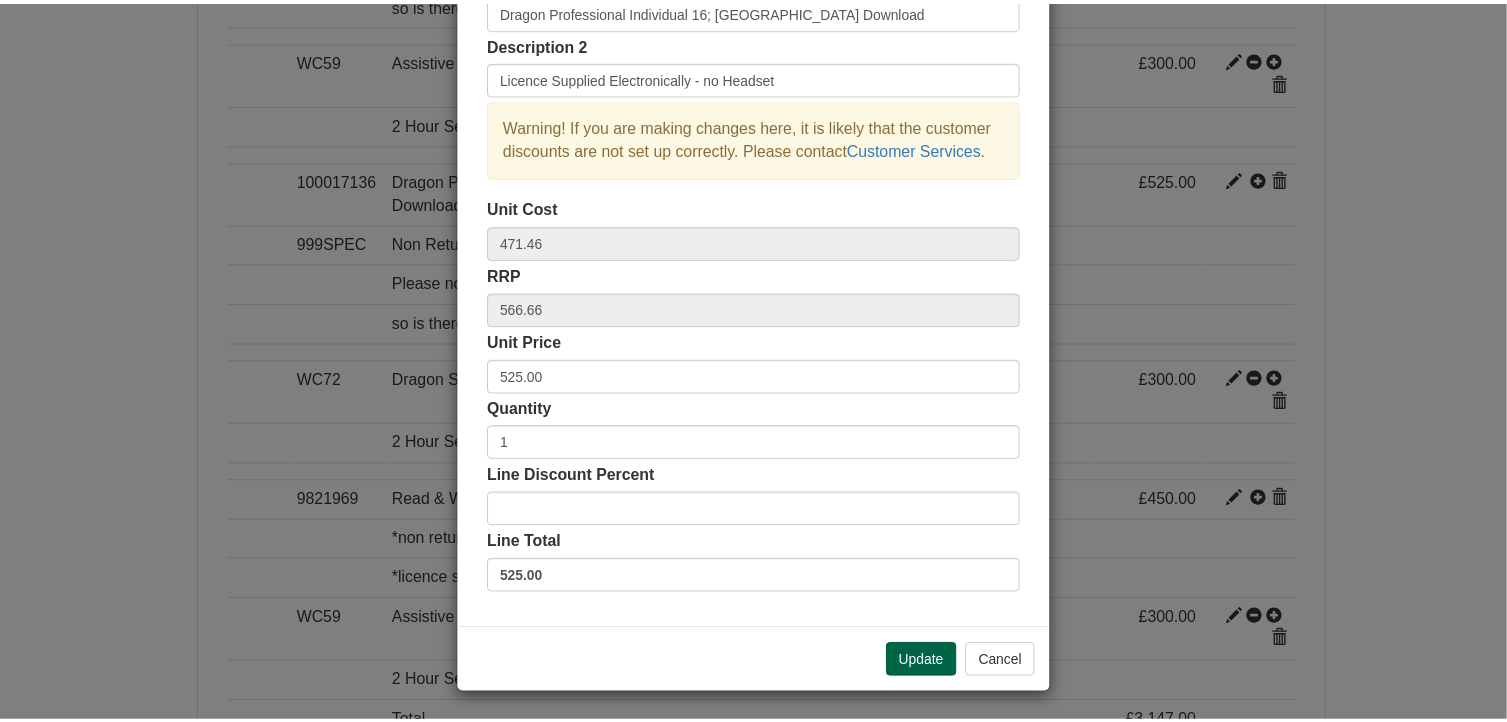 scroll, scrollTop: 0, scrollLeft: 0, axis: both 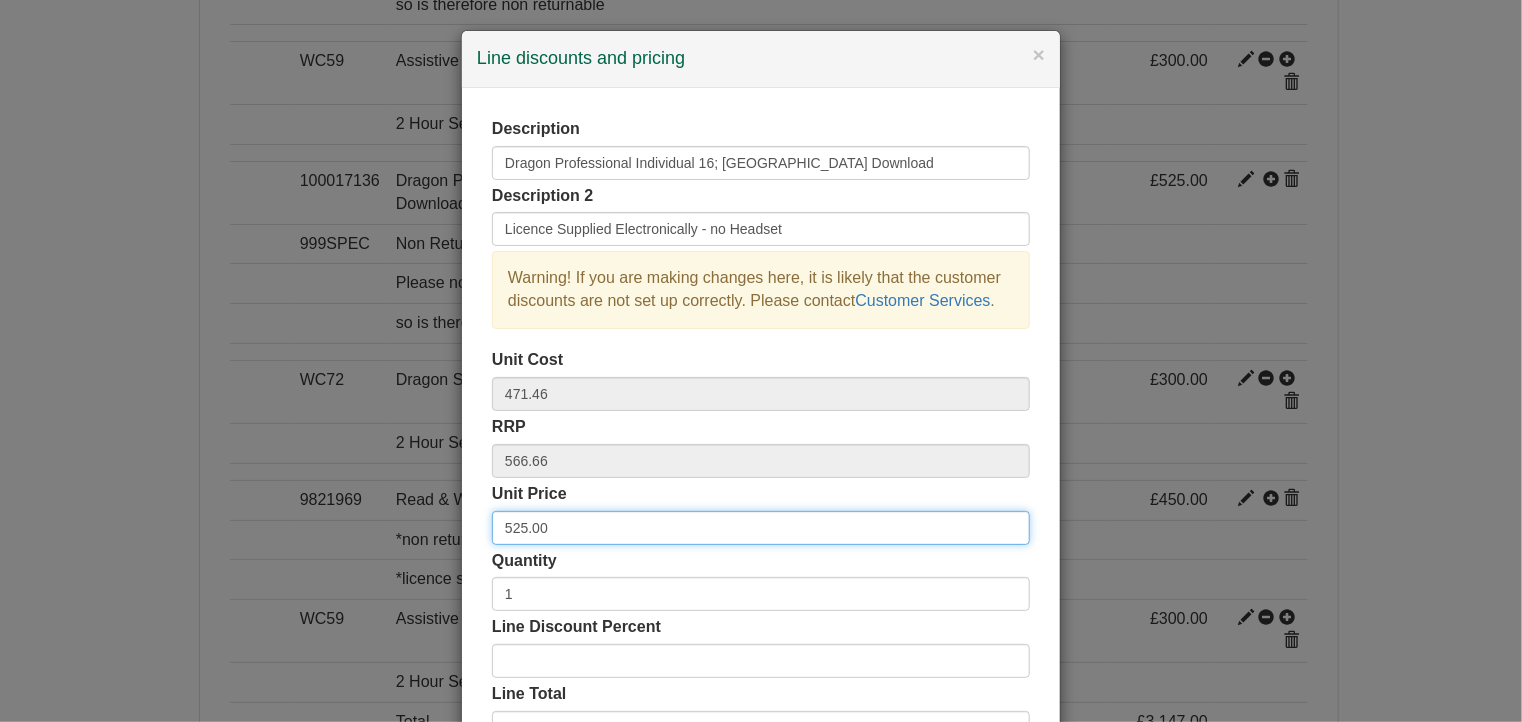 drag, startPoint x: 551, startPoint y: 529, endPoint x: 430, endPoint y: 529, distance: 121 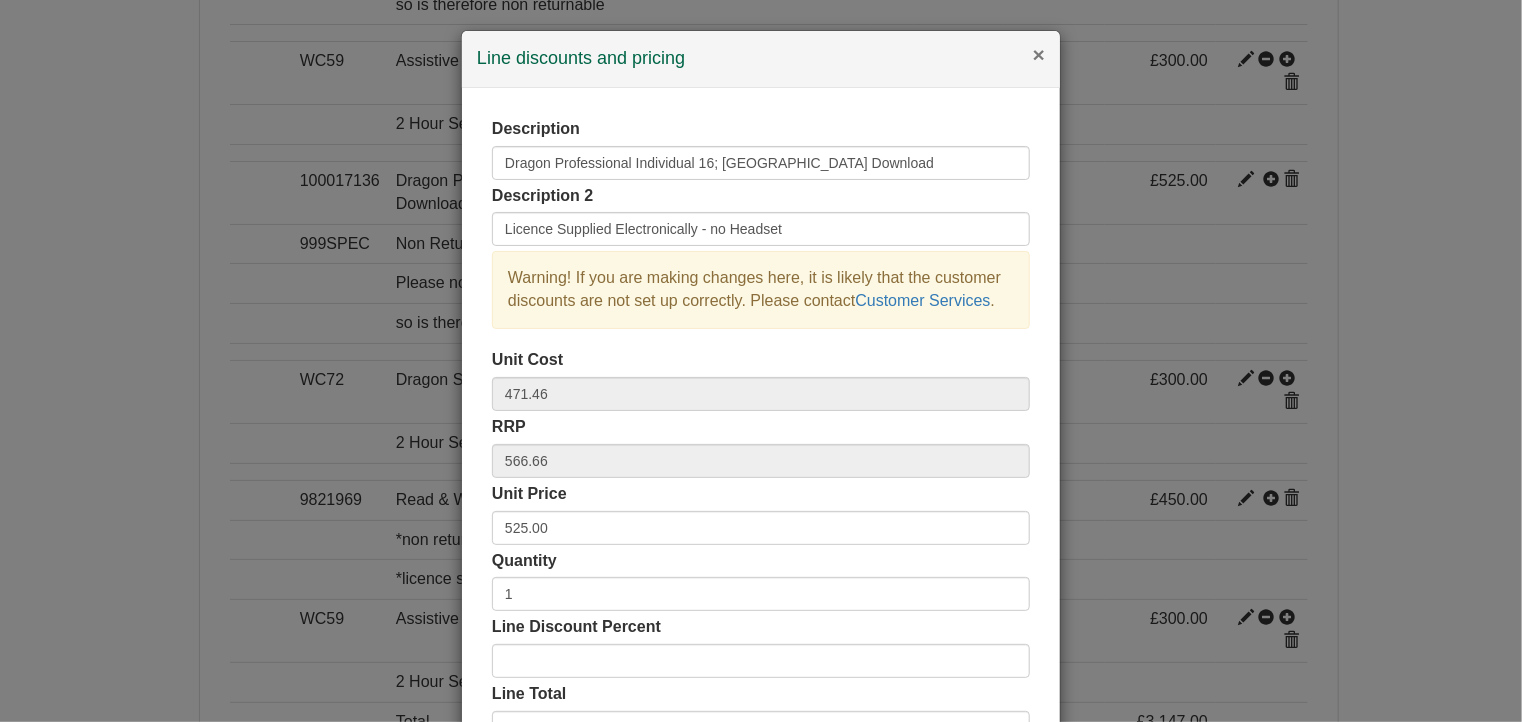 click on "×" at bounding box center (1039, 54) 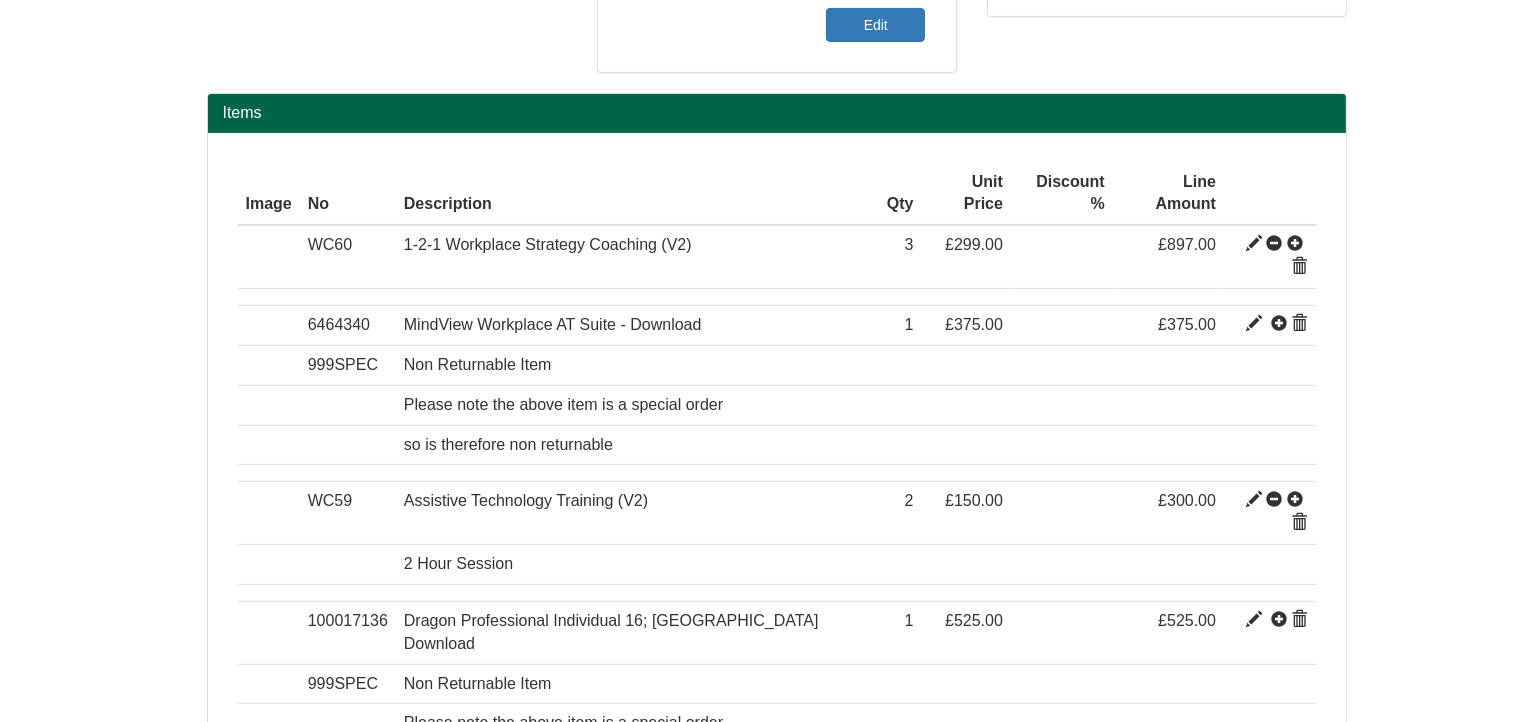 scroll, scrollTop: 604, scrollLeft: 0, axis: vertical 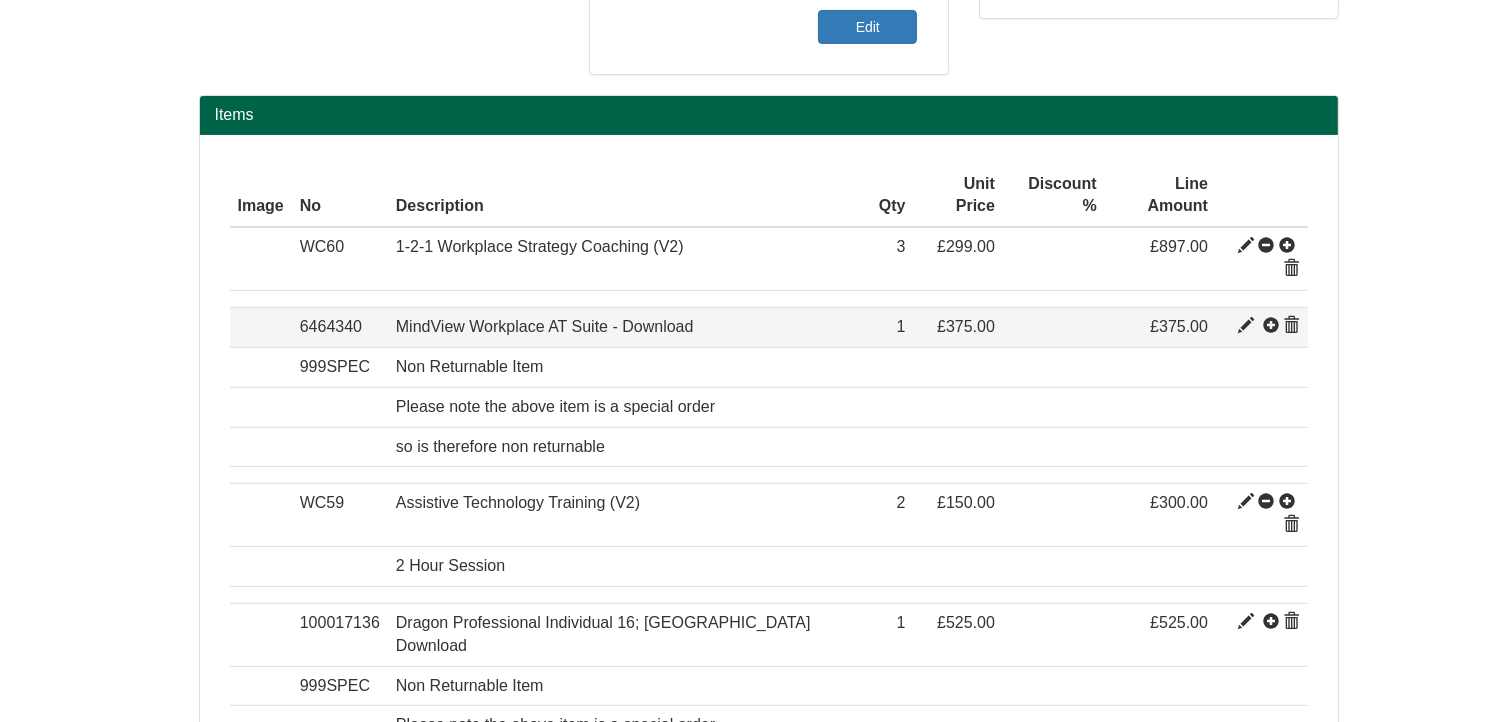 click at bounding box center [1246, 326] 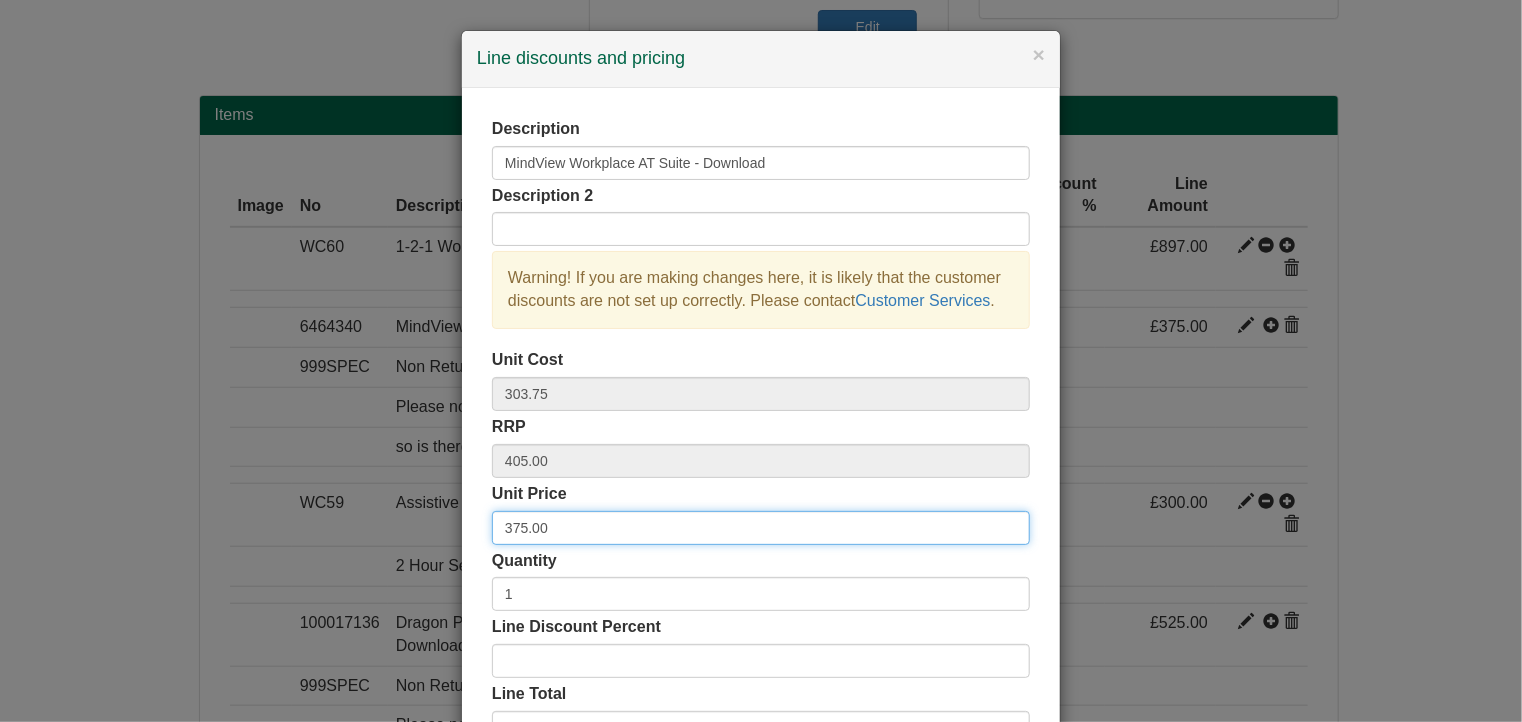 drag, startPoint x: 553, startPoint y: 524, endPoint x: 391, endPoint y: 527, distance: 162.02777 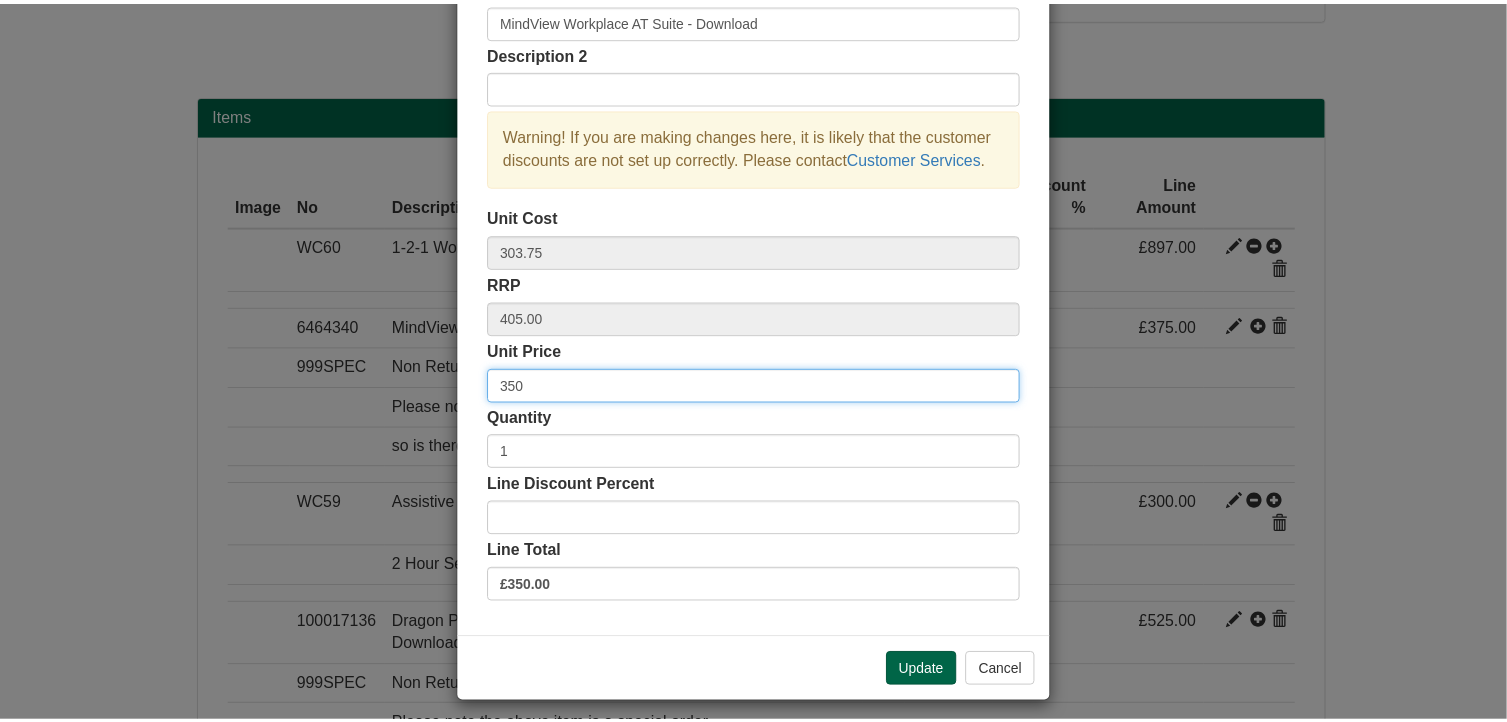 scroll, scrollTop: 152, scrollLeft: 0, axis: vertical 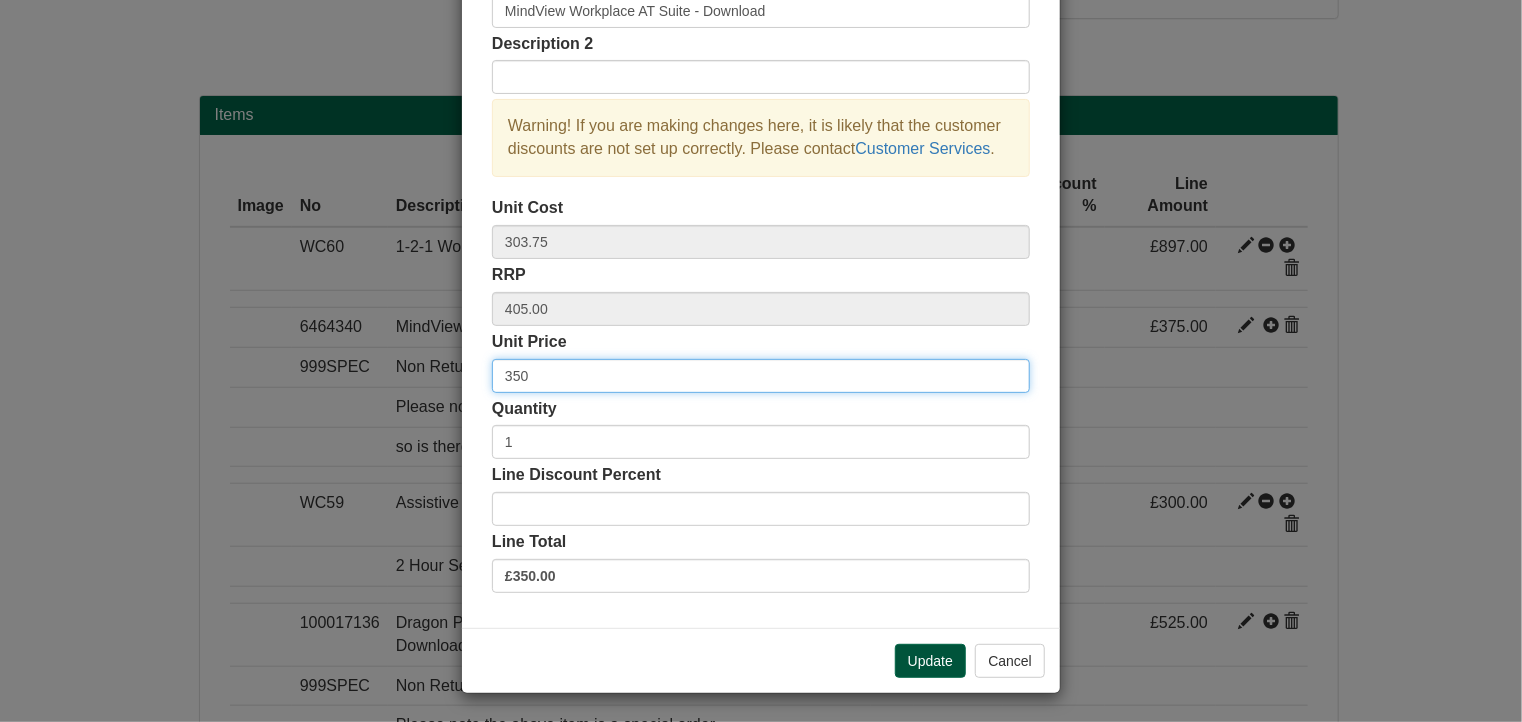 type on "350" 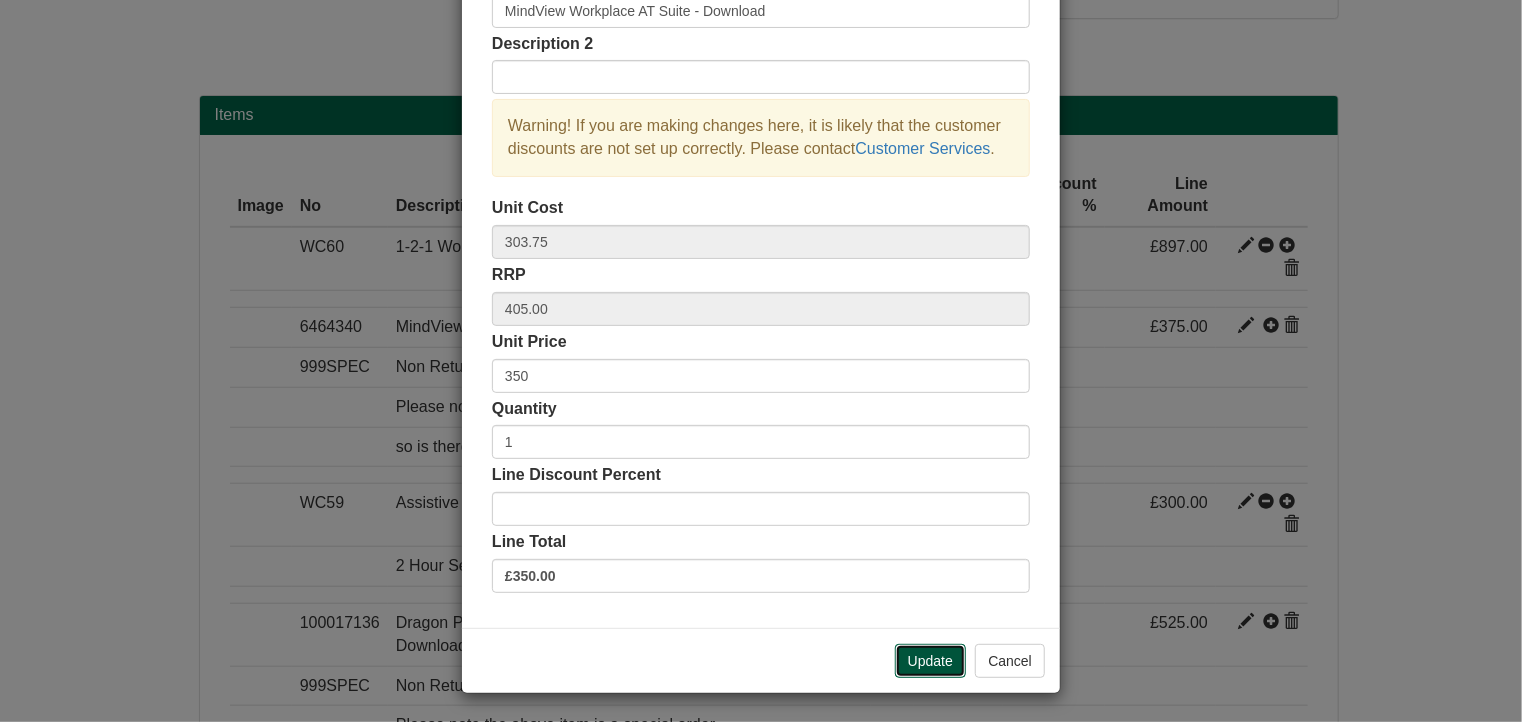 click on "Update" at bounding box center [930, 661] 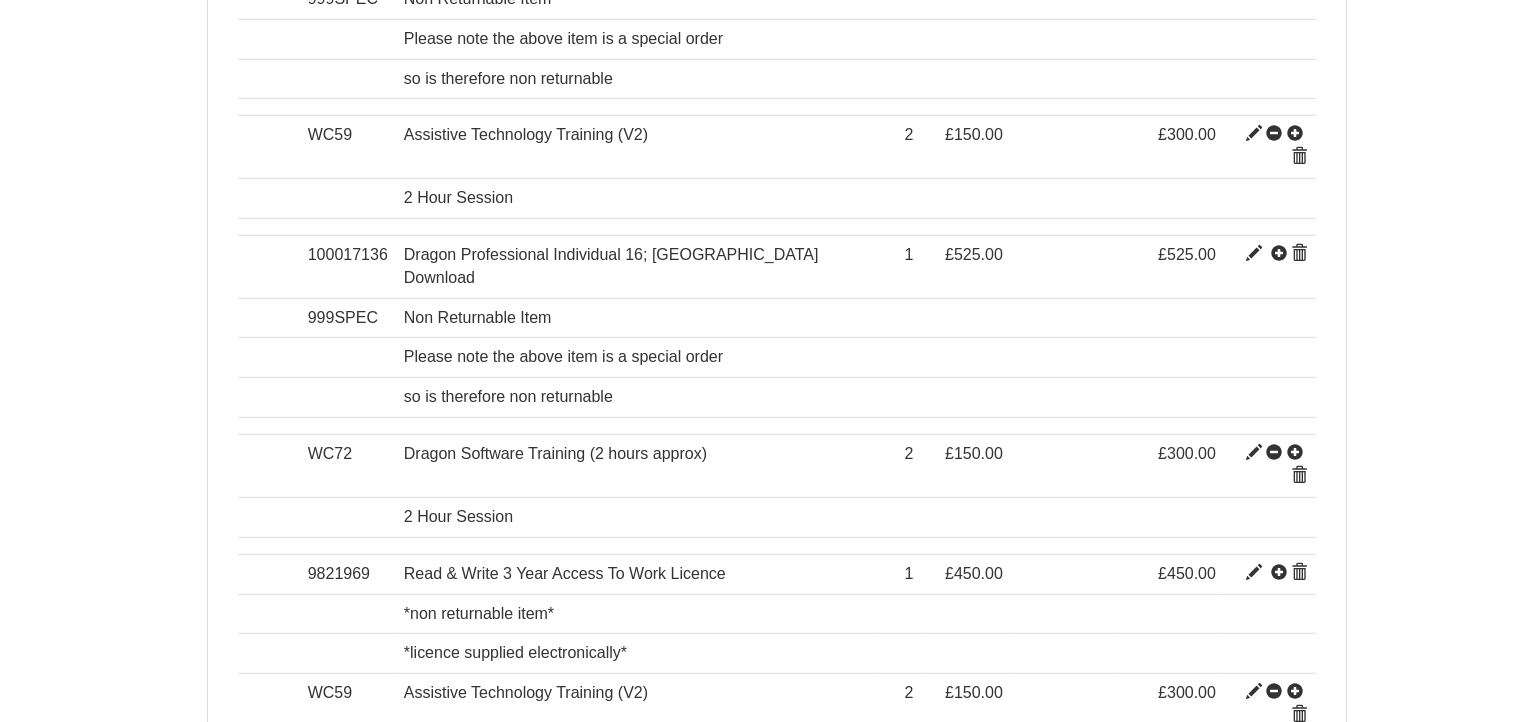 scroll, scrollTop: 975, scrollLeft: 0, axis: vertical 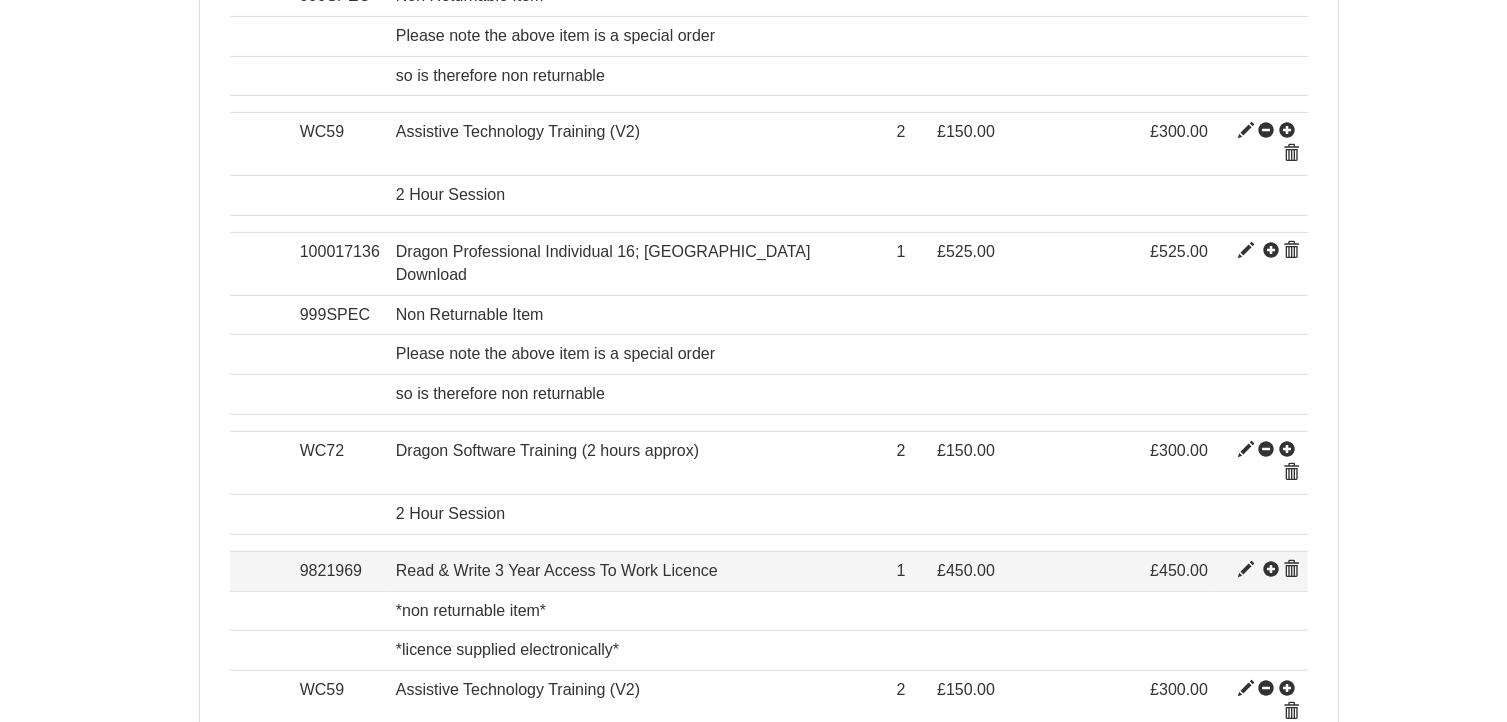 click at bounding box center (1246, 570) 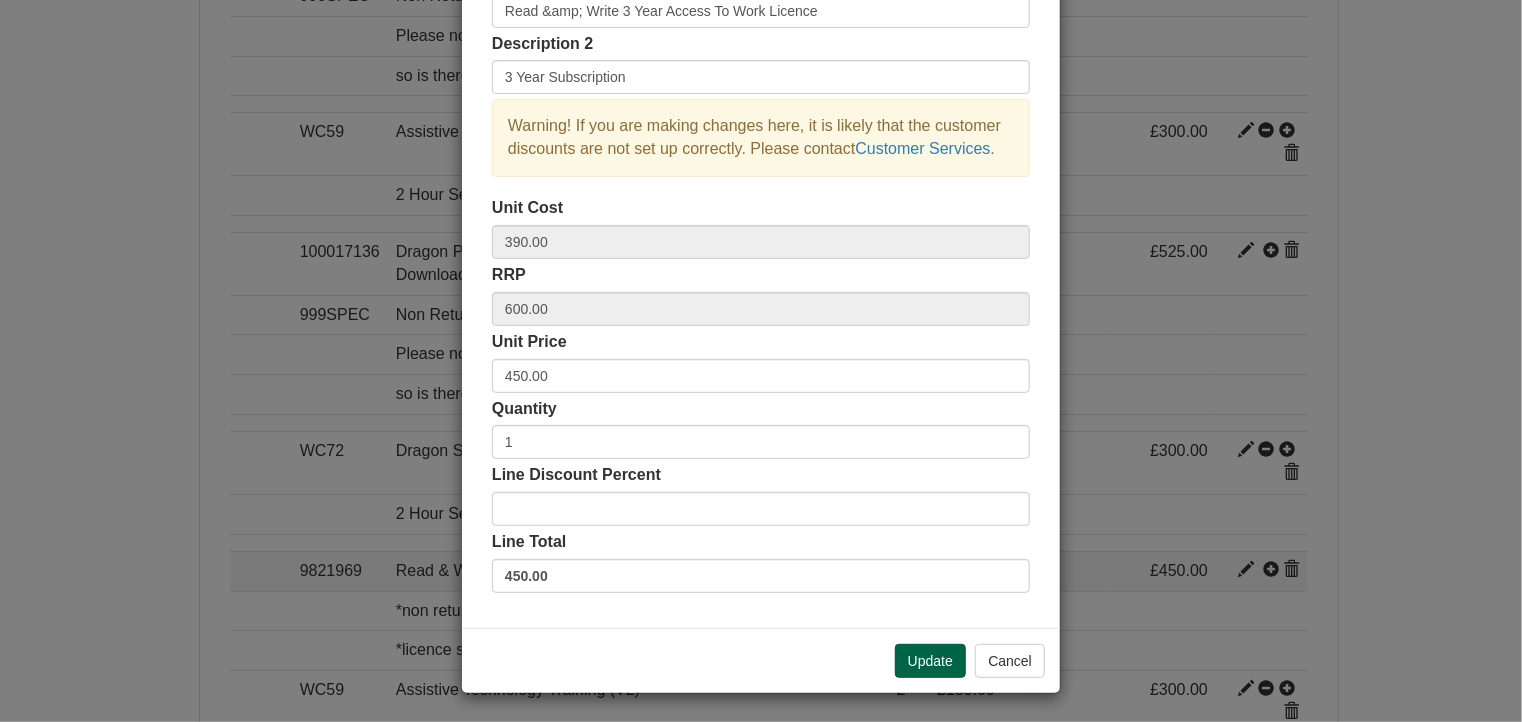 scroll, scrollTop: 0, scrollLeft: 0, axis: both 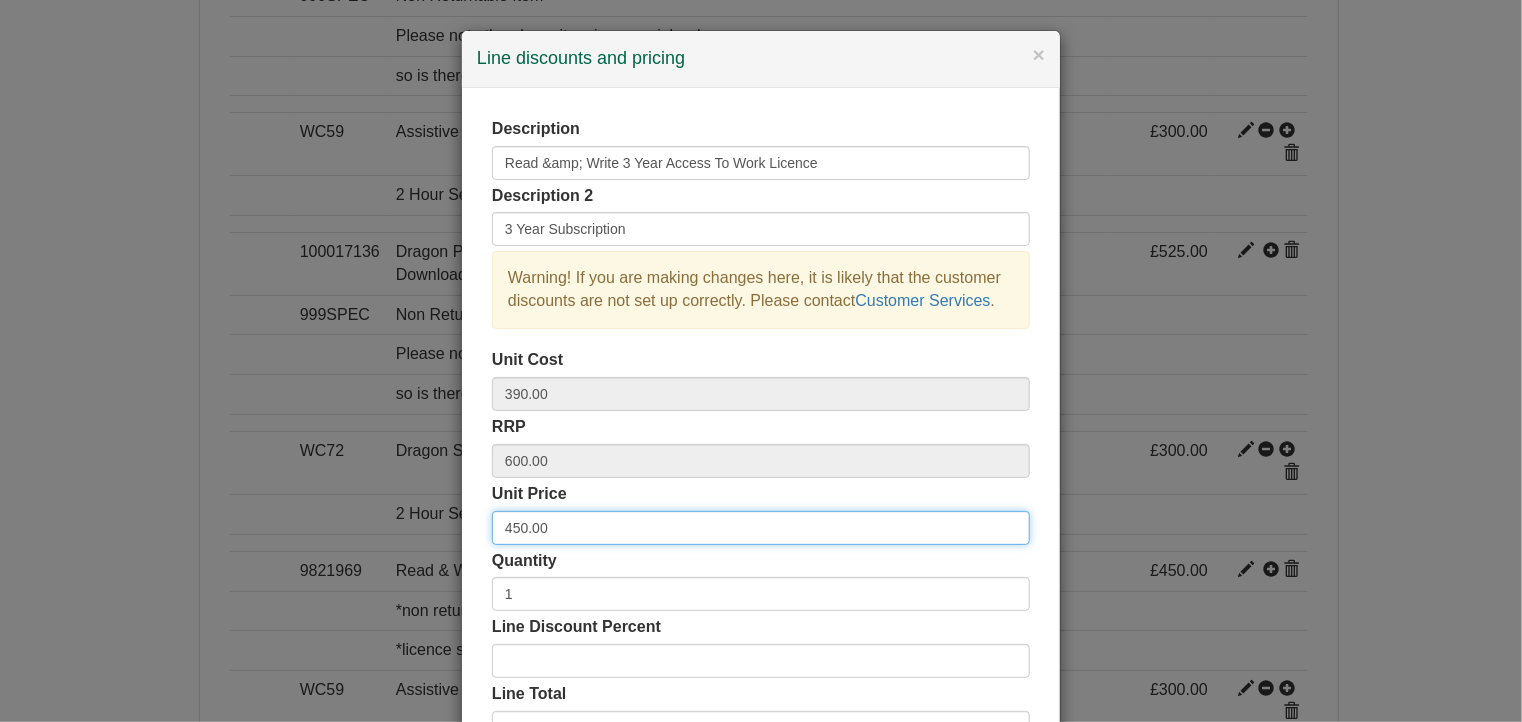 drag, startPoint x: 553, startPoint y: 528, endPoint x: 380, endPoint y: 531, distance: 173.02602 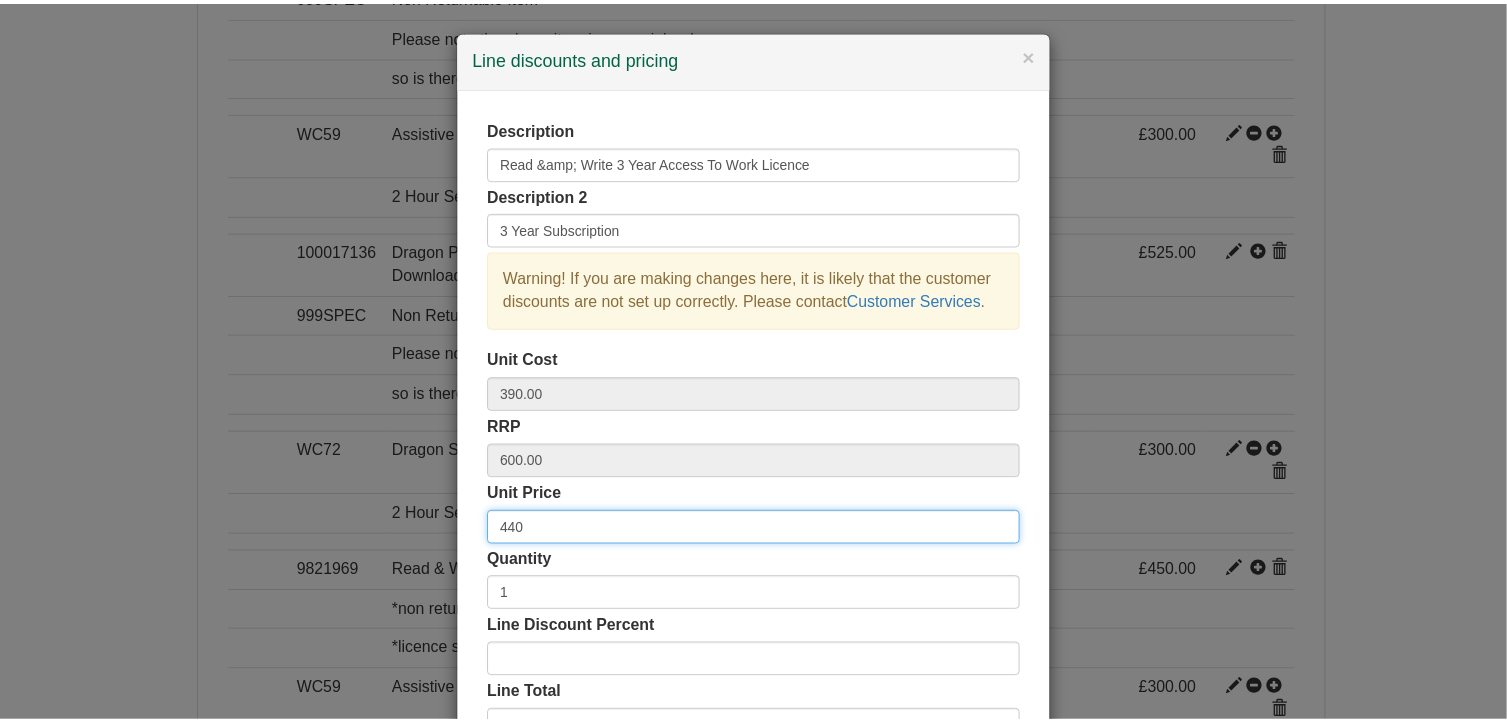 scroll, scrollTop: 152, scrollLeft: 0, axis: vertical 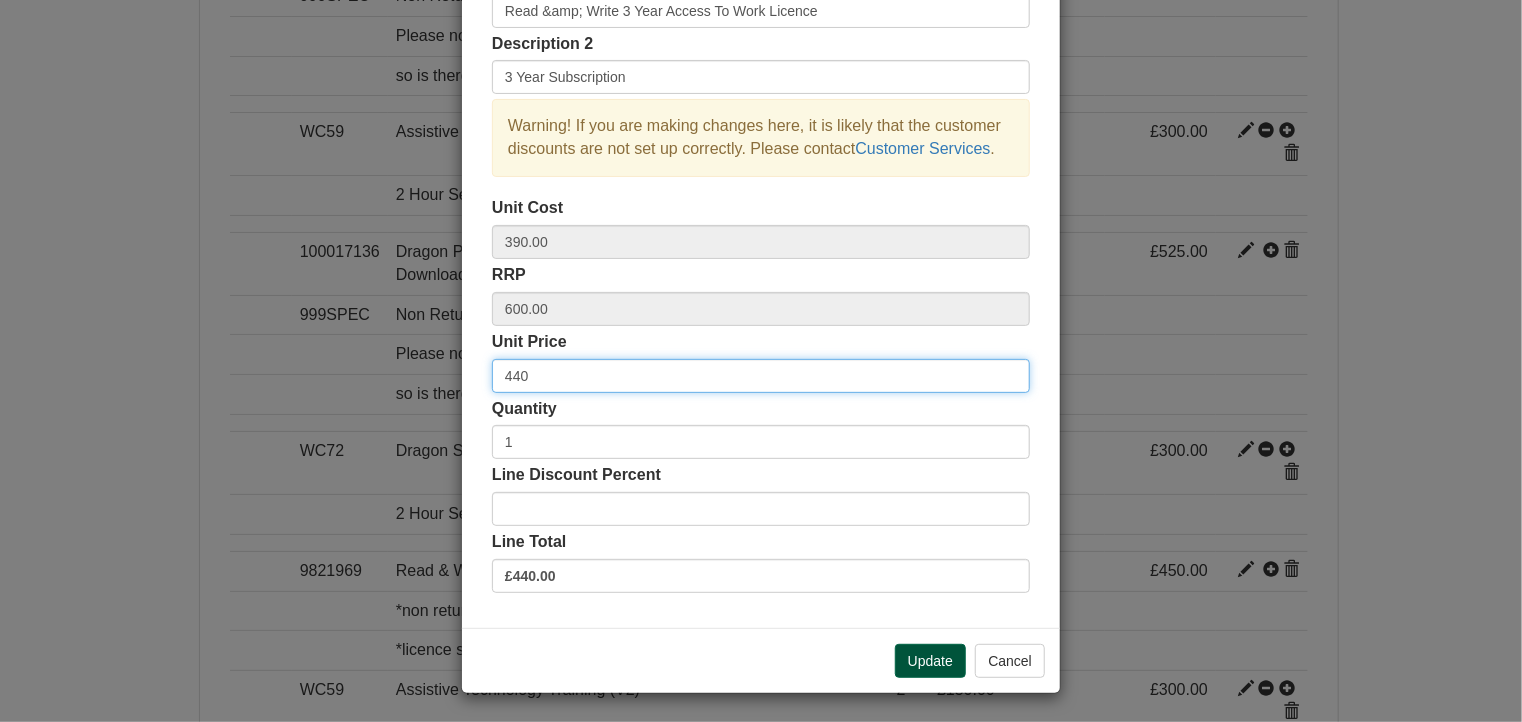 type on "440" 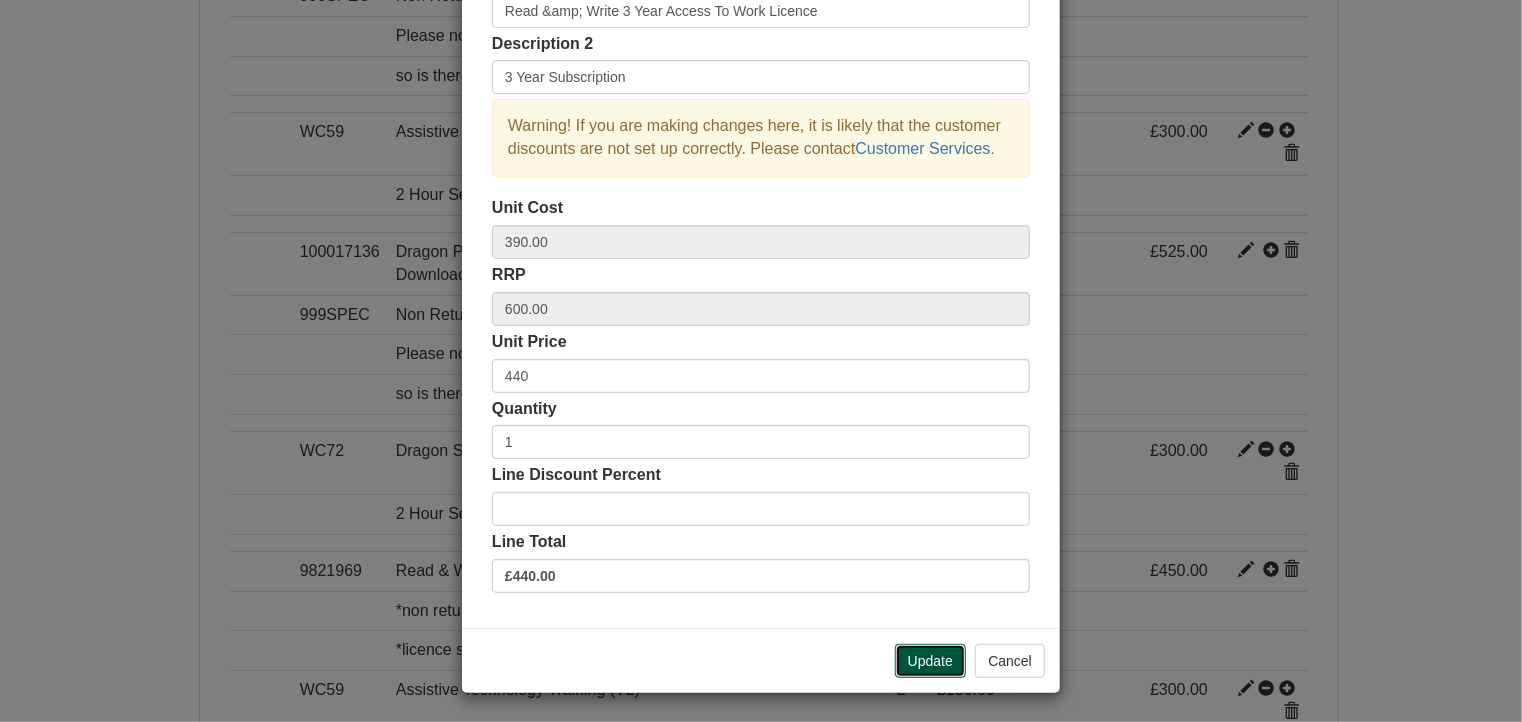 click on "Update" at bounding box center [930, 661] 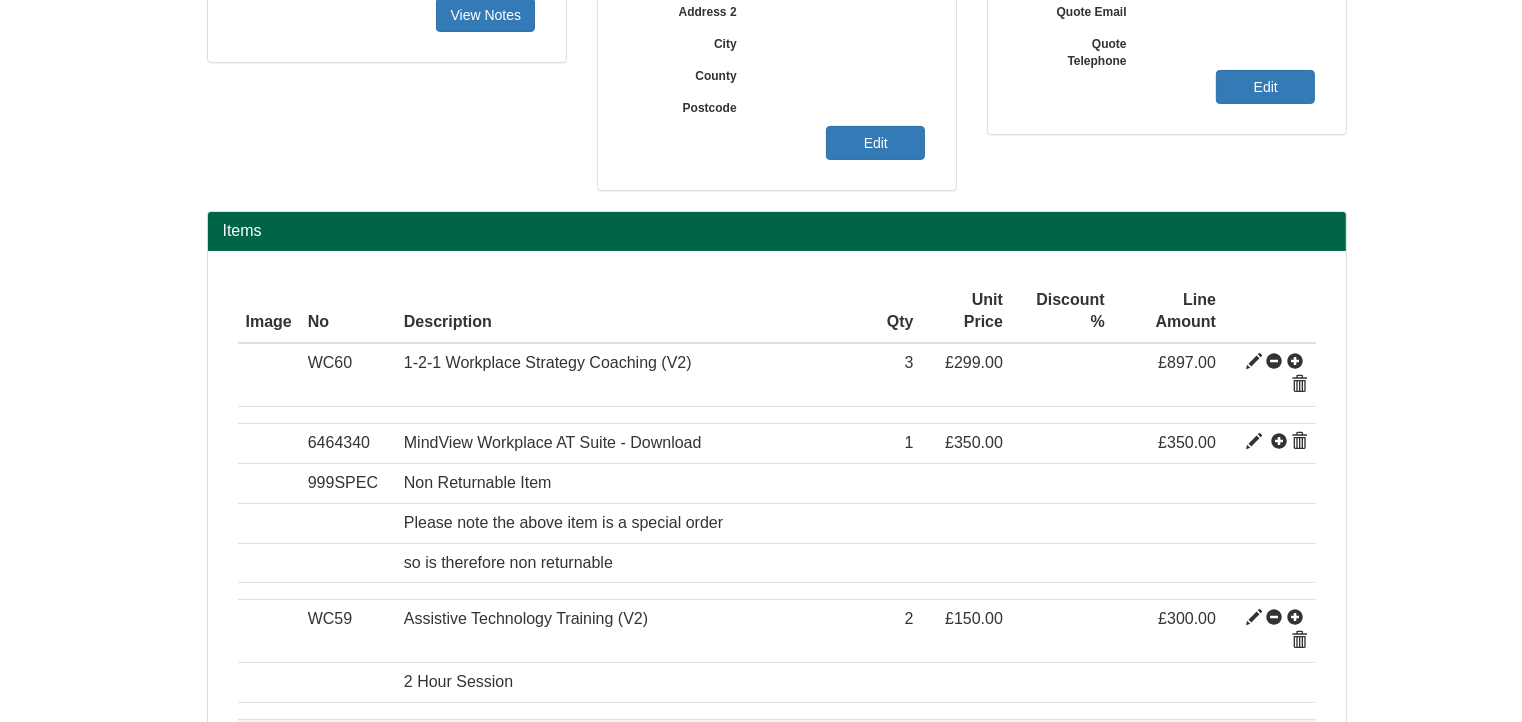 scroll, scrollTop: 475, scrollLeft: 0, axis: vertical 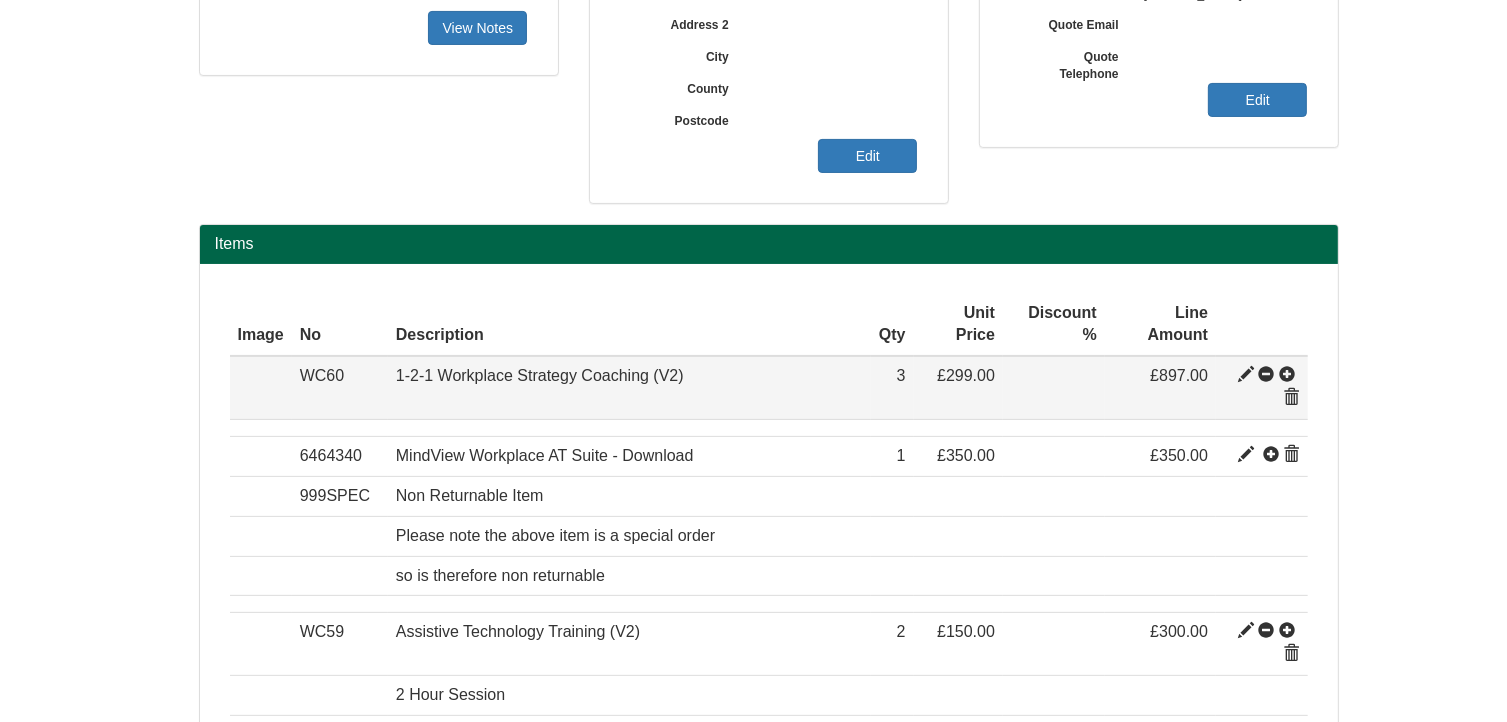 click at bounding box center (1246, 375) 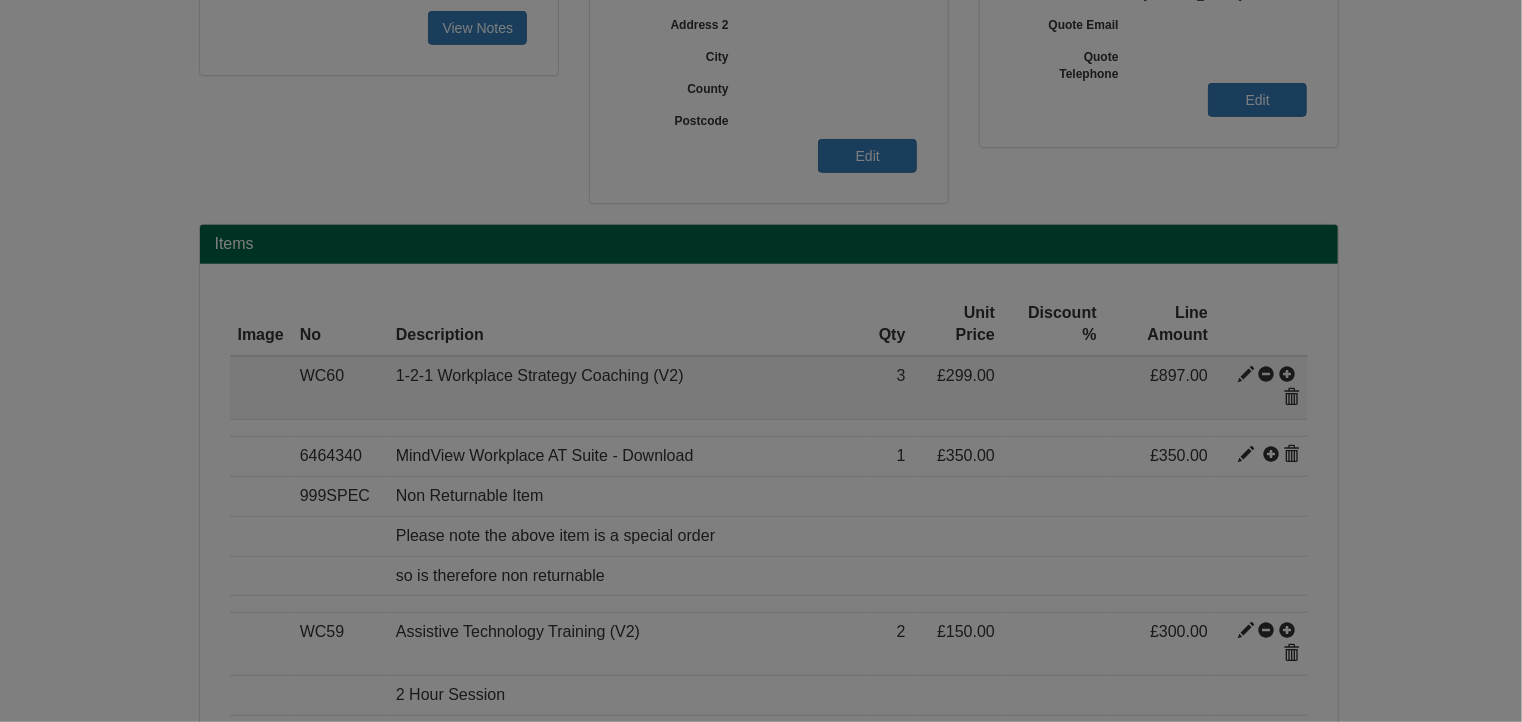 scroll, scrollTop: 0, scrollLeft: 0, axis: both 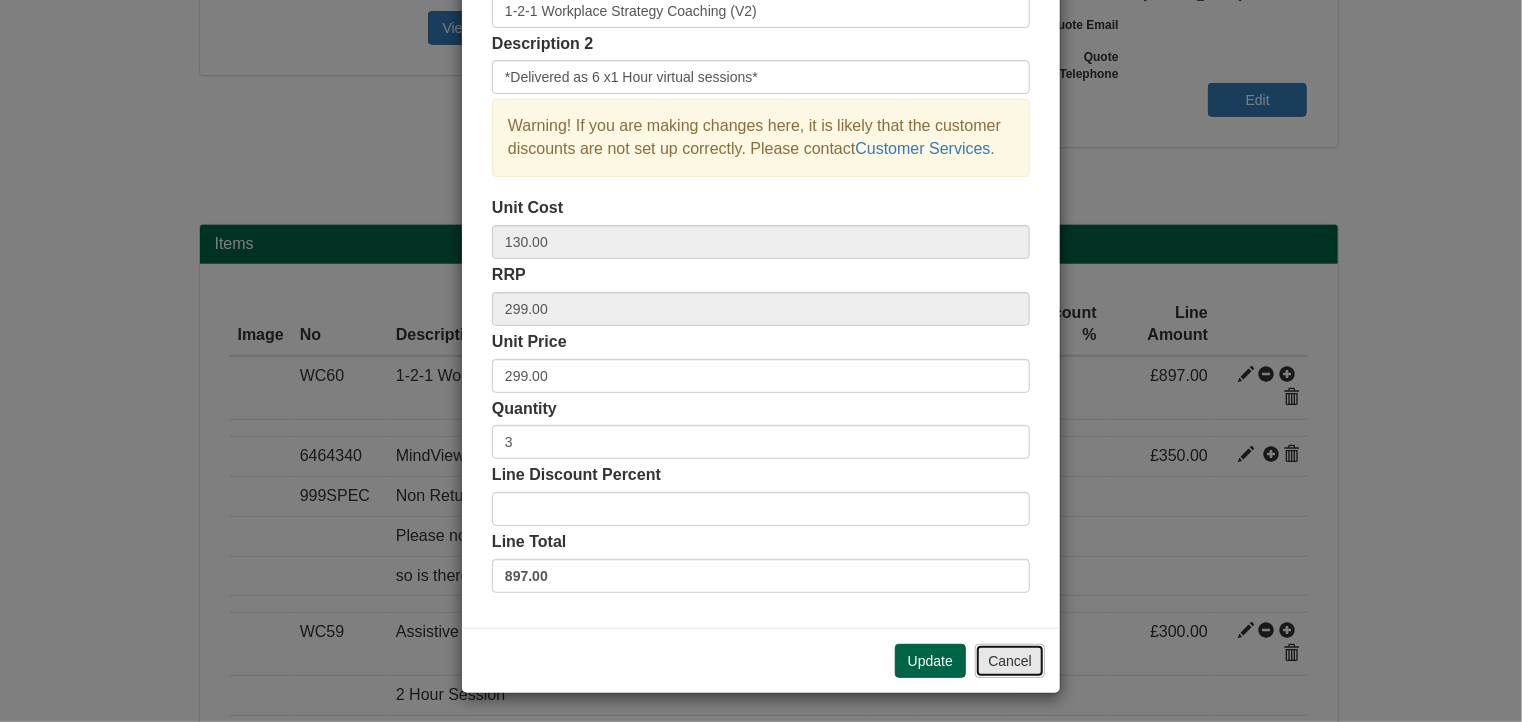 click on "Cancel" at bounding box center [1010, 661] 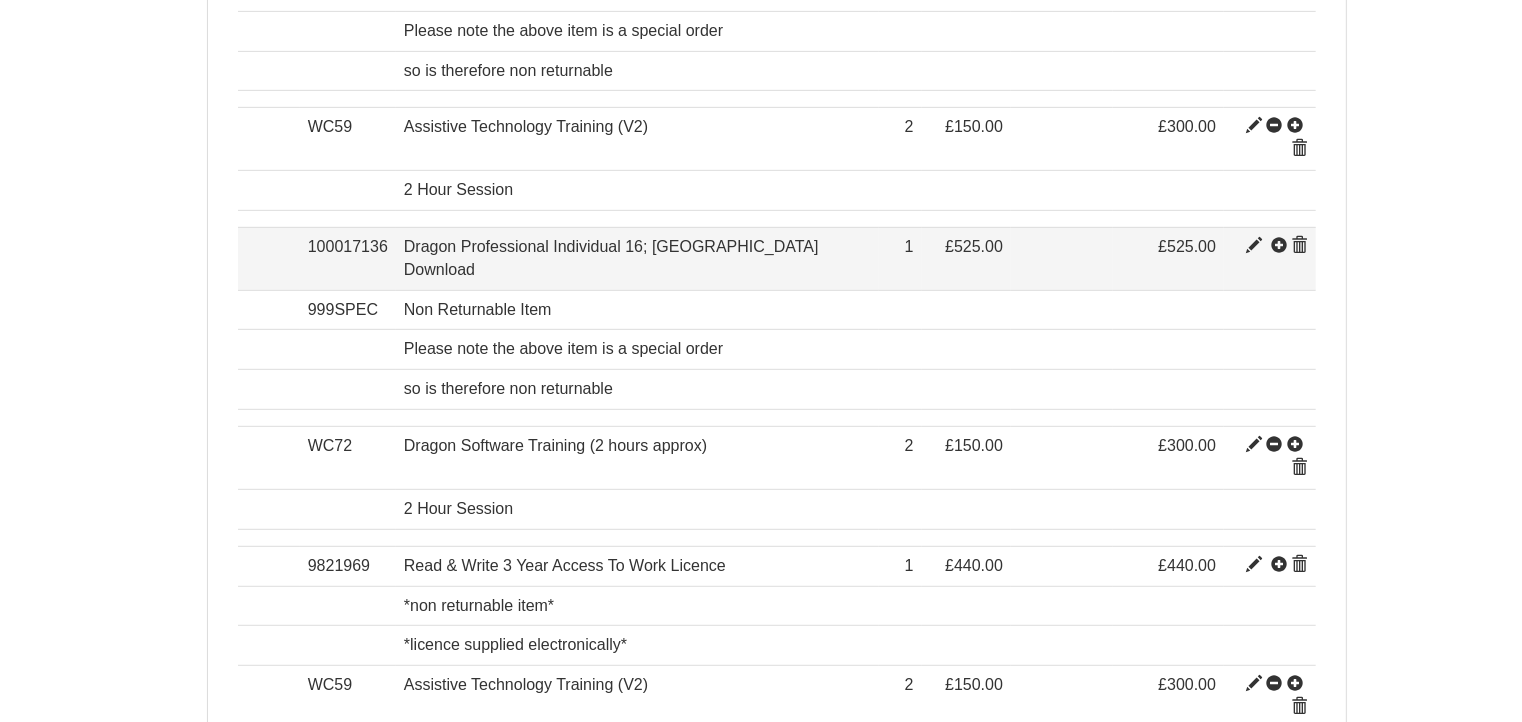 scroll, scrollTop: 946, scrollLeft: 0, axis: vertical 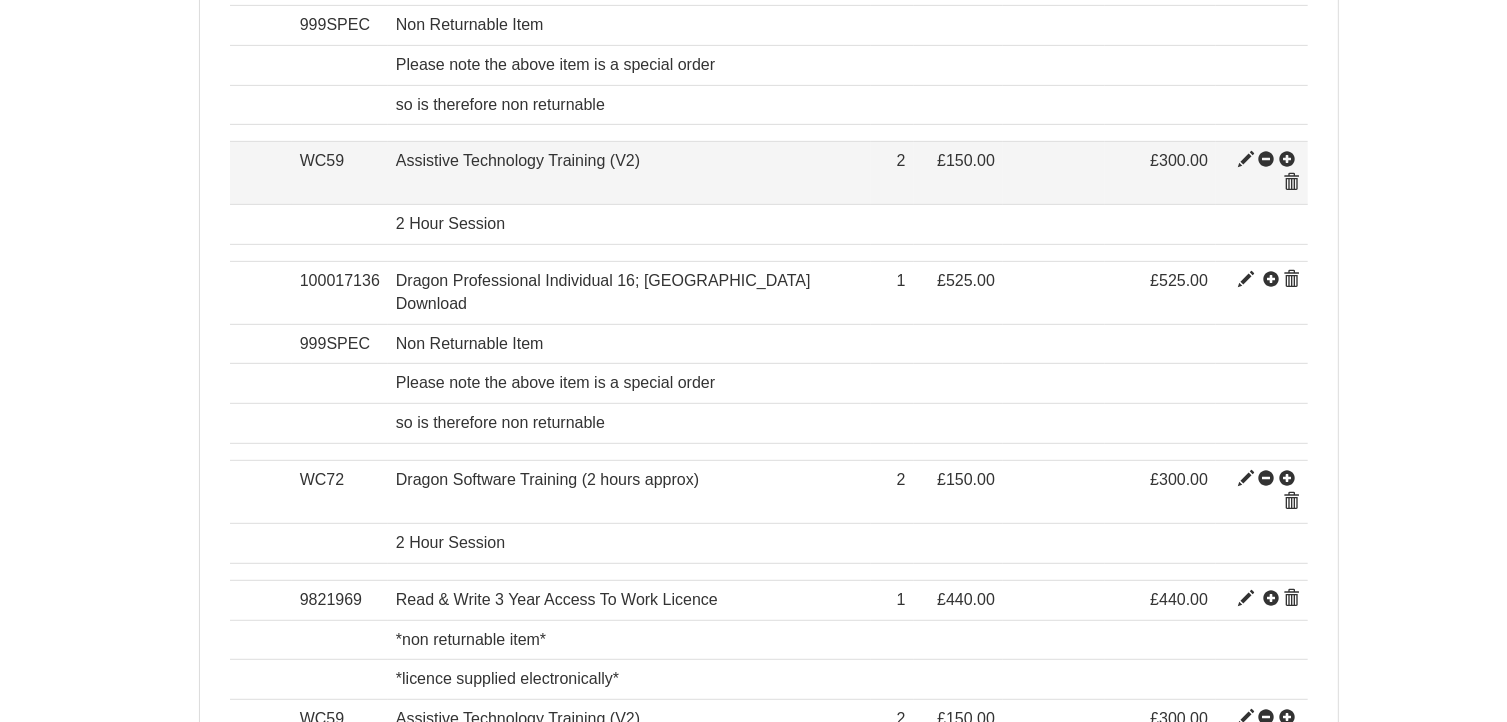 click at bounding box center (1246, 160) 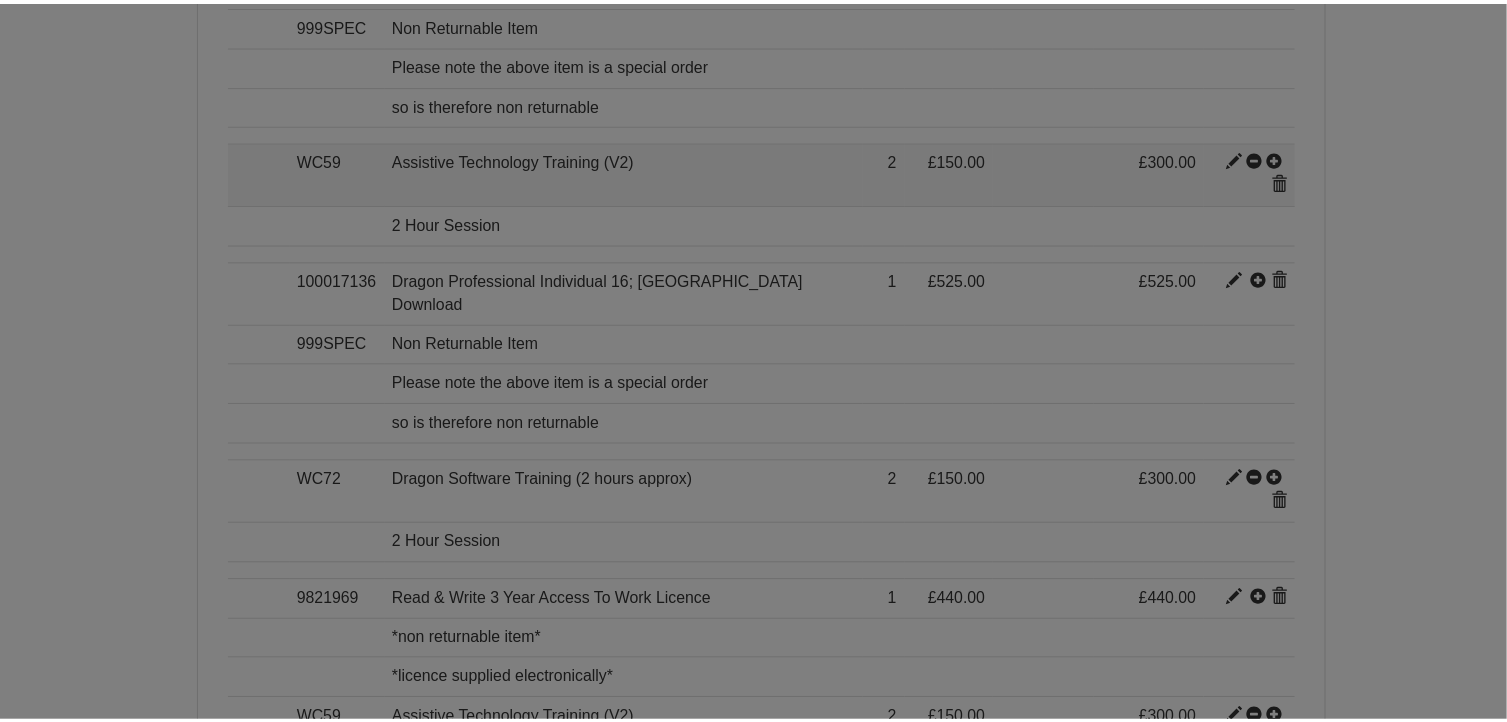 scroll, scrollTop: 0, scrollLeft: 0, axis: both 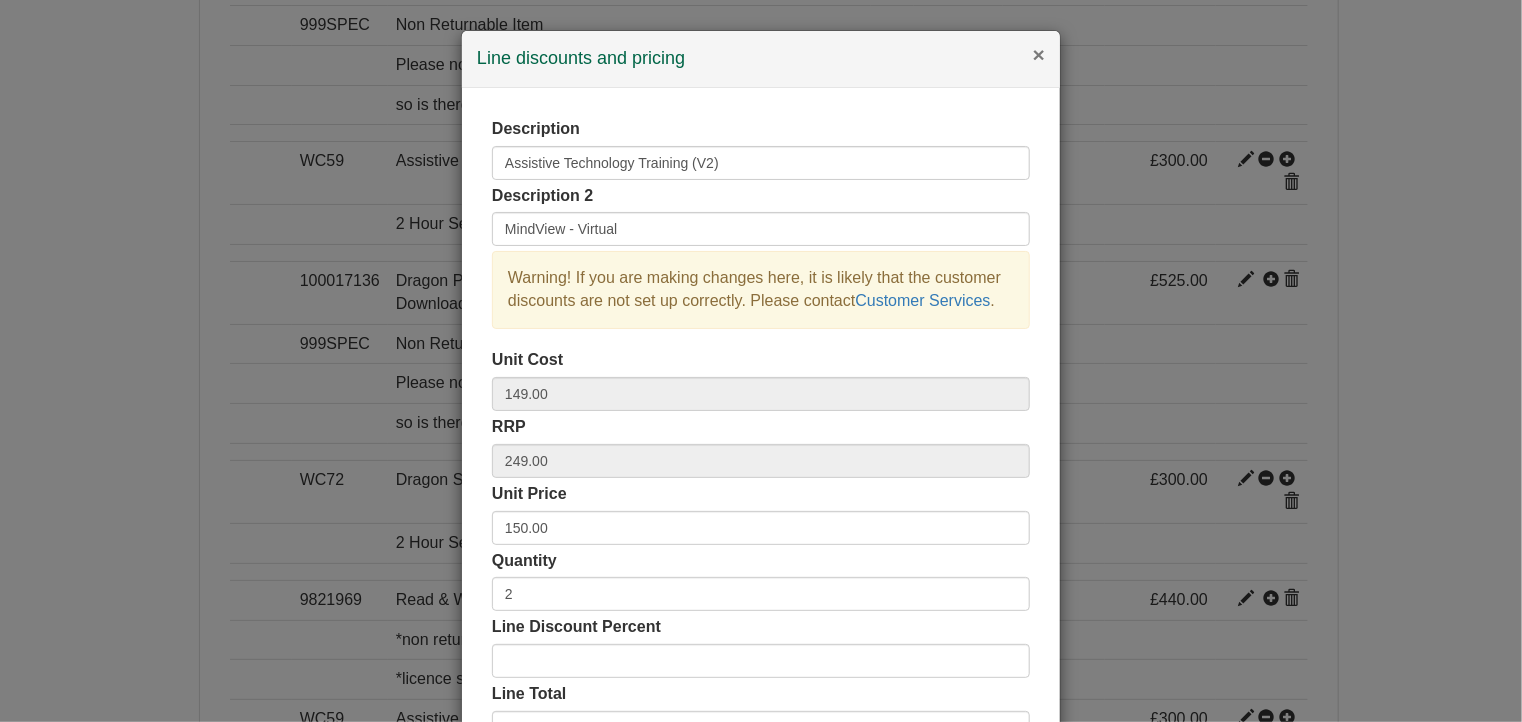 click on "×" at bounding box center (1039, 54) 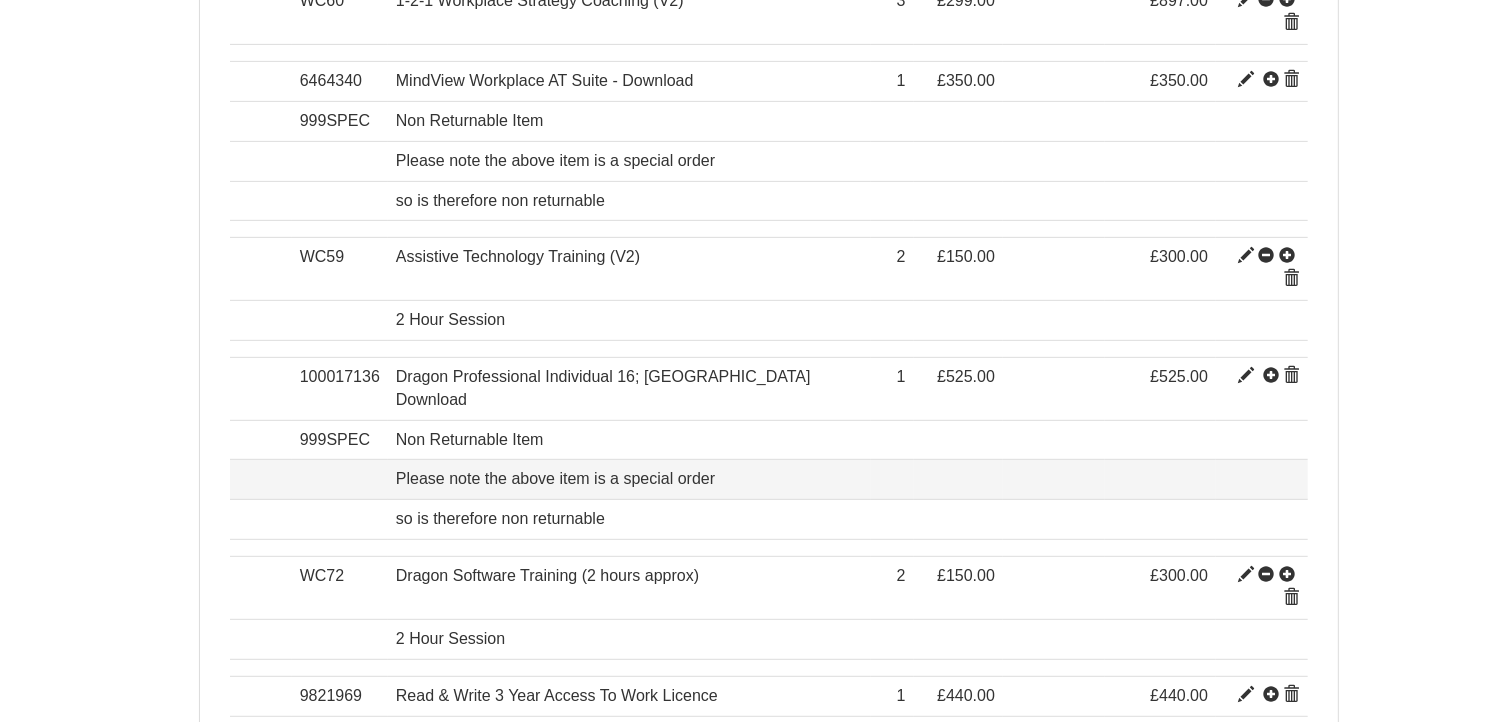 scroll, scrollTop: 746, scrollLeft: 0, axis: vertical 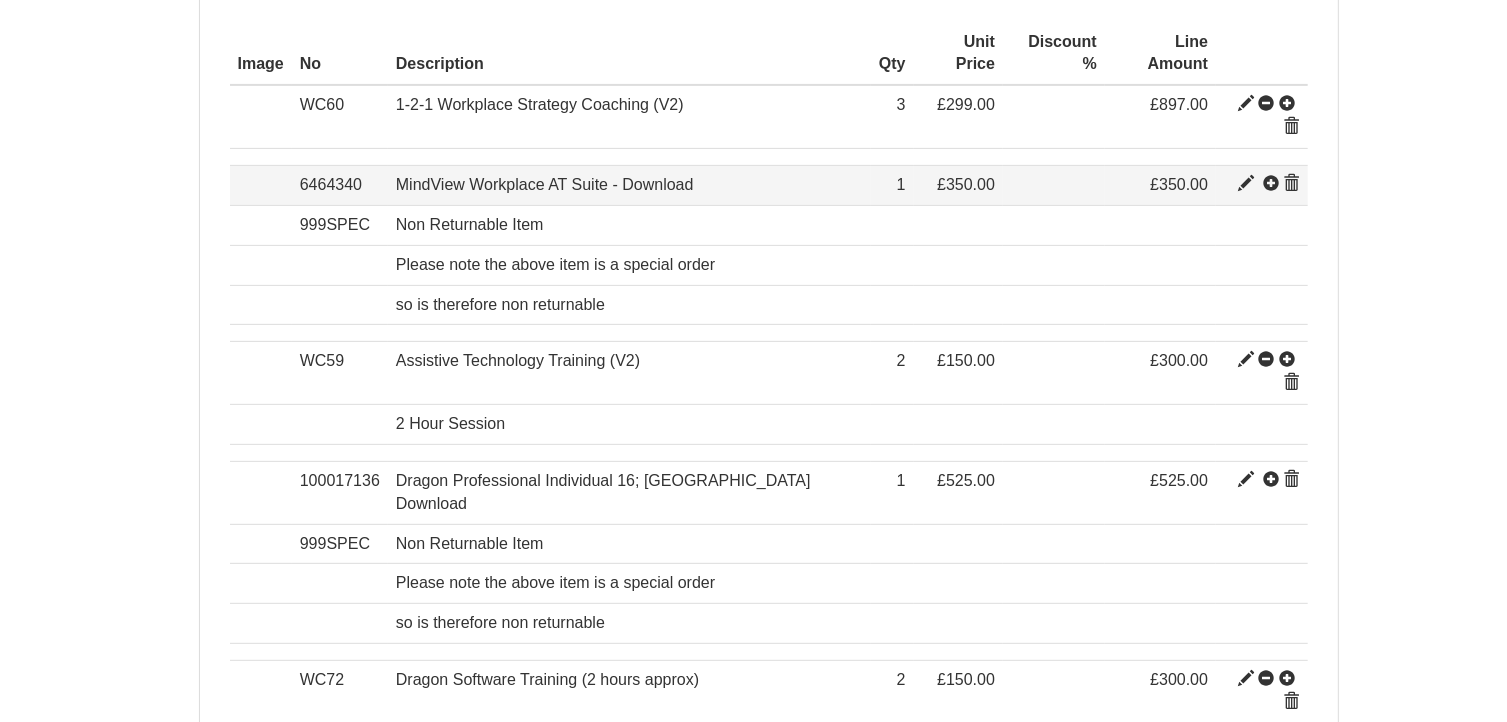 click at bounding box center [1246, 184] 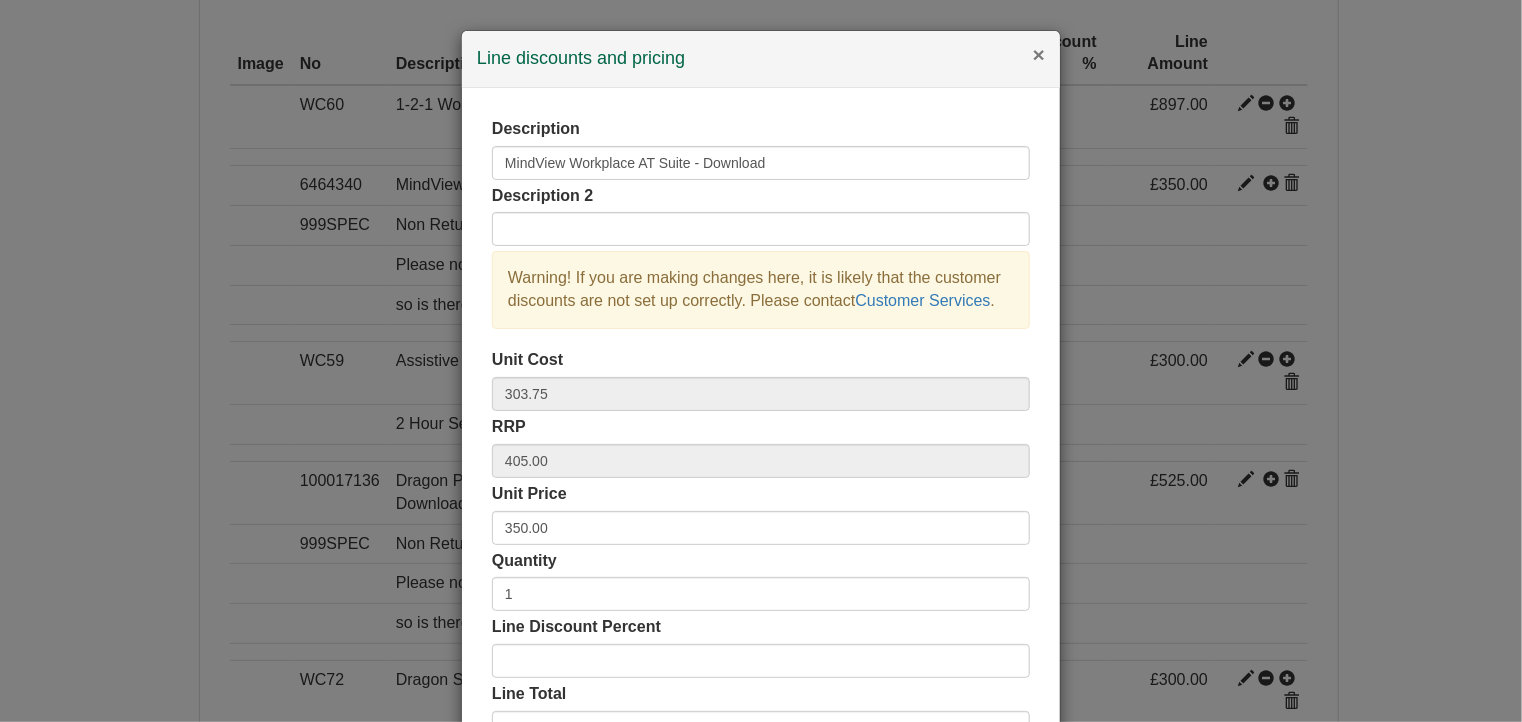 click on "×" at bounding box center (1039, 54) 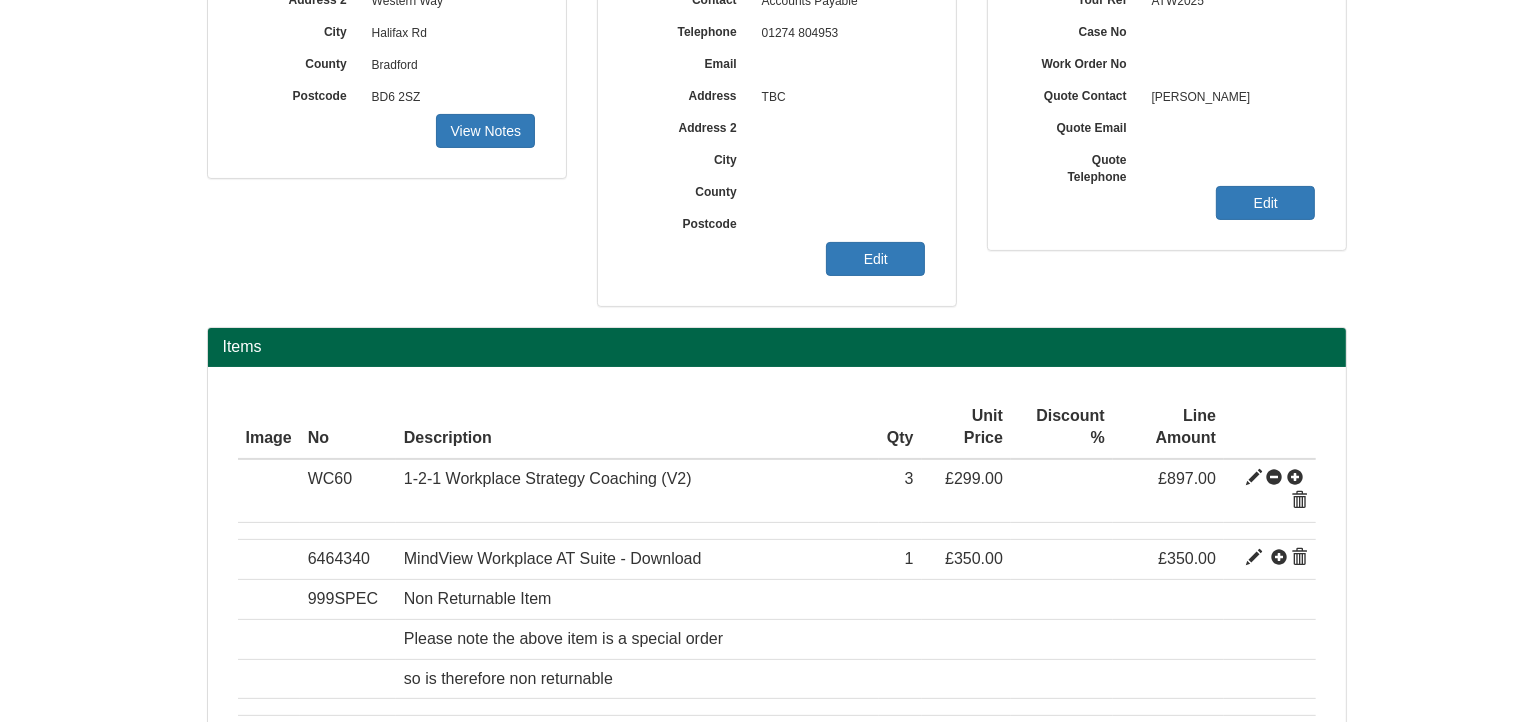 scroll, scrollTop: 346, scrollLeft: 0, axis: vertical 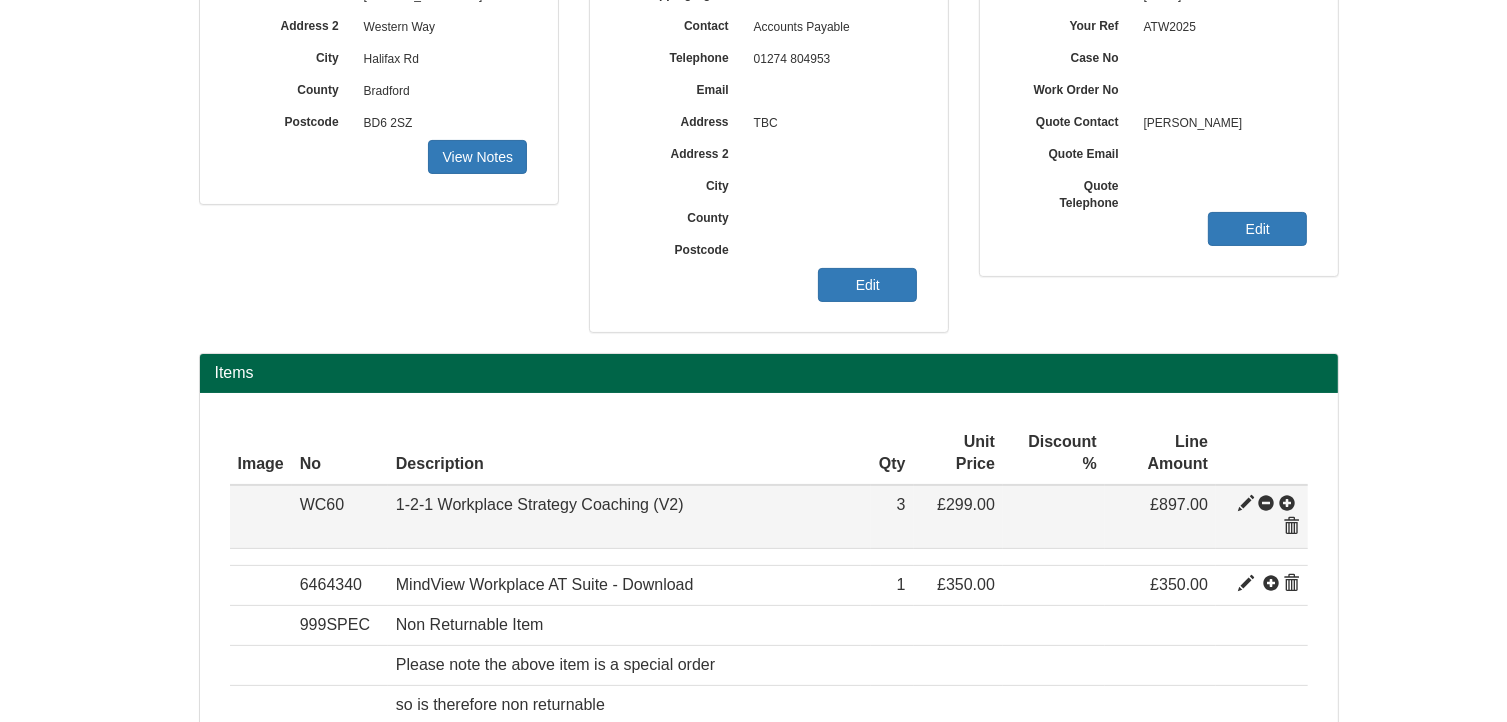 click at bounding box center (1246, 504) 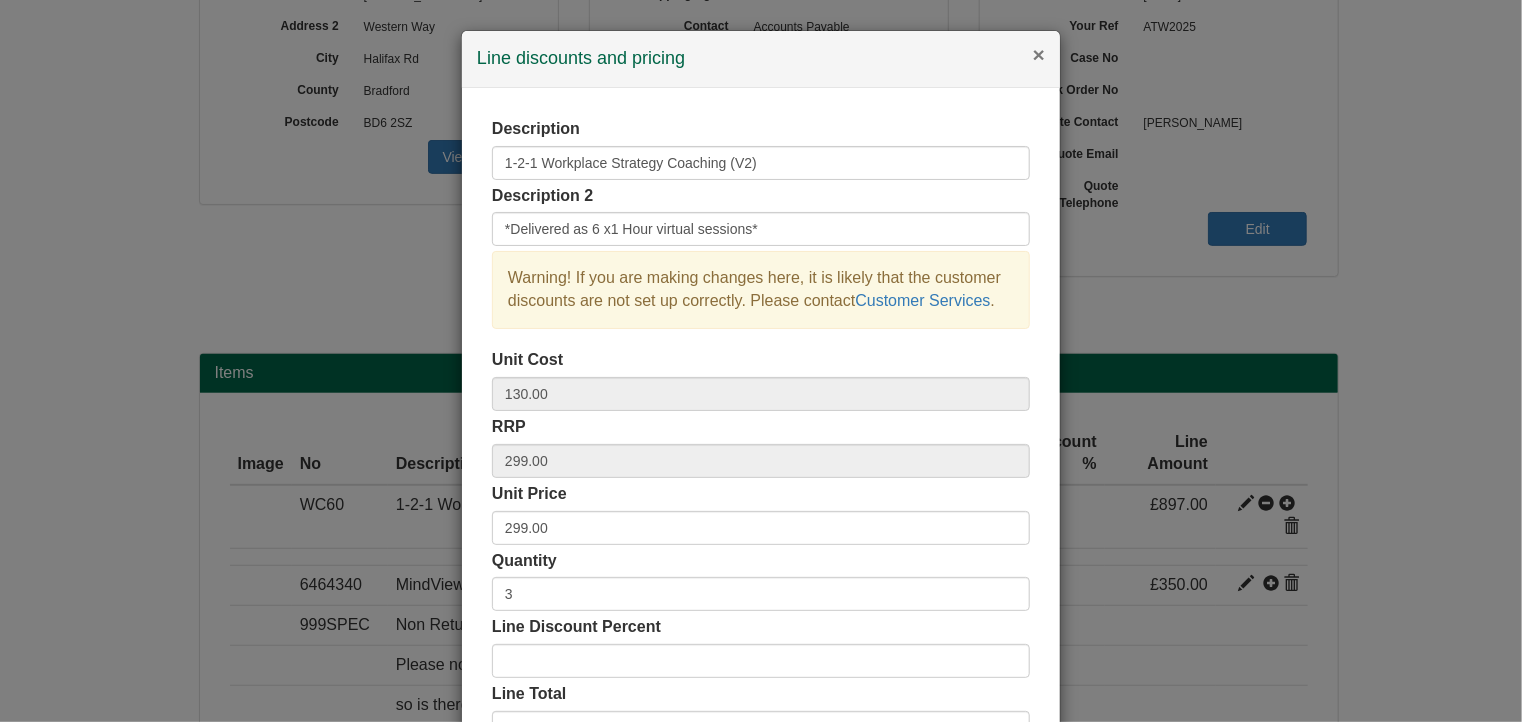 click on "×" at bounding box center [1039, 54] 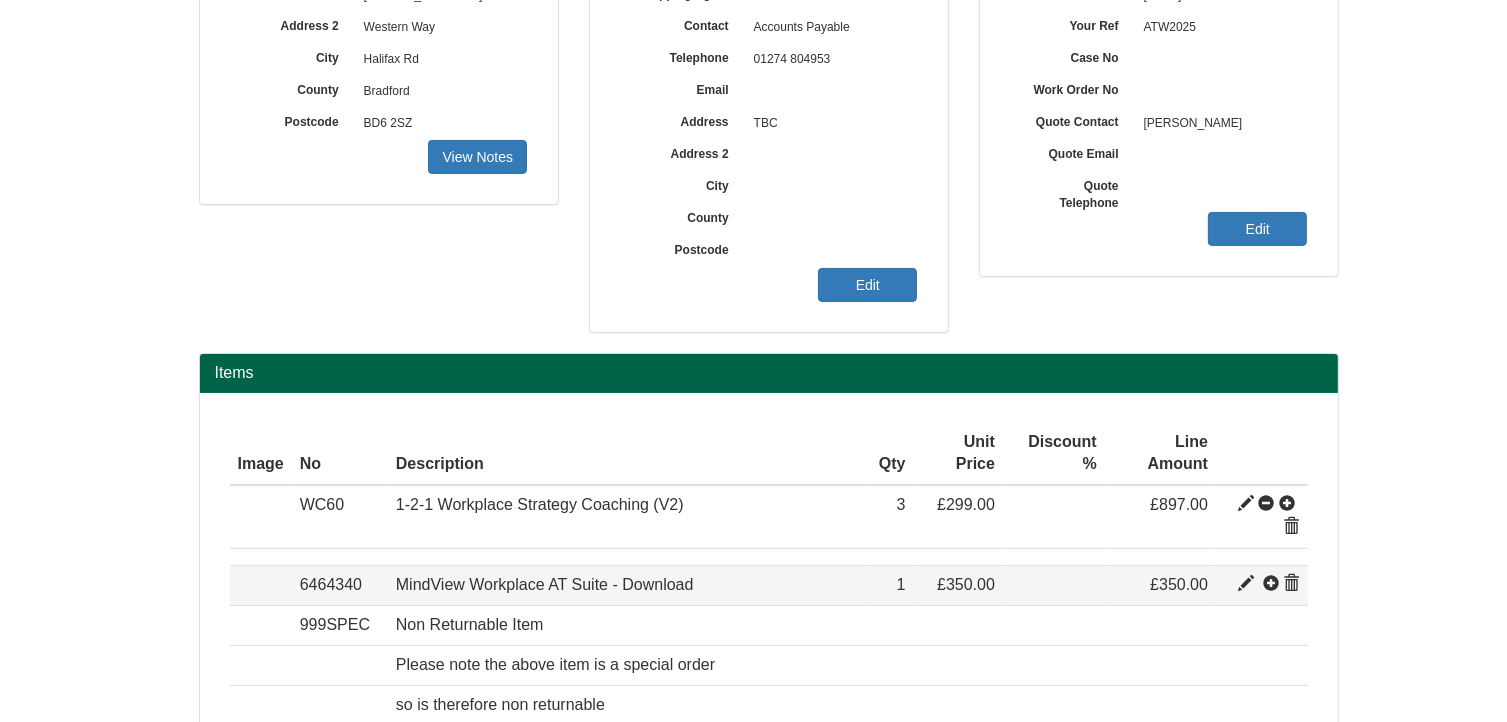 click at bounding box center [1246, 584] 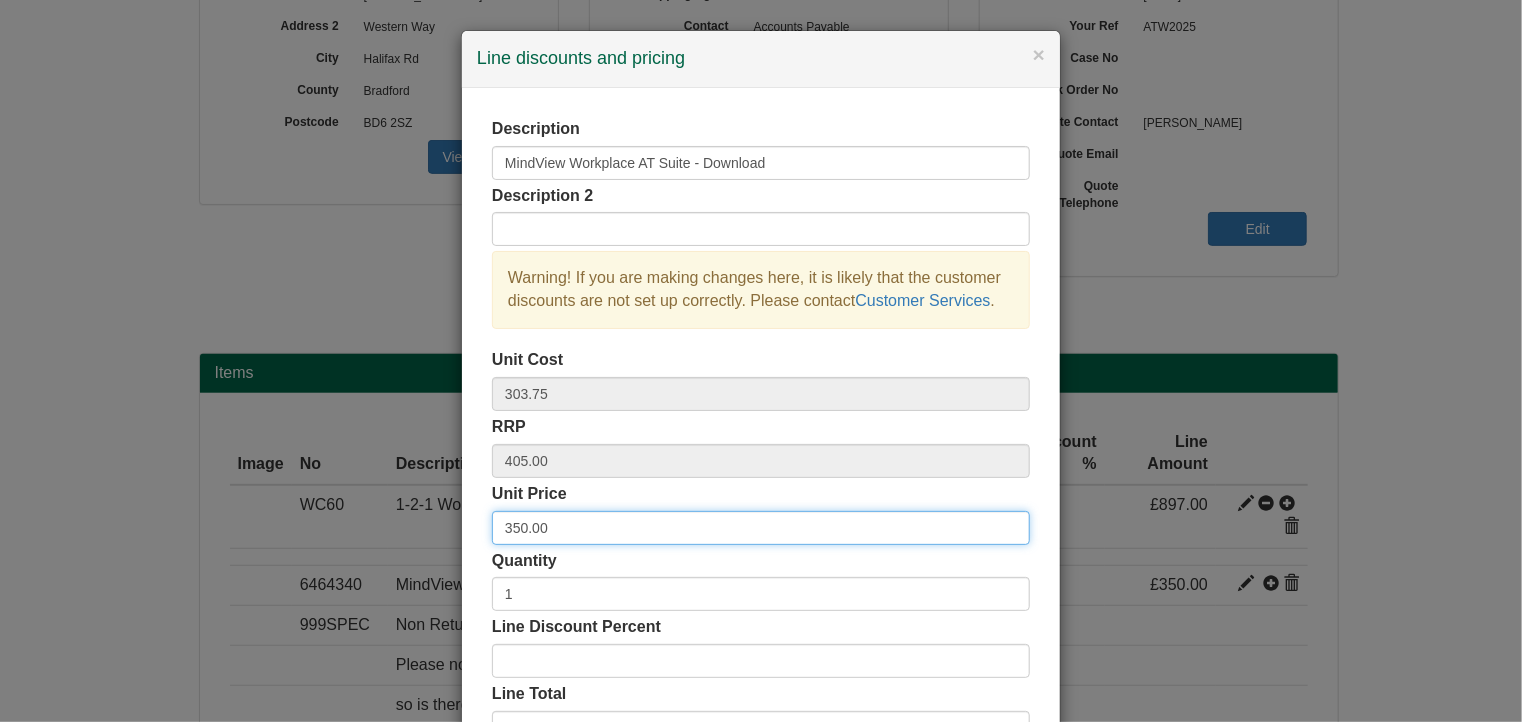 drag, startPoint x: 592, startPoint y: 531, endPoint x: 472, endPoint y: 523, distance: 120.26637 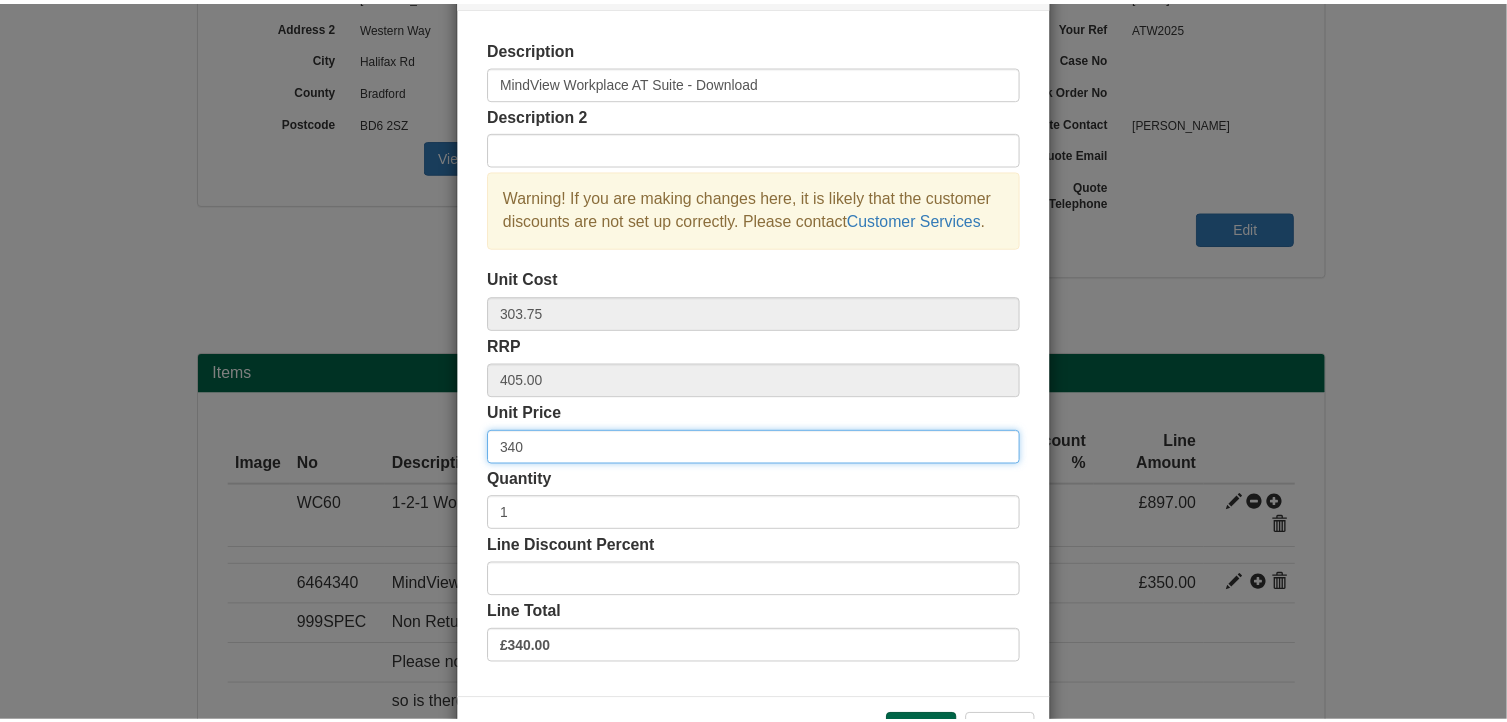 scroll, scrollTop: 152, scrollLeft: 0, axis: vertical 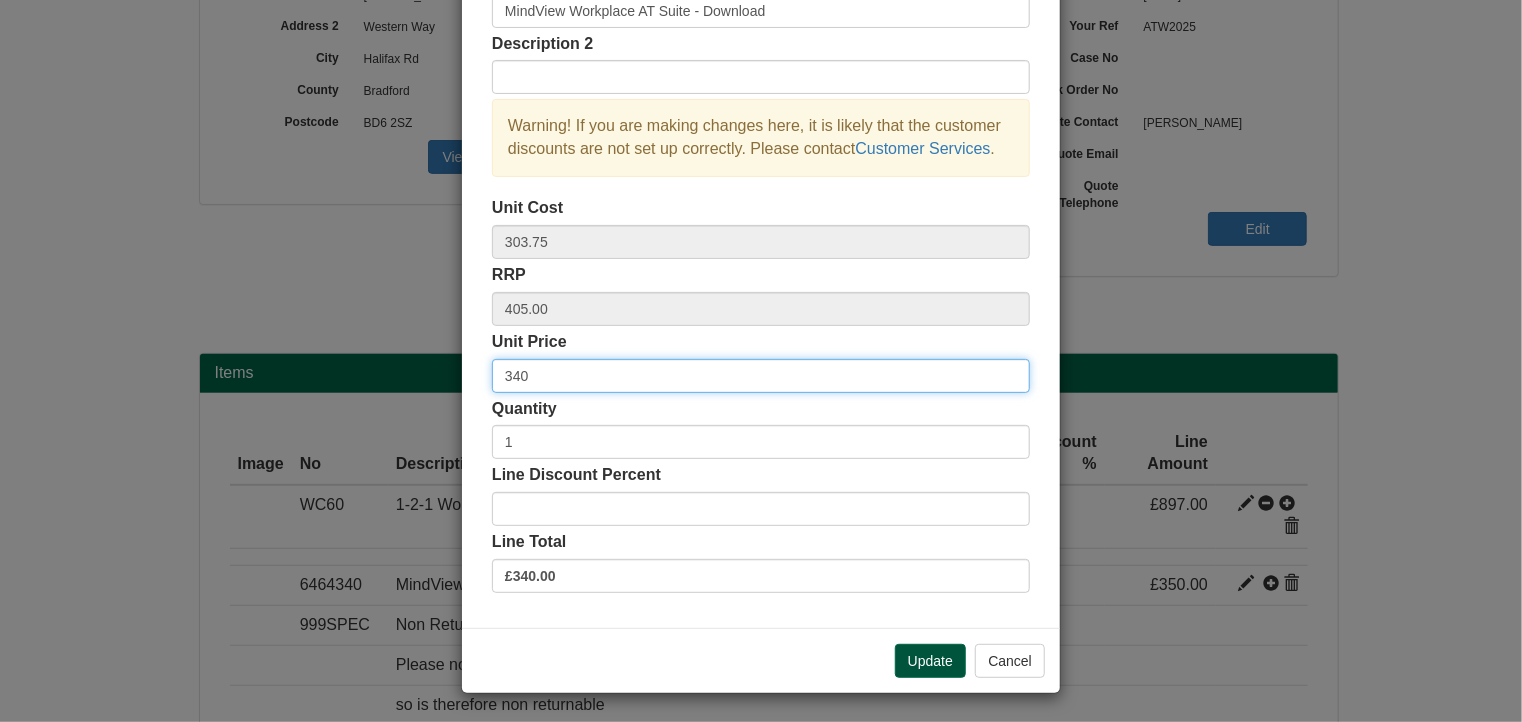 type on "340" 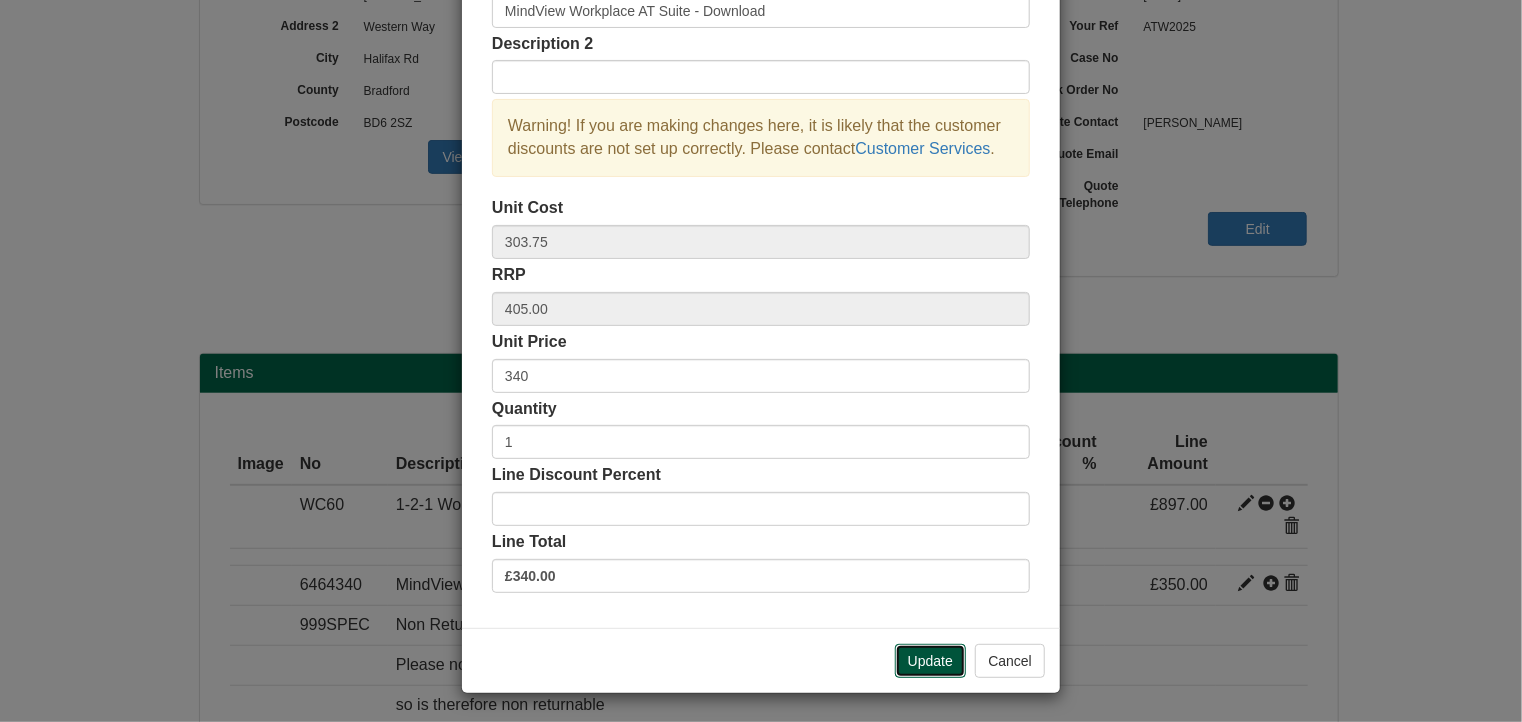 click on "Update" at bounding box center (930, 661) 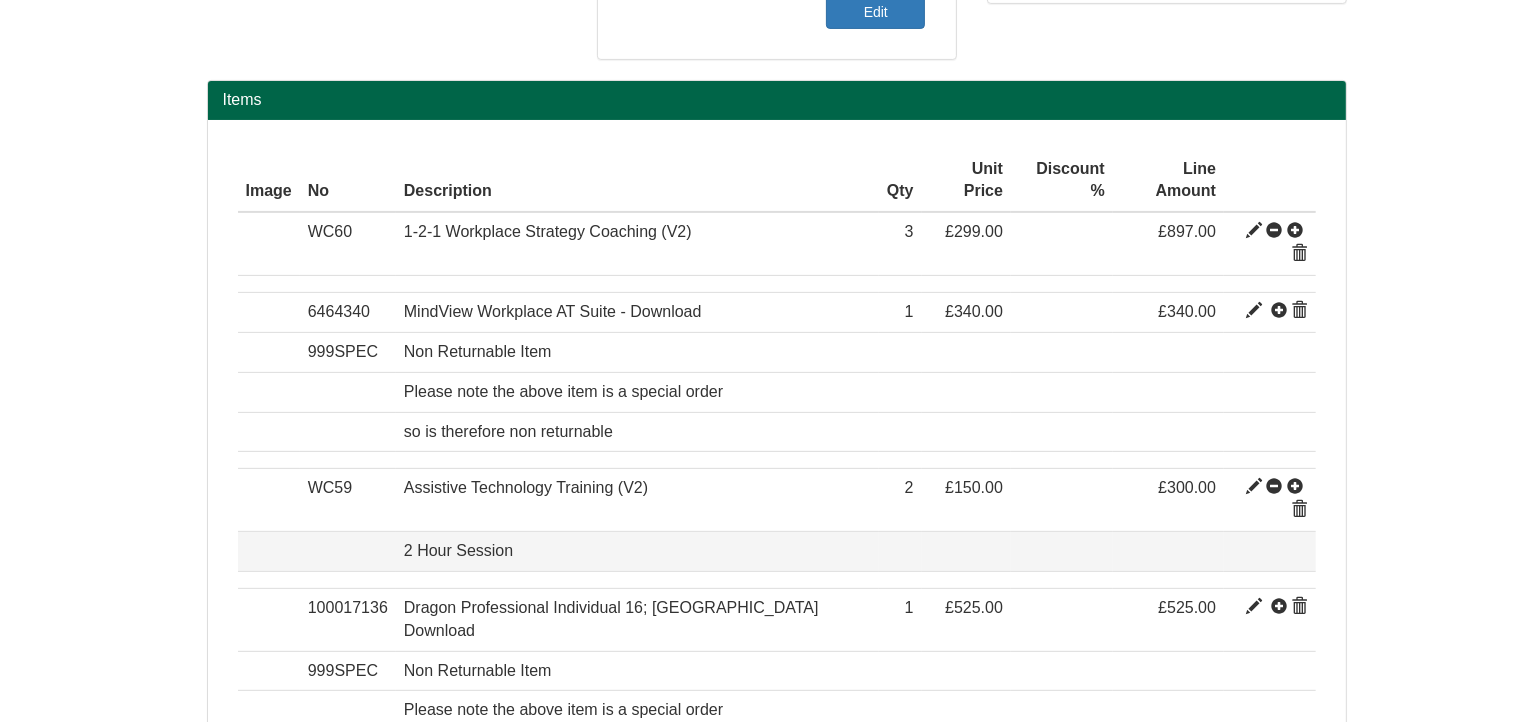 scroll, scrollTop: 746, scrollLeft: 0, axis: vertical 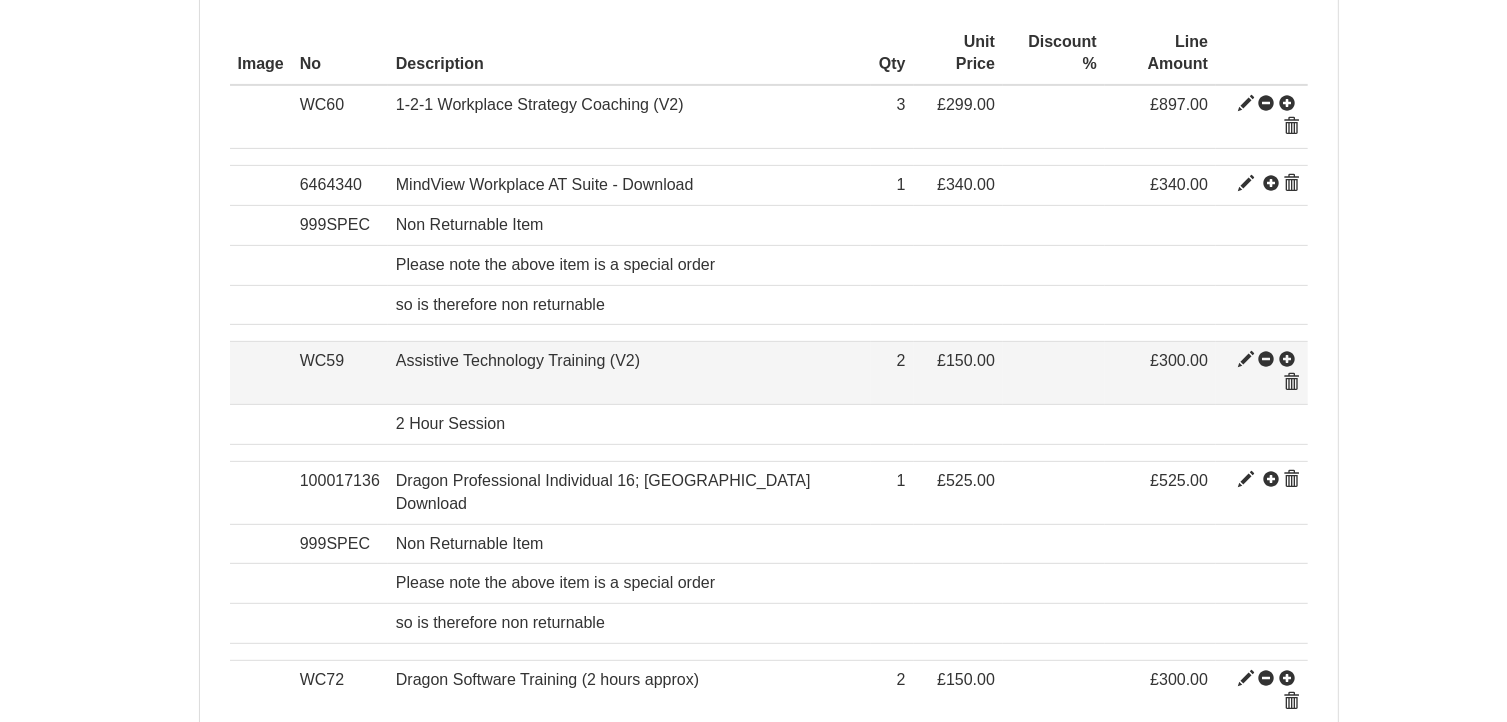 click at bounding box center (1246, 360) 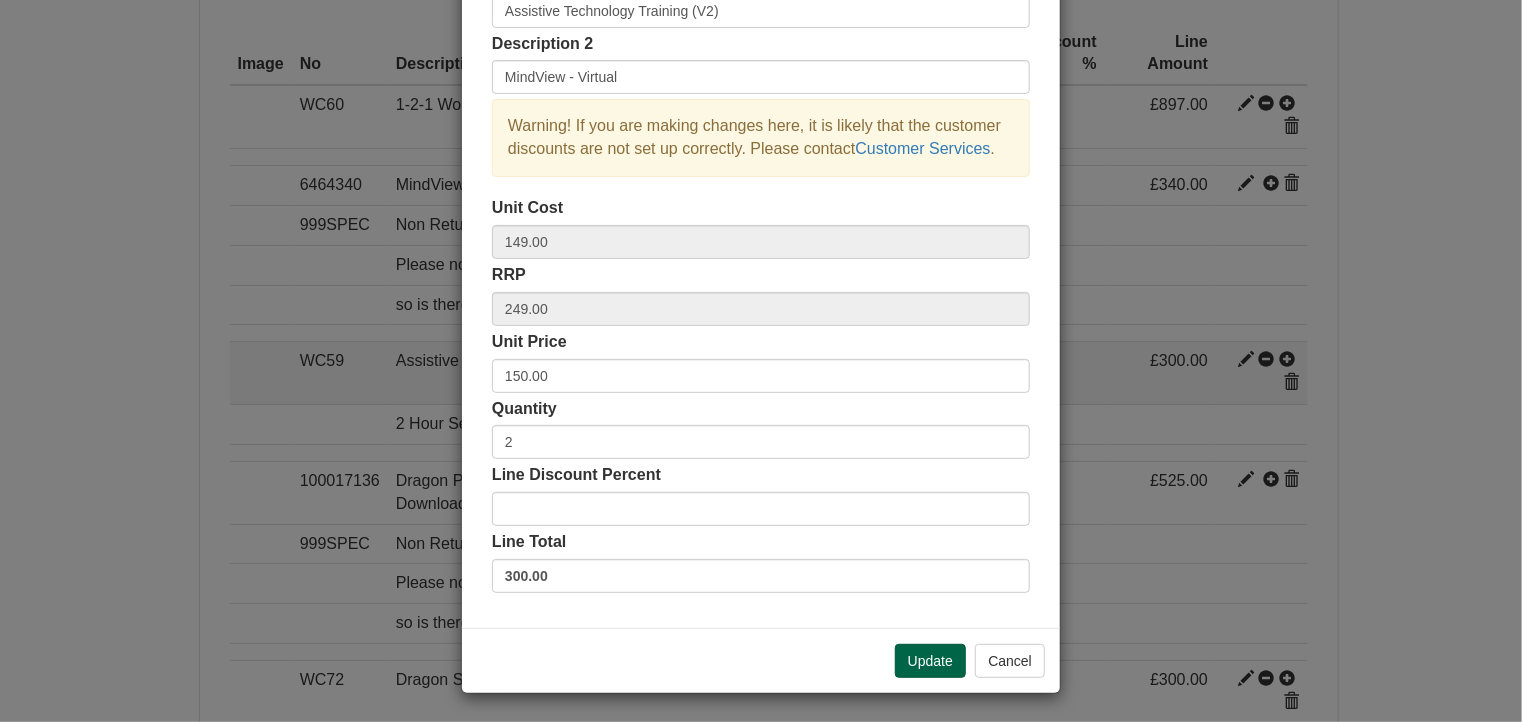 scroll, scrollTop: 0, scrollLeft: 0, axis: both 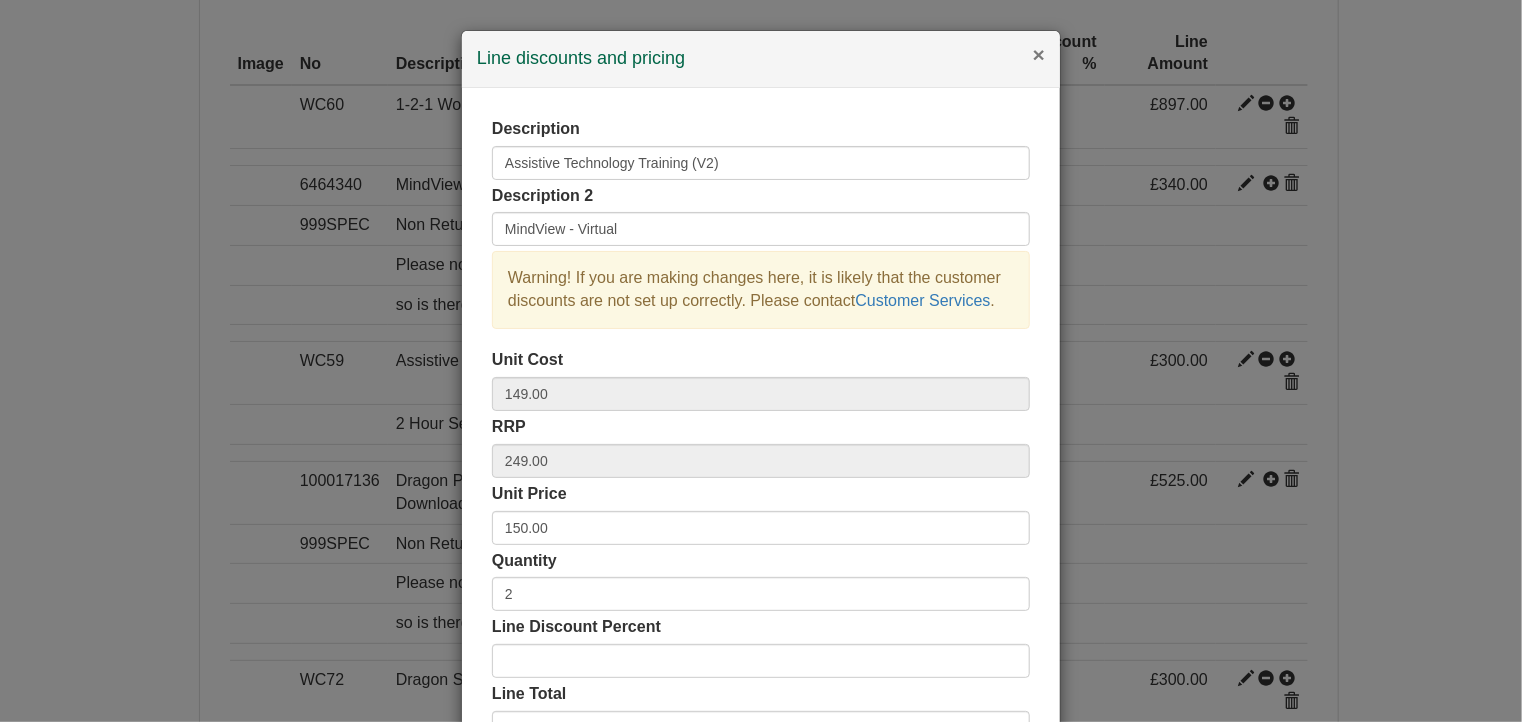 click on "×" at bounding box center (1039, 54) 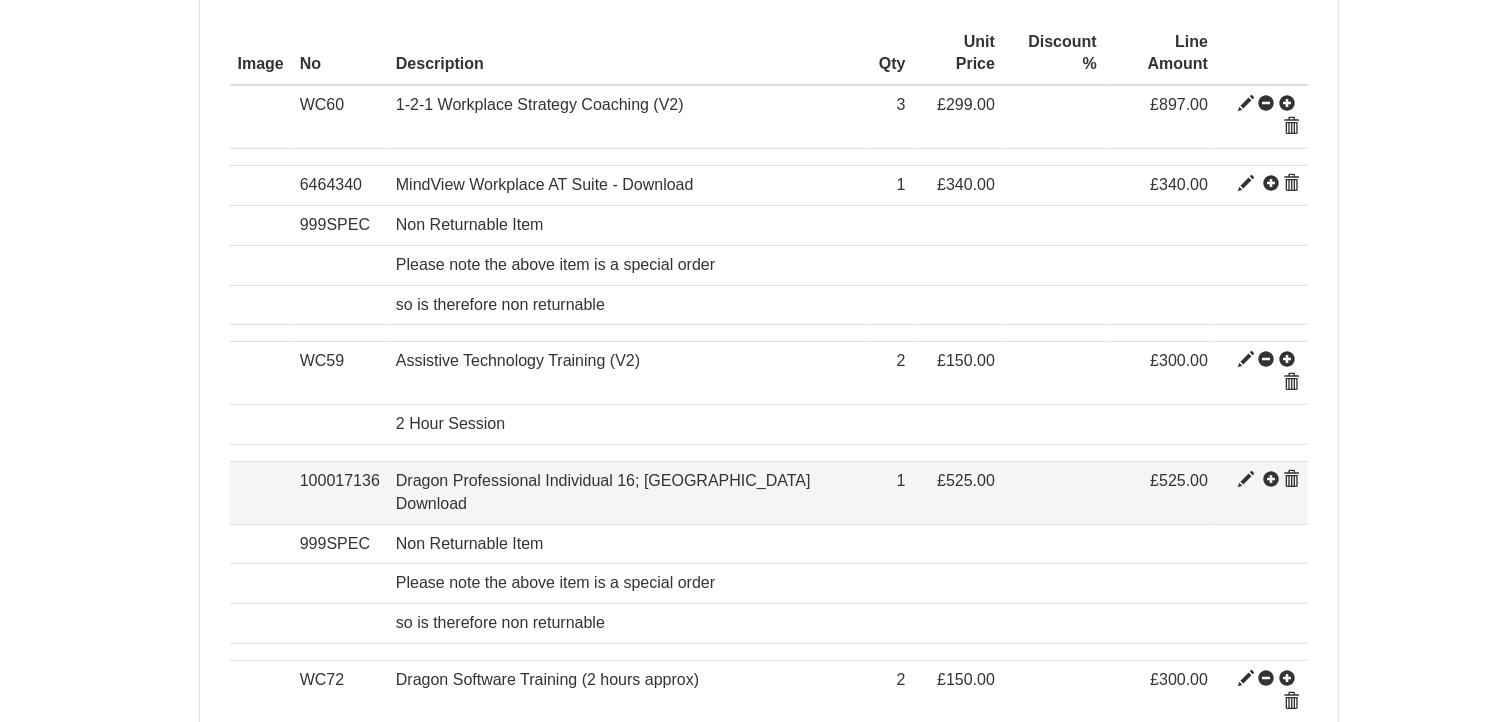 click at bounding box center (1246, 480) 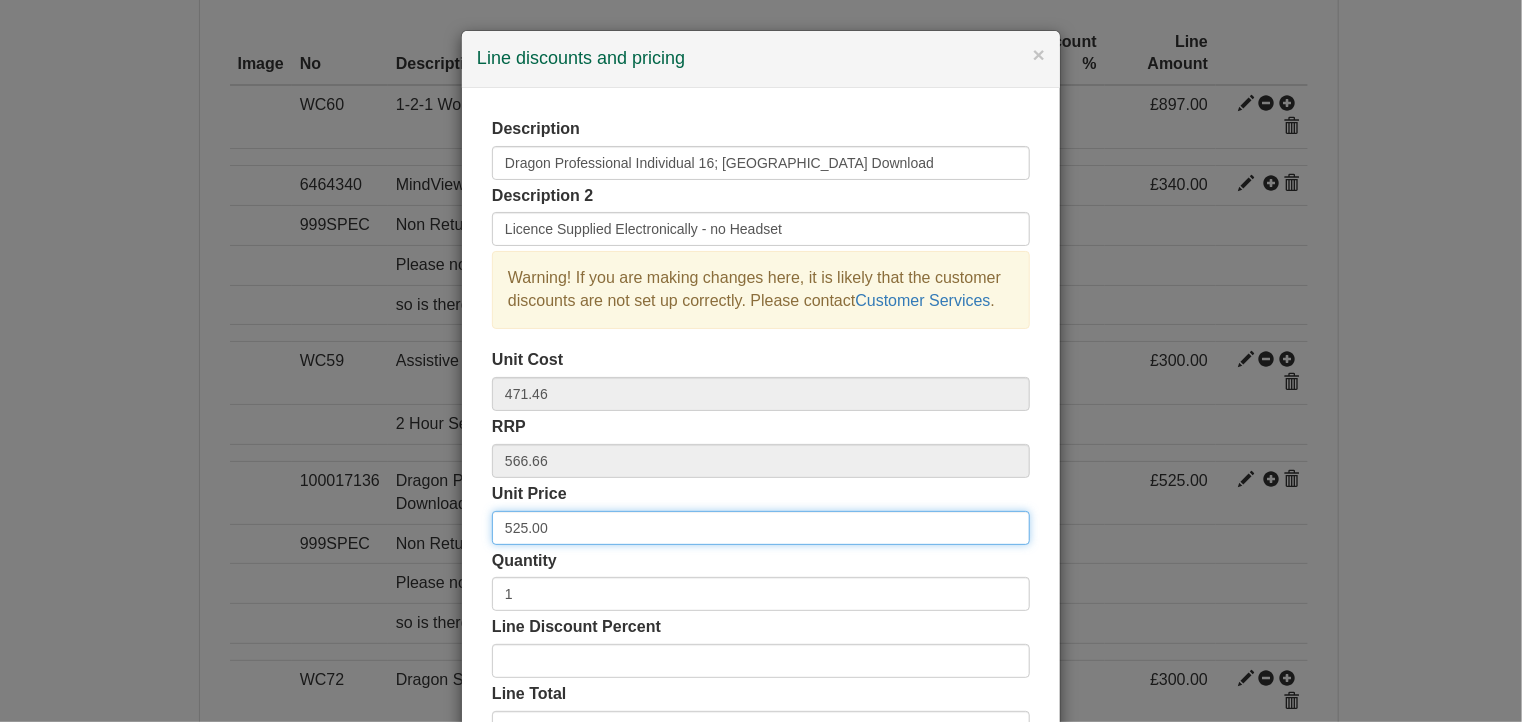 click on "525.00" at bounding box center (761, 528) 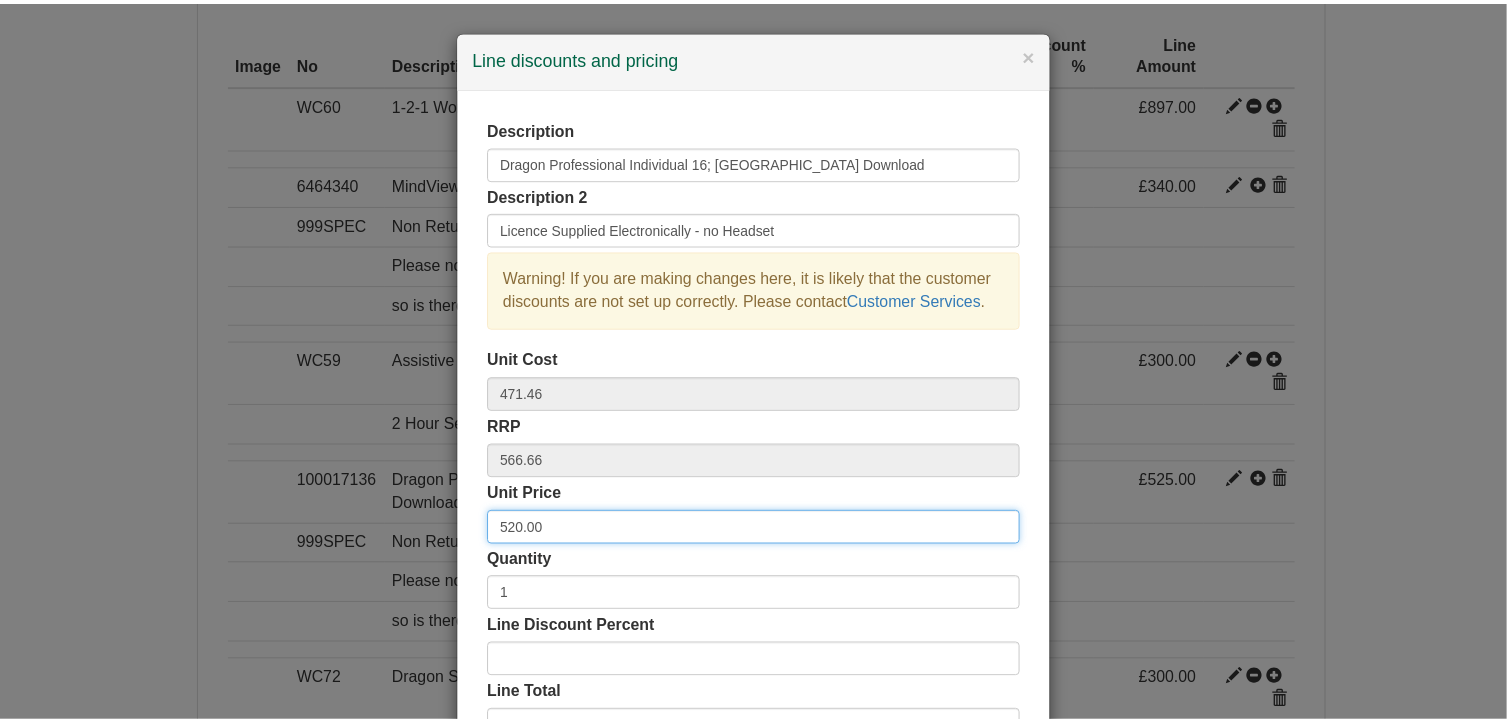 scroll, scrollTop: 152, scrollLeft: 0, axis: vertical 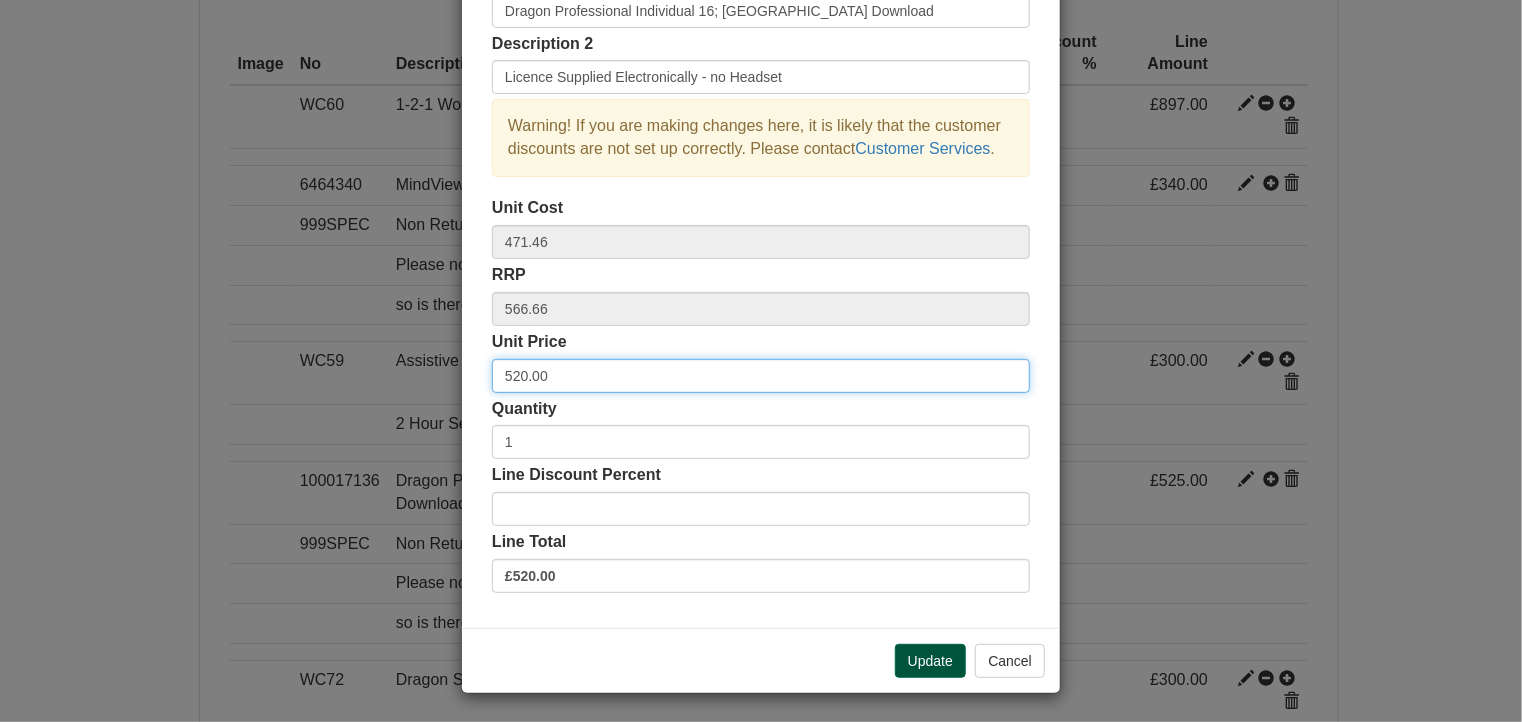 type on "520.00" 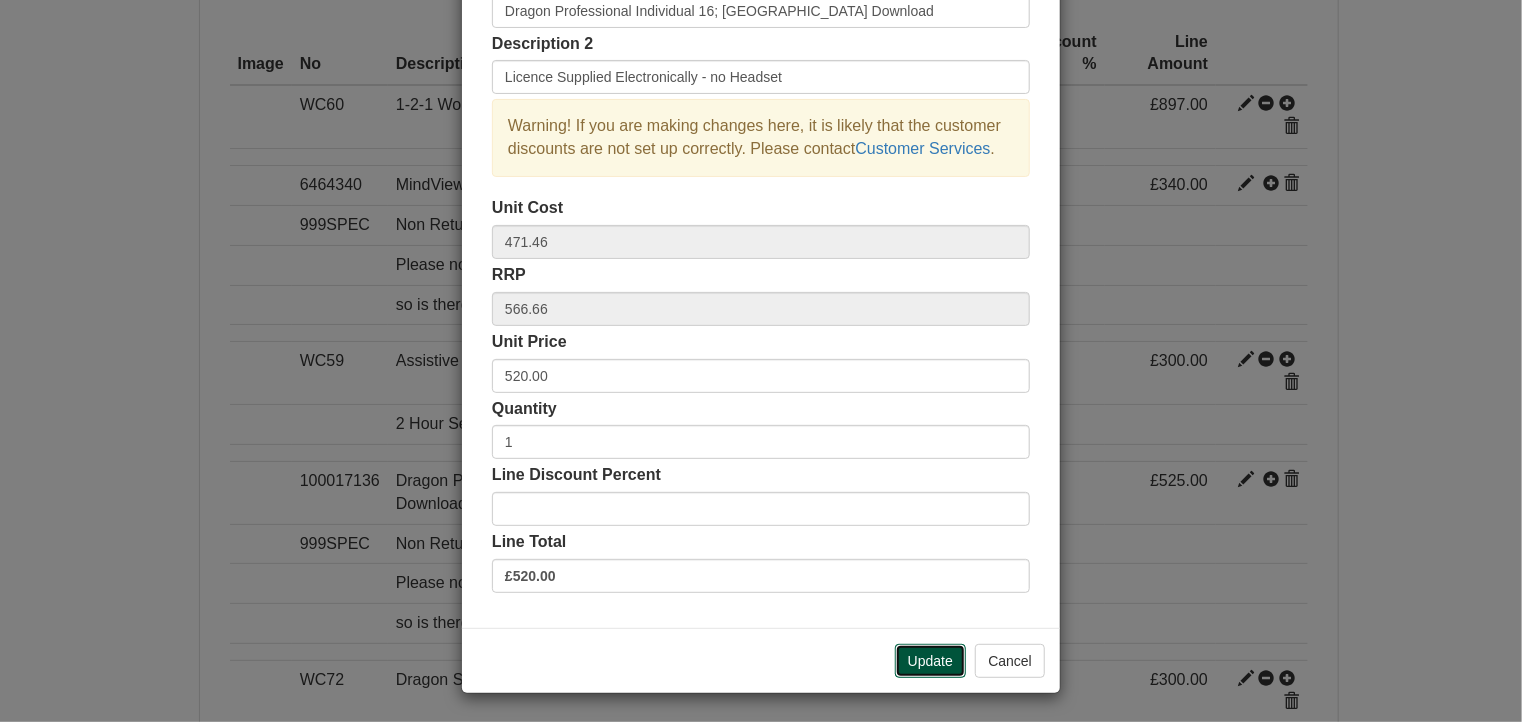 click on "Update" at bounding box center (930, 661) 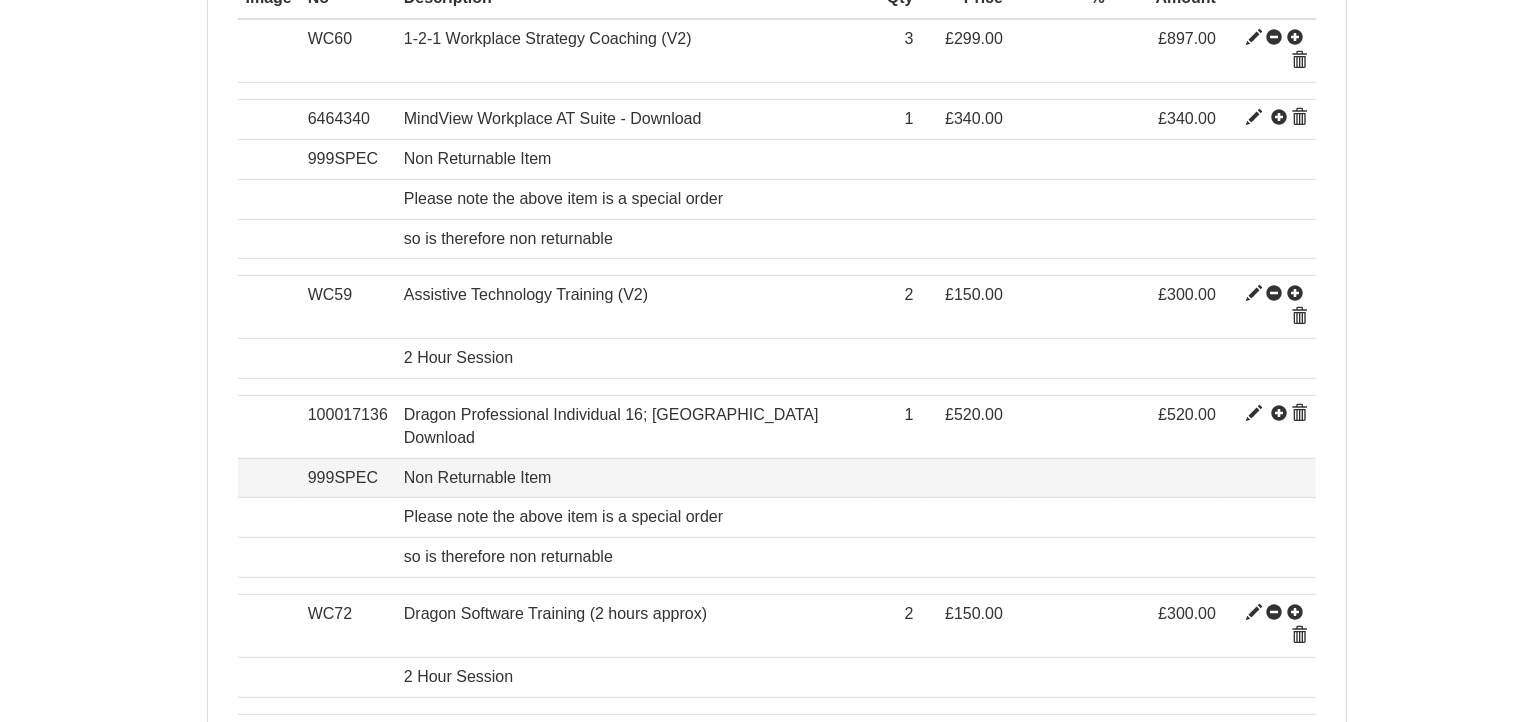 scroll, scrollTop: 846, scrollLeft: 0, axis: vertical 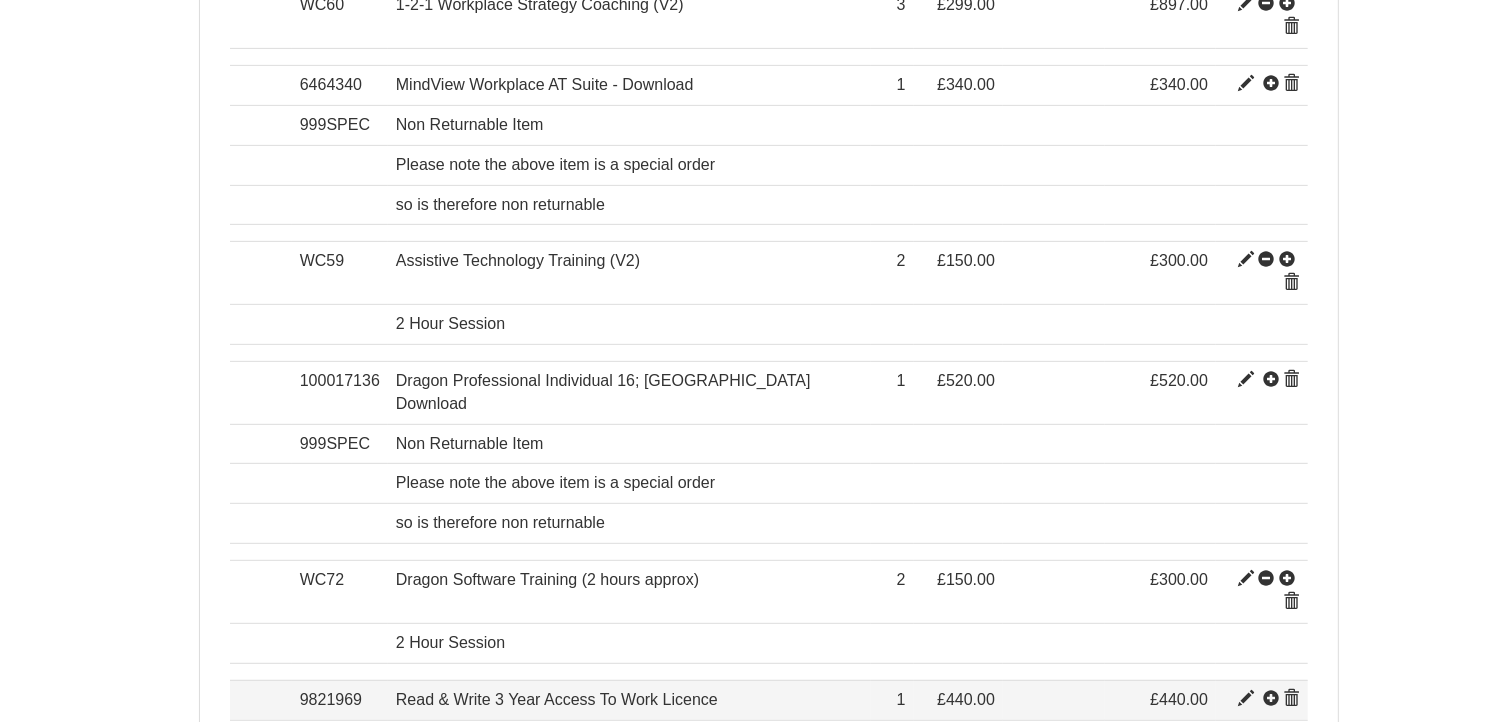 click at bounding box center [1246, 699] 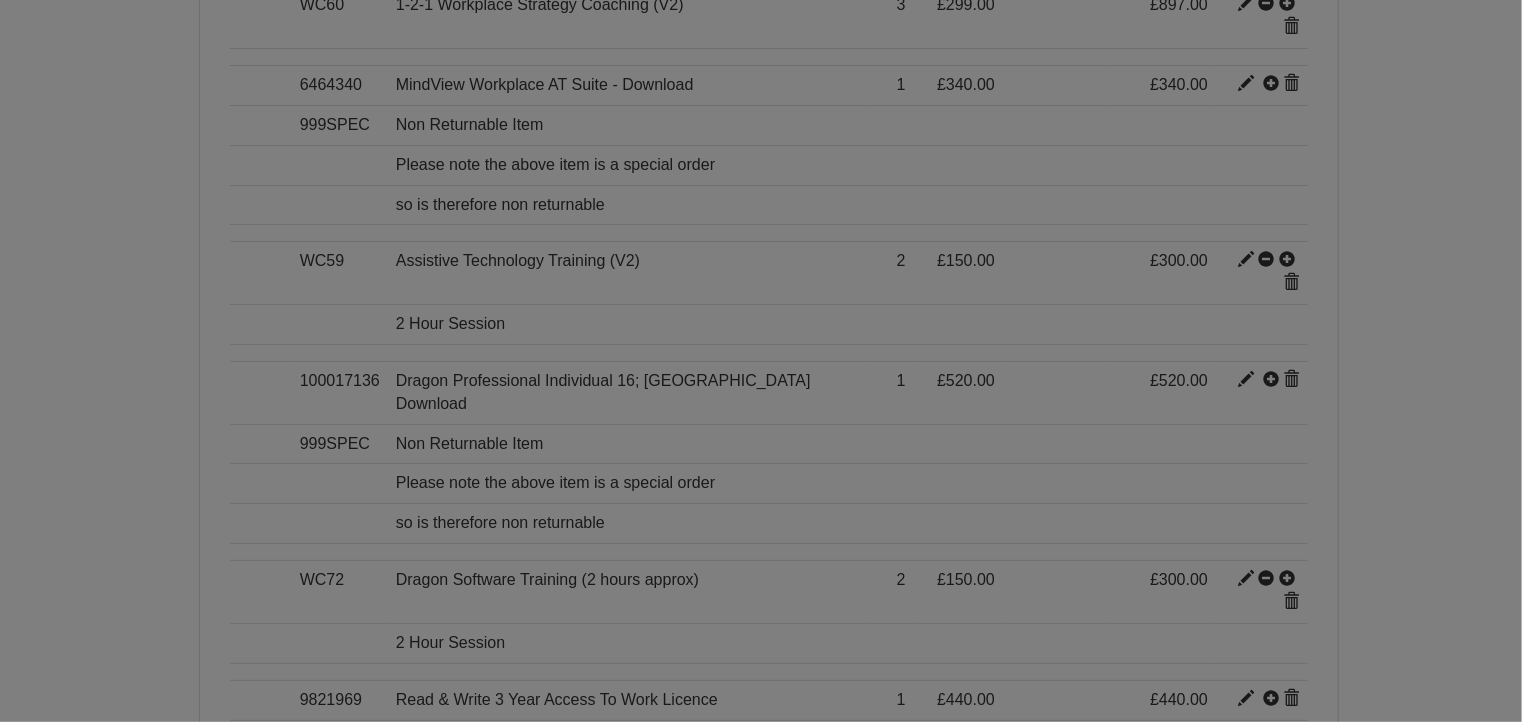 scroll, scrollTop: 0, scrollLeft: 0, axis: both 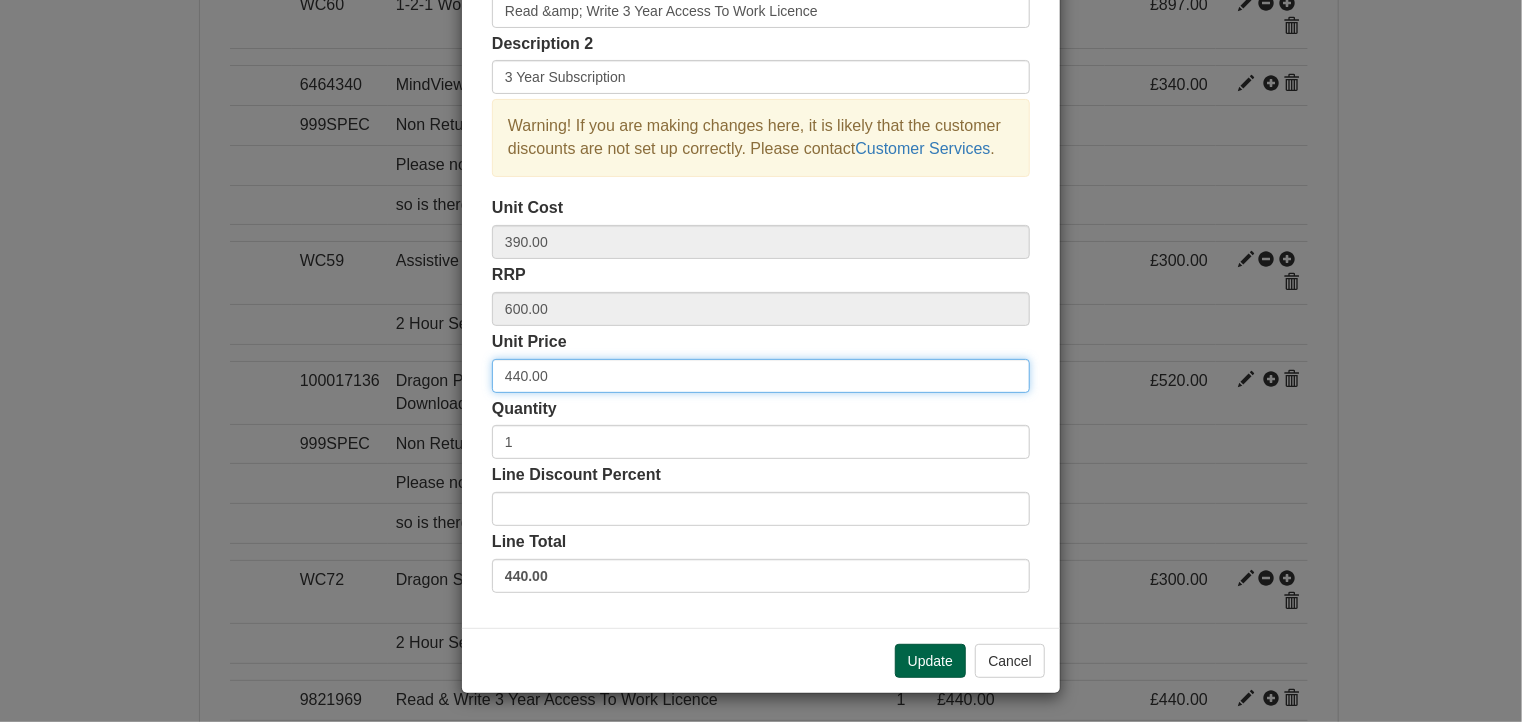 drag, startPoint x: 613, startPoint y: 382, endPoint x: 464, endPoint y: 380, distance: 149.01343 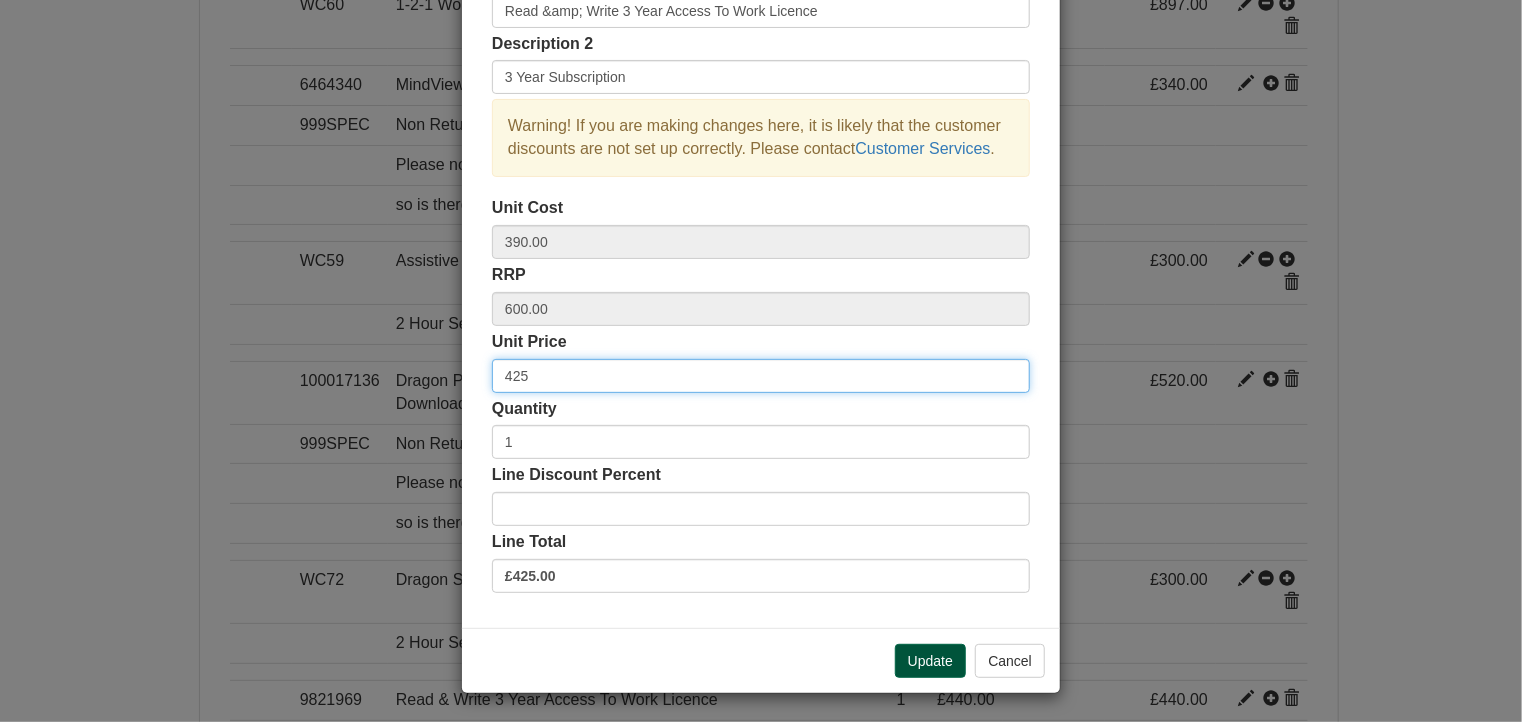 type on "425" 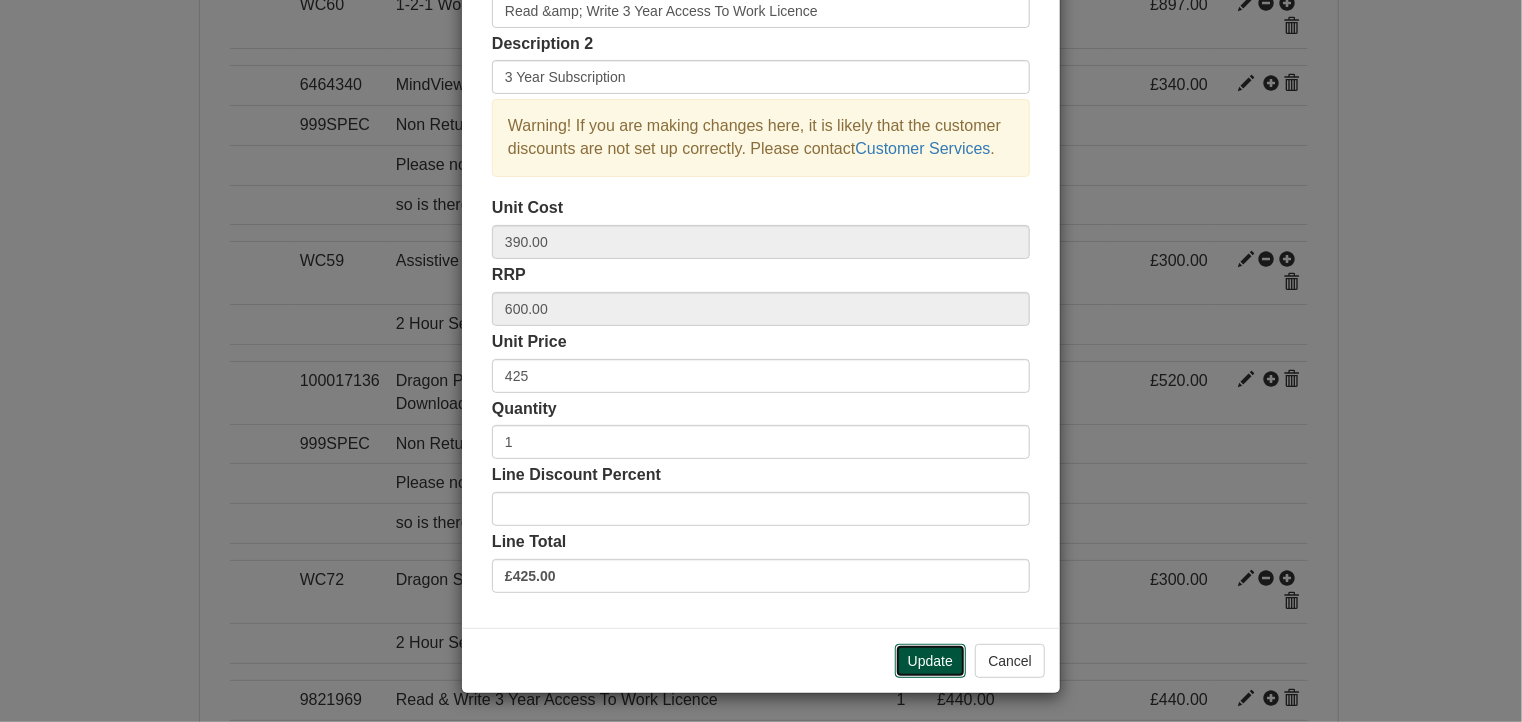 click on "Update" at bounding box center (930, 661) 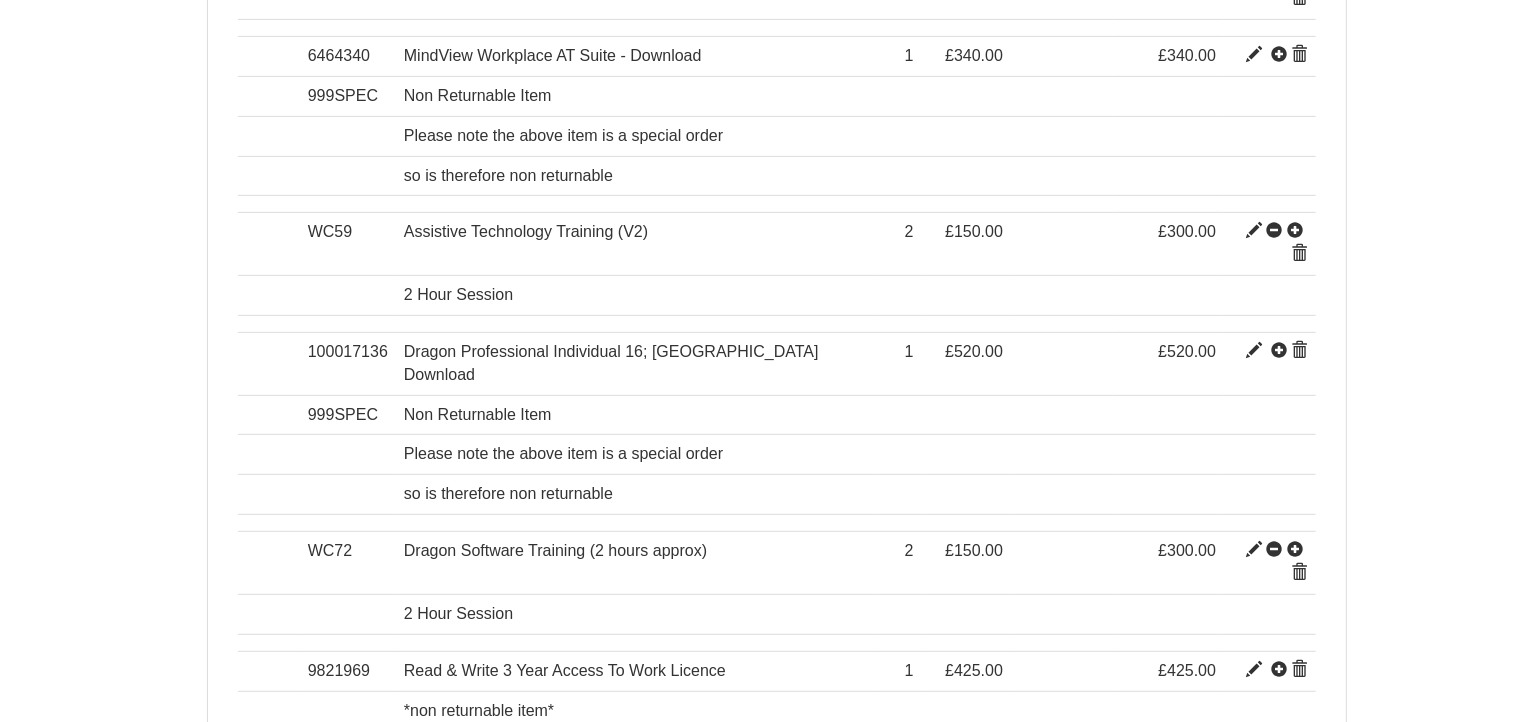 scroll, scrollTop: 646, scrollLeft: 0, axis: vertical 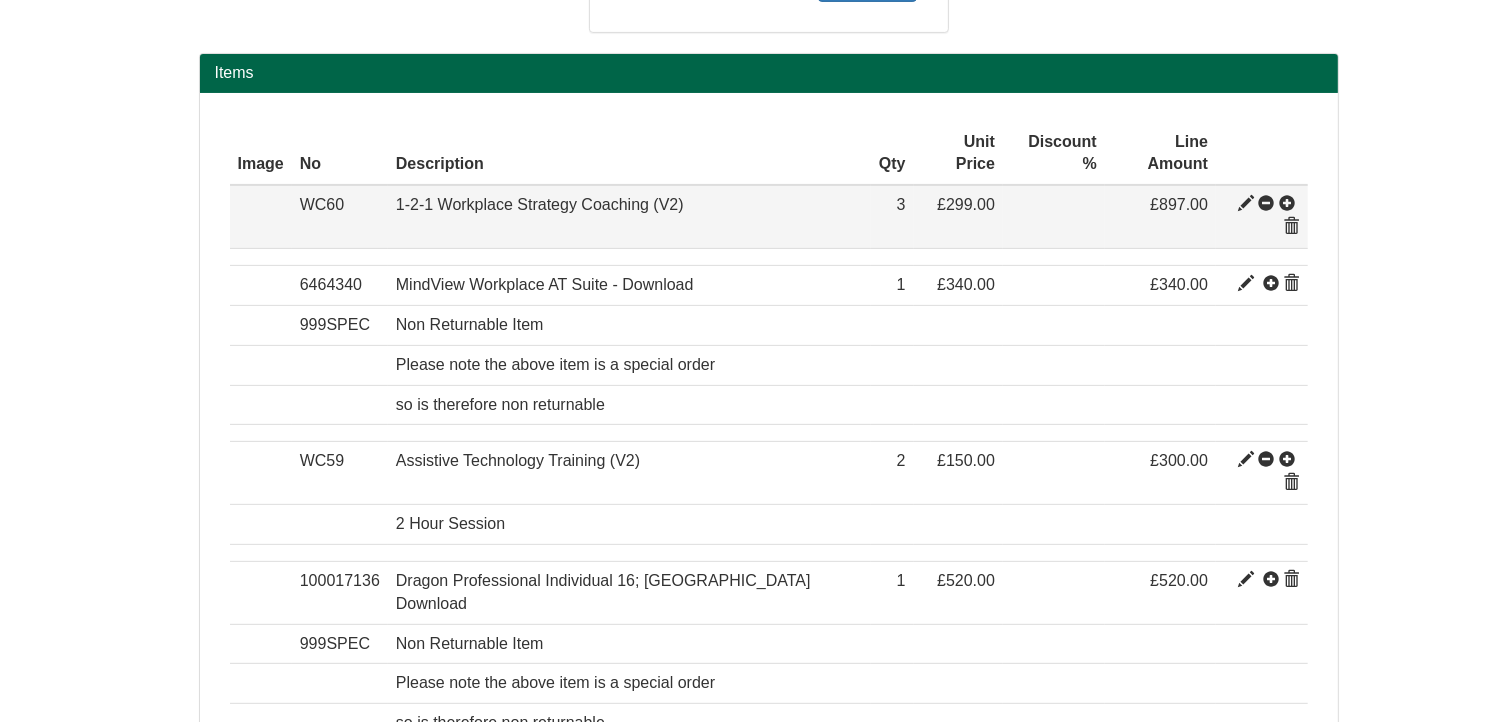 click at bounding box center (1246, 204) 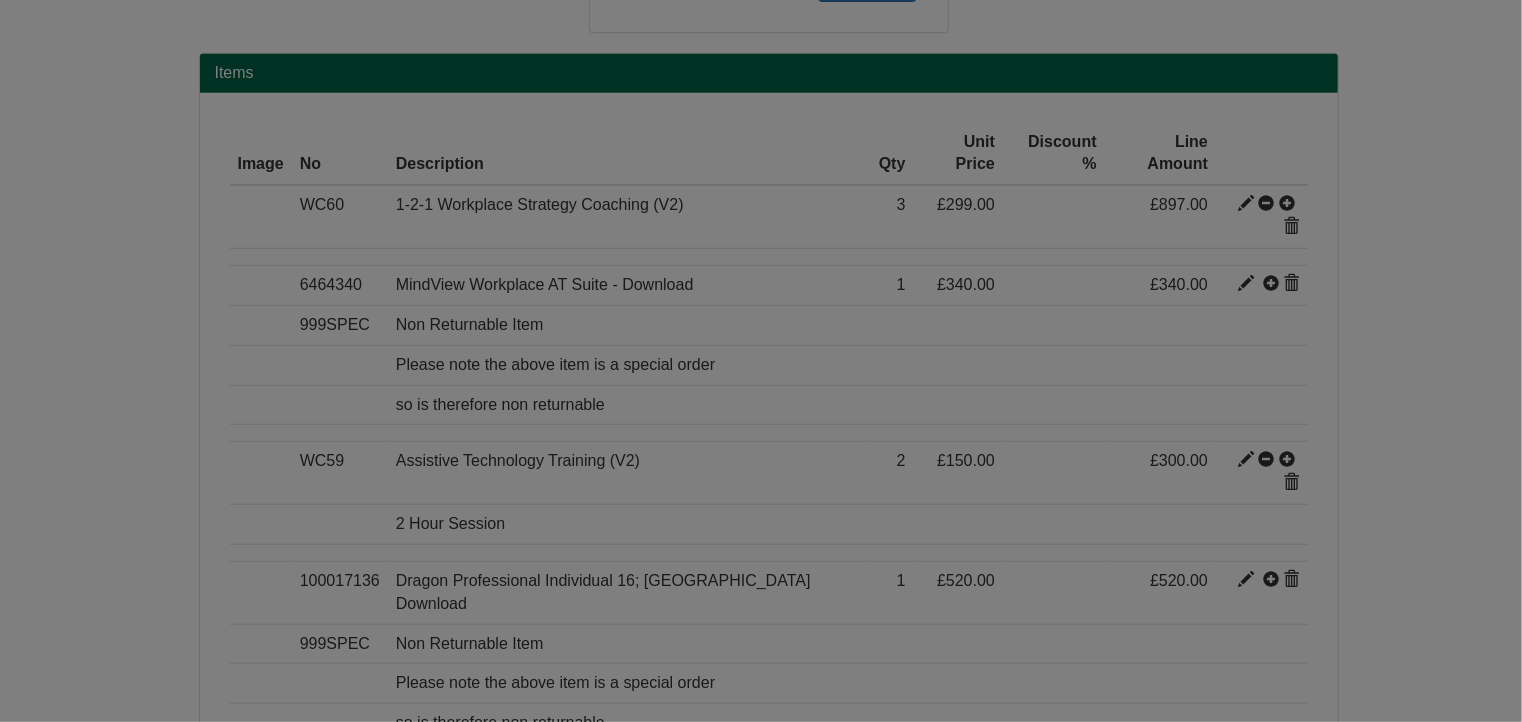 scroll, scrollTop: 0, scrollLeft: 0, axis: both 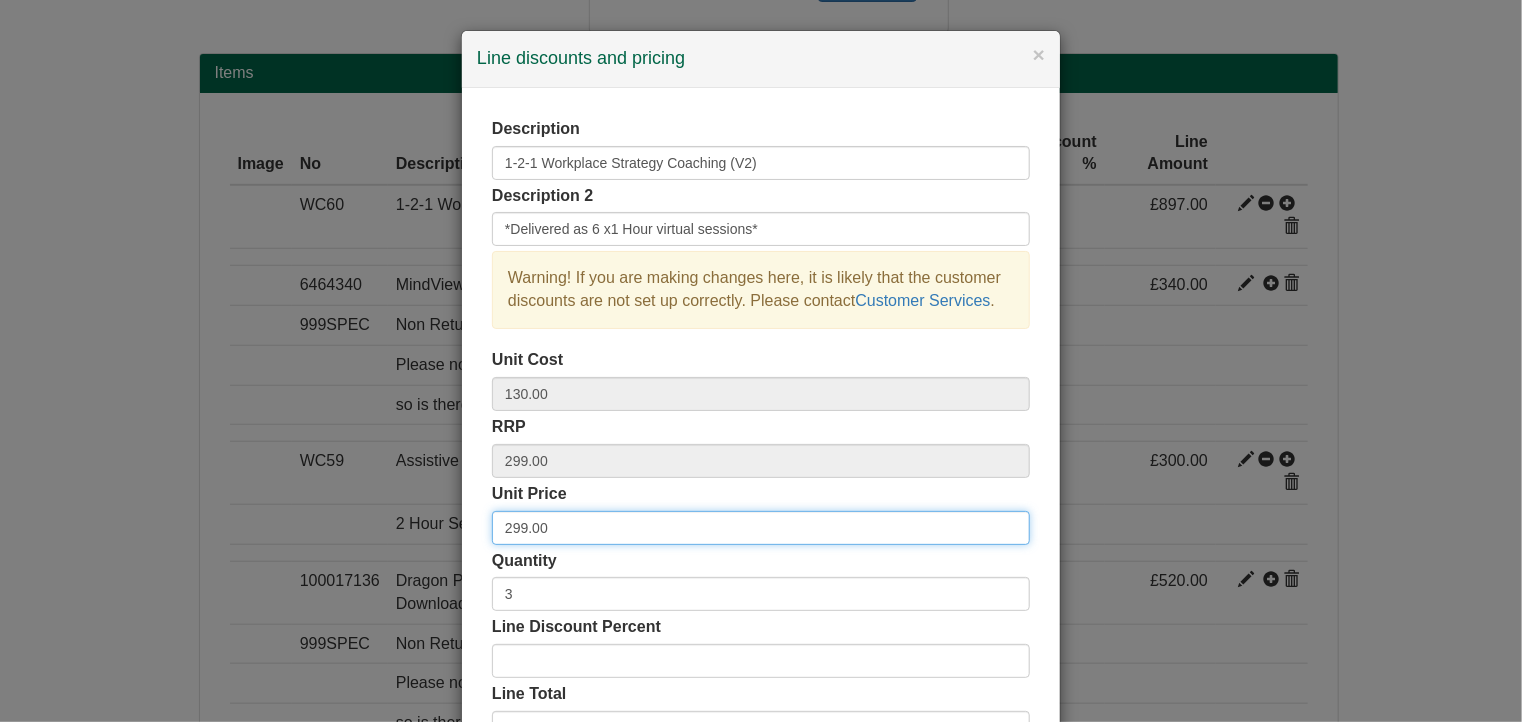 drag, startPoint x: 597, startPoint y: 529, endPoint x: 481, endPoint y: 522, distance: 116.21101 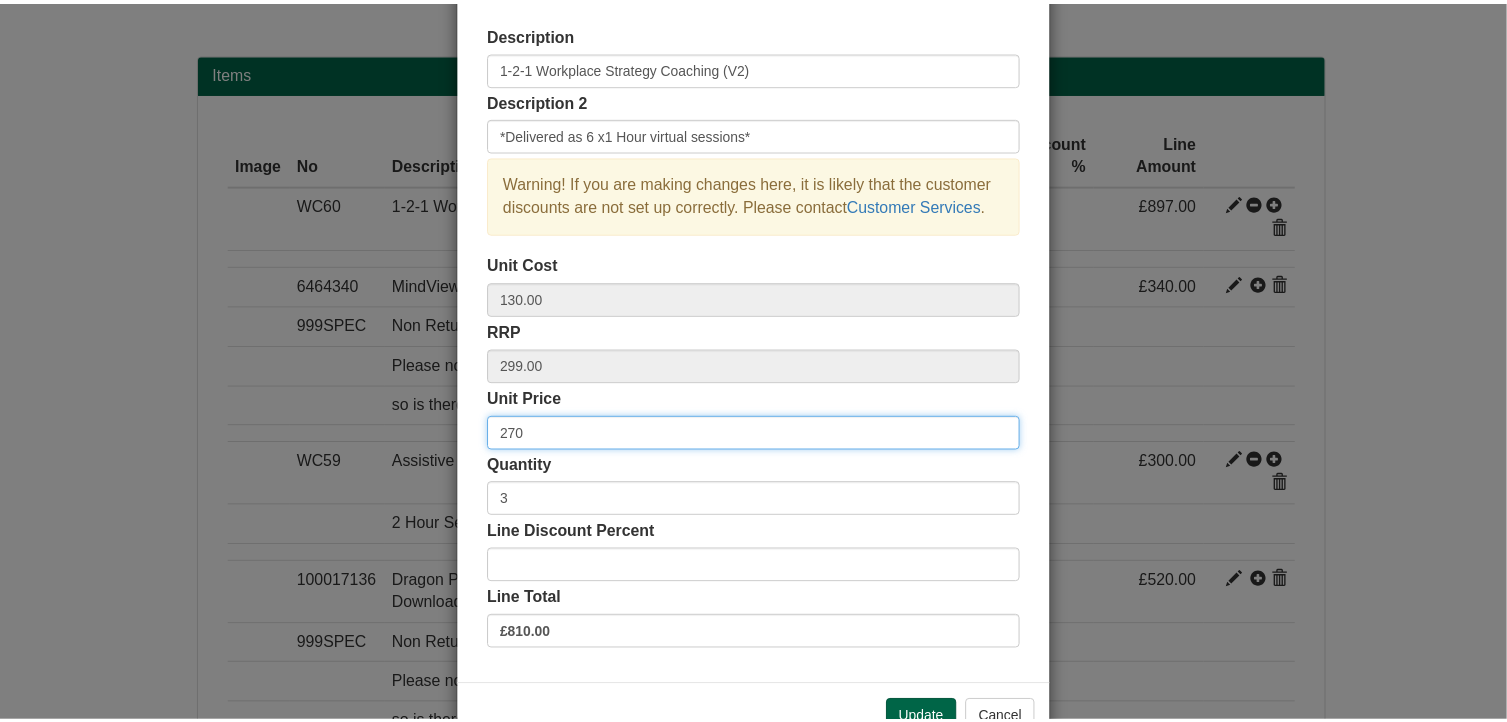 scroll, scrollTop: 152, scrollLeft: 0, axis: vertical 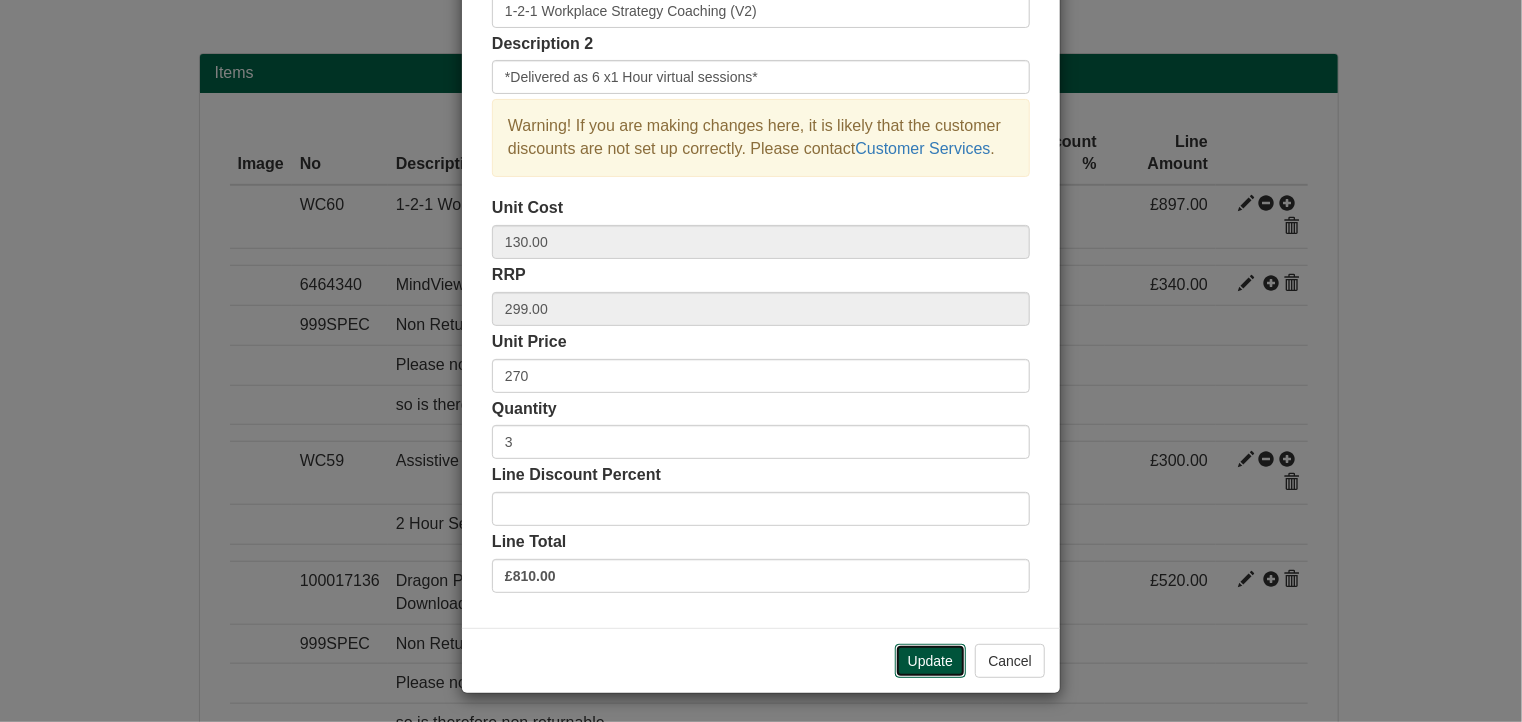 click on "Update" at bounding box center [930, 661] 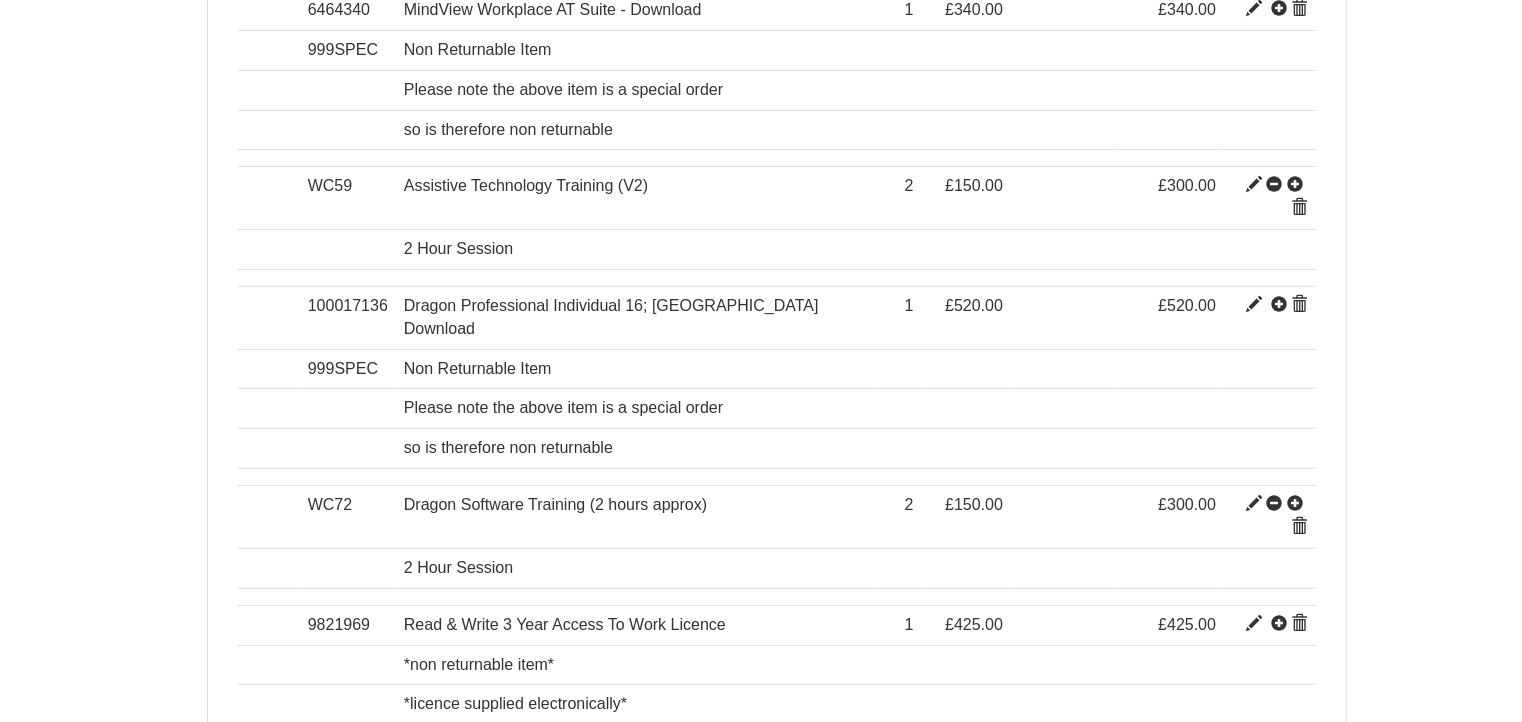 scroll, scrollTop: 646, scrollLeft: 0, axis: vertical 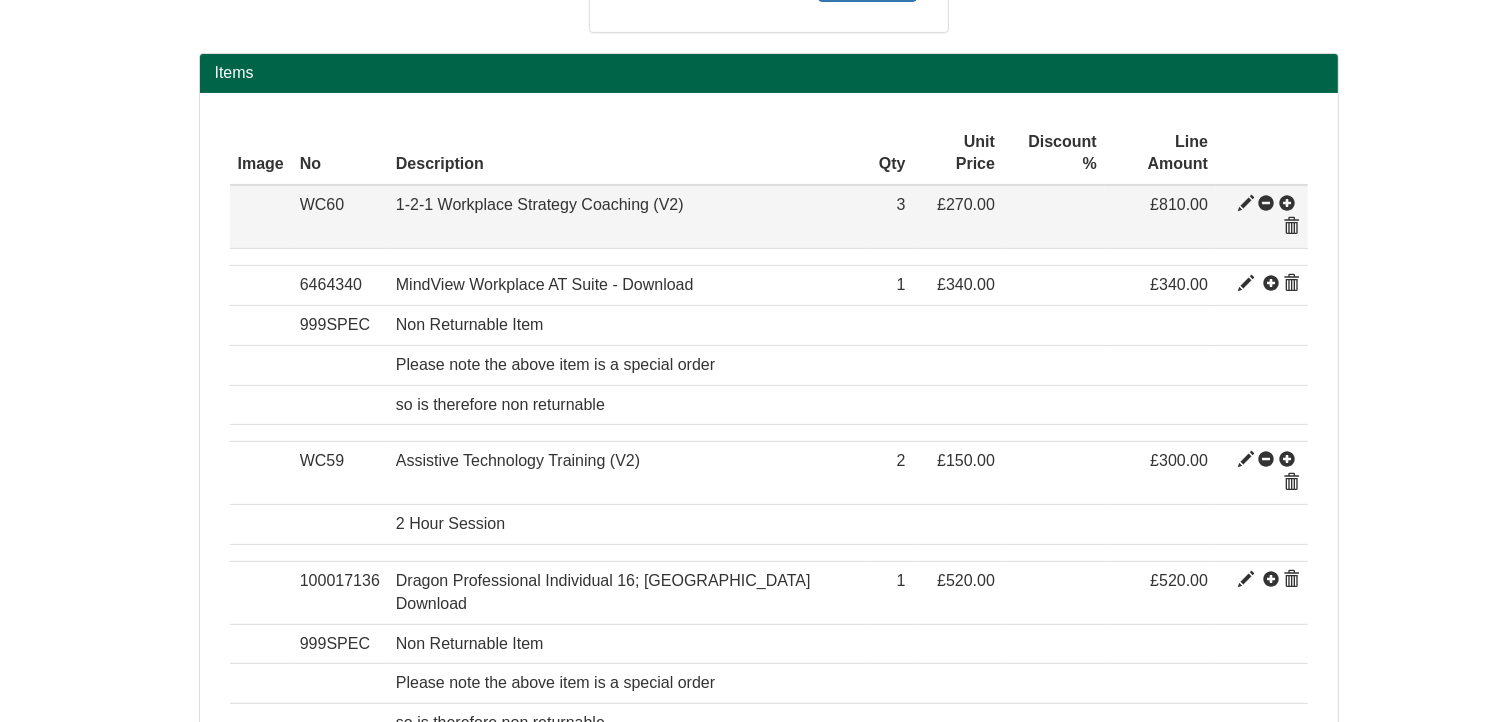 click at bounding box center (1246, 204) 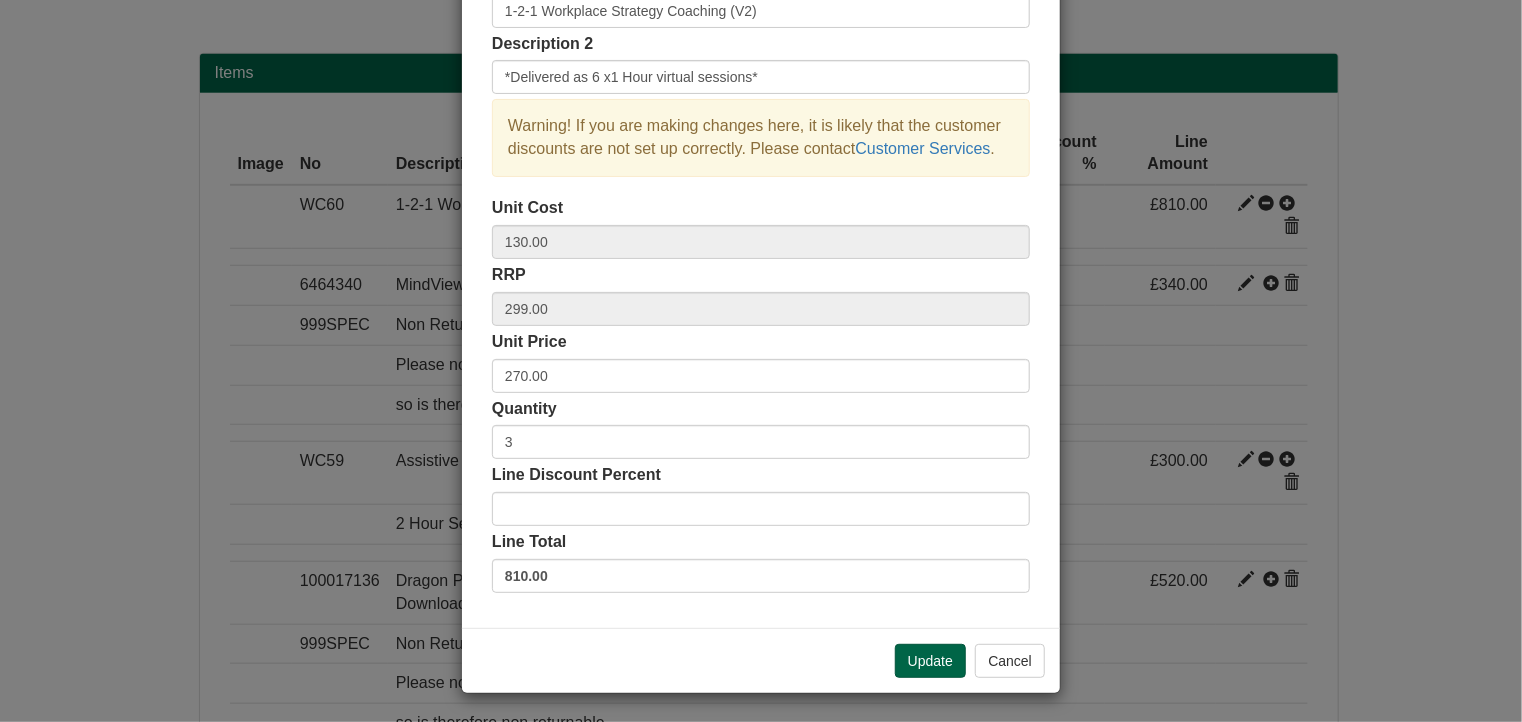 scroll, scrollTop: 0, scrollLeft: 0, axis: both 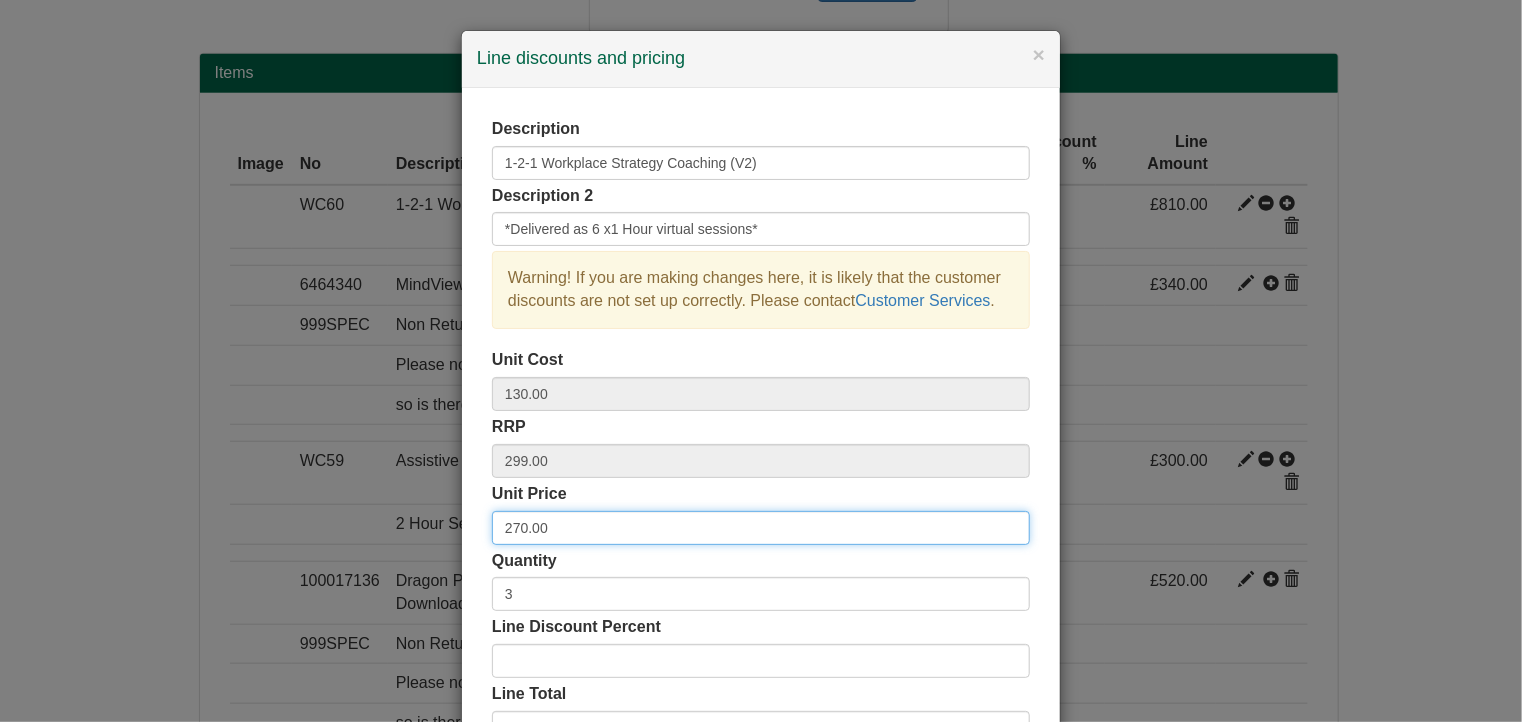 drag, startPoint x: 548, startPoint y: 526, endPoint x: 463, endPoint y: 527, distance: 85.00588 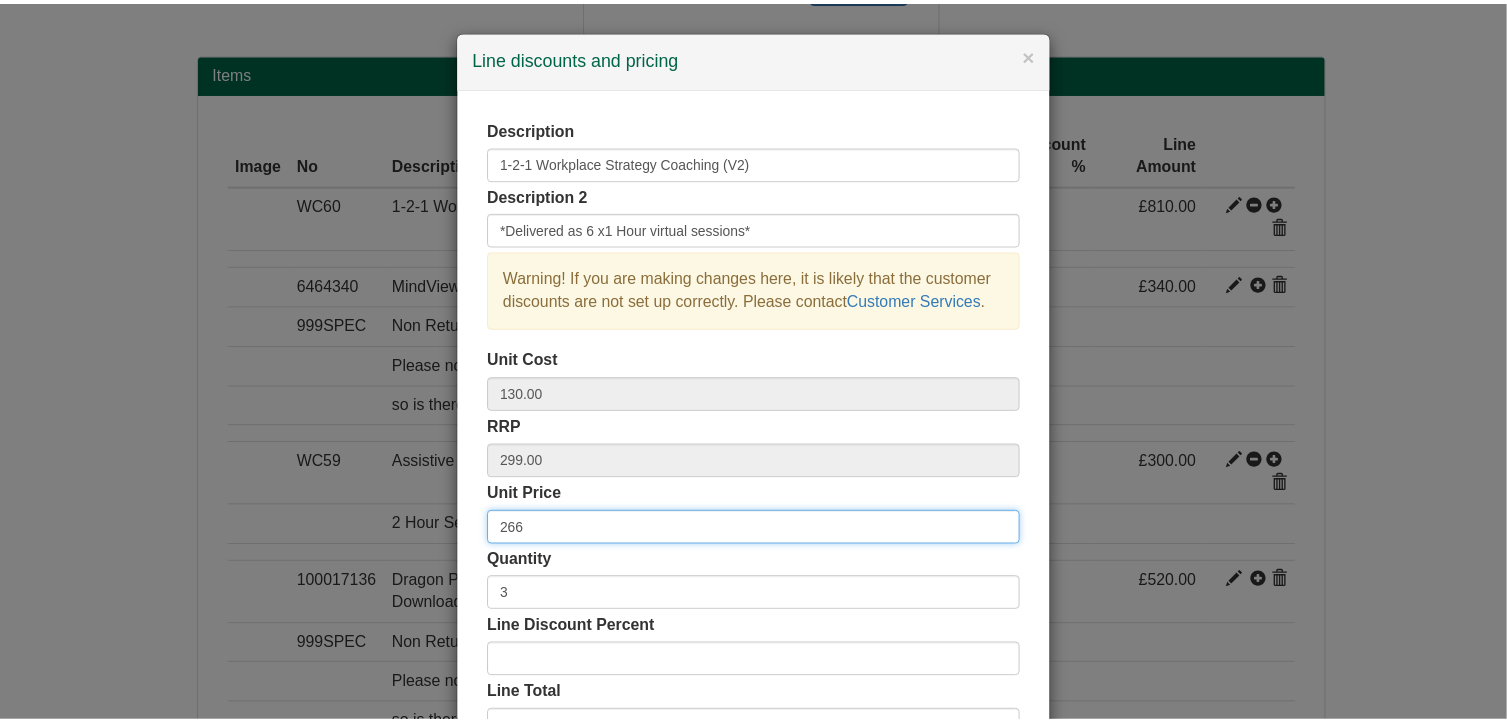 scroll, scrollTop: 152, scrollLeft: 0, axis: vertical 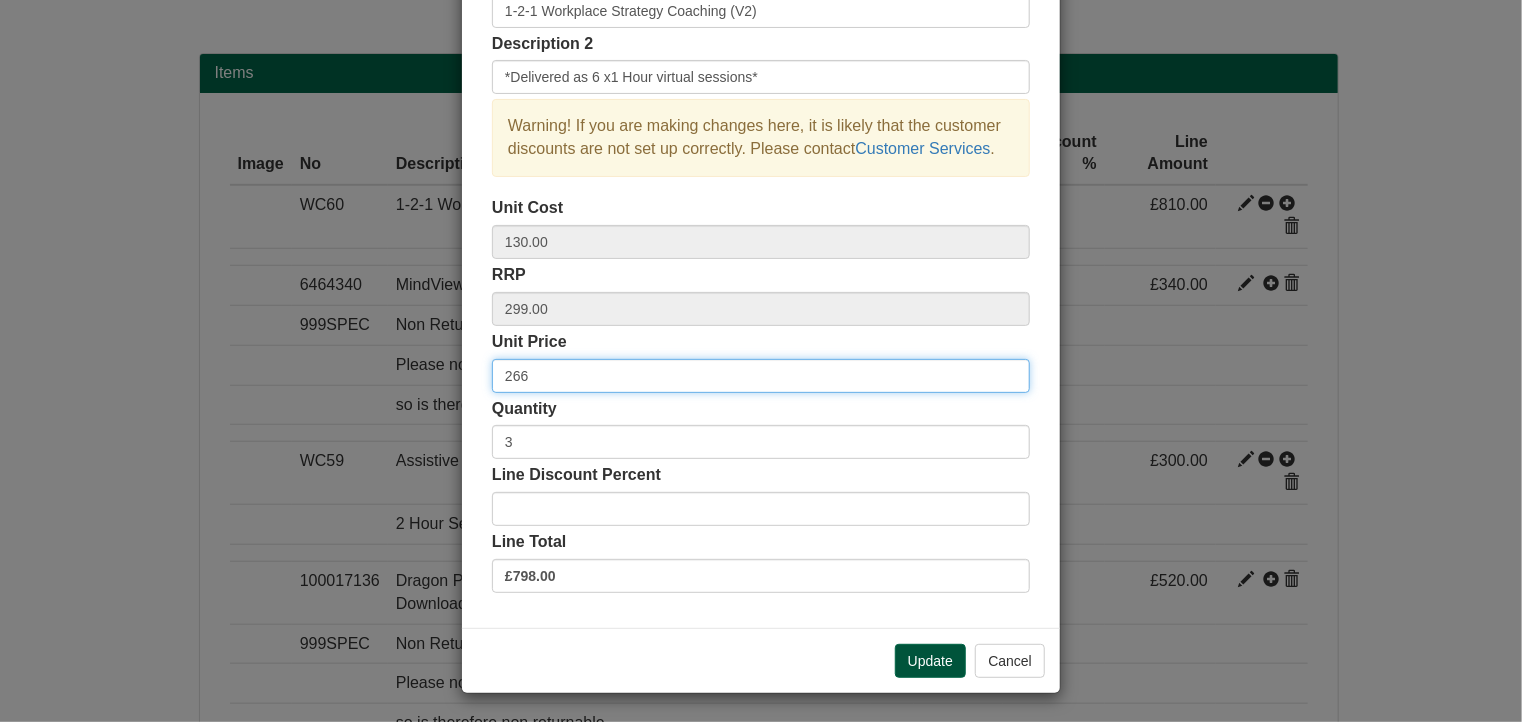 type on "266" 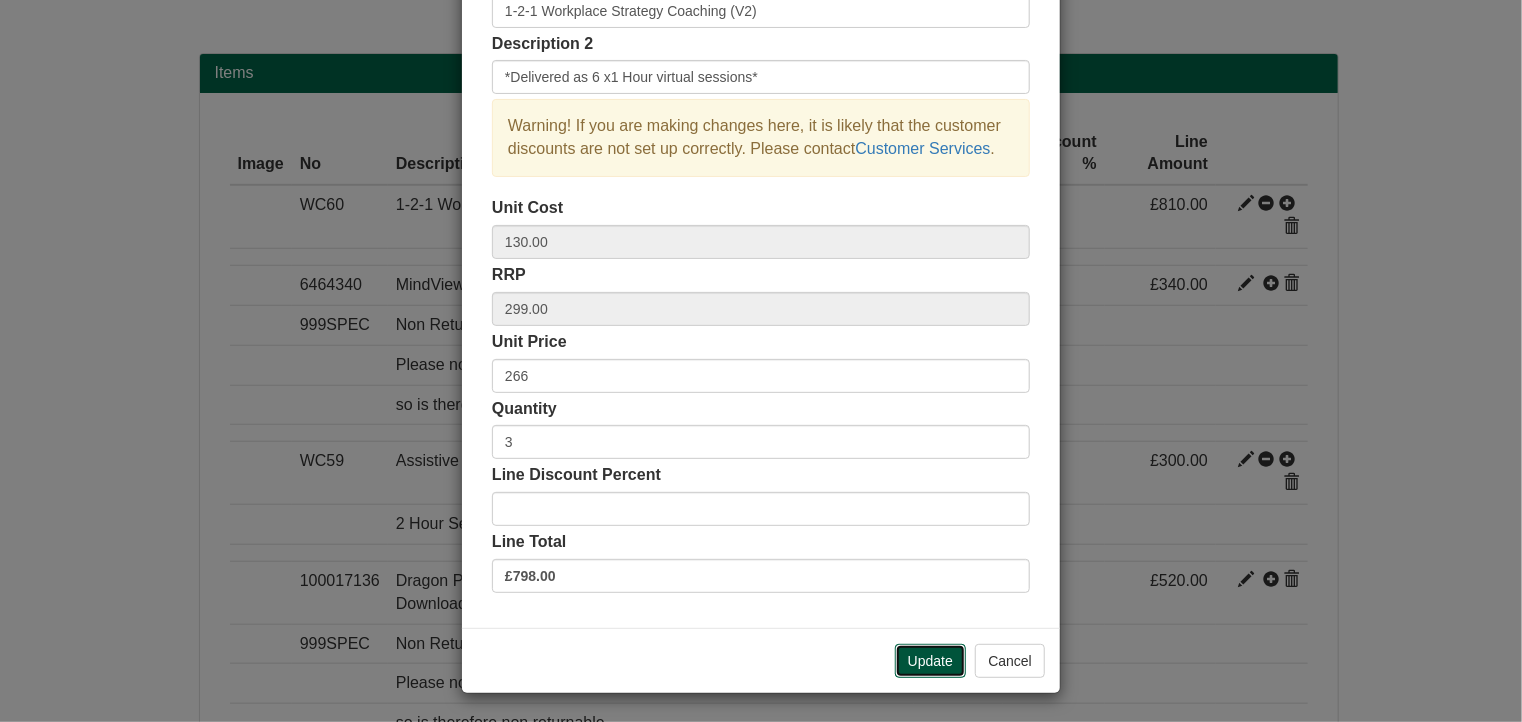 click on "Update" at bounding box center (930, 661) 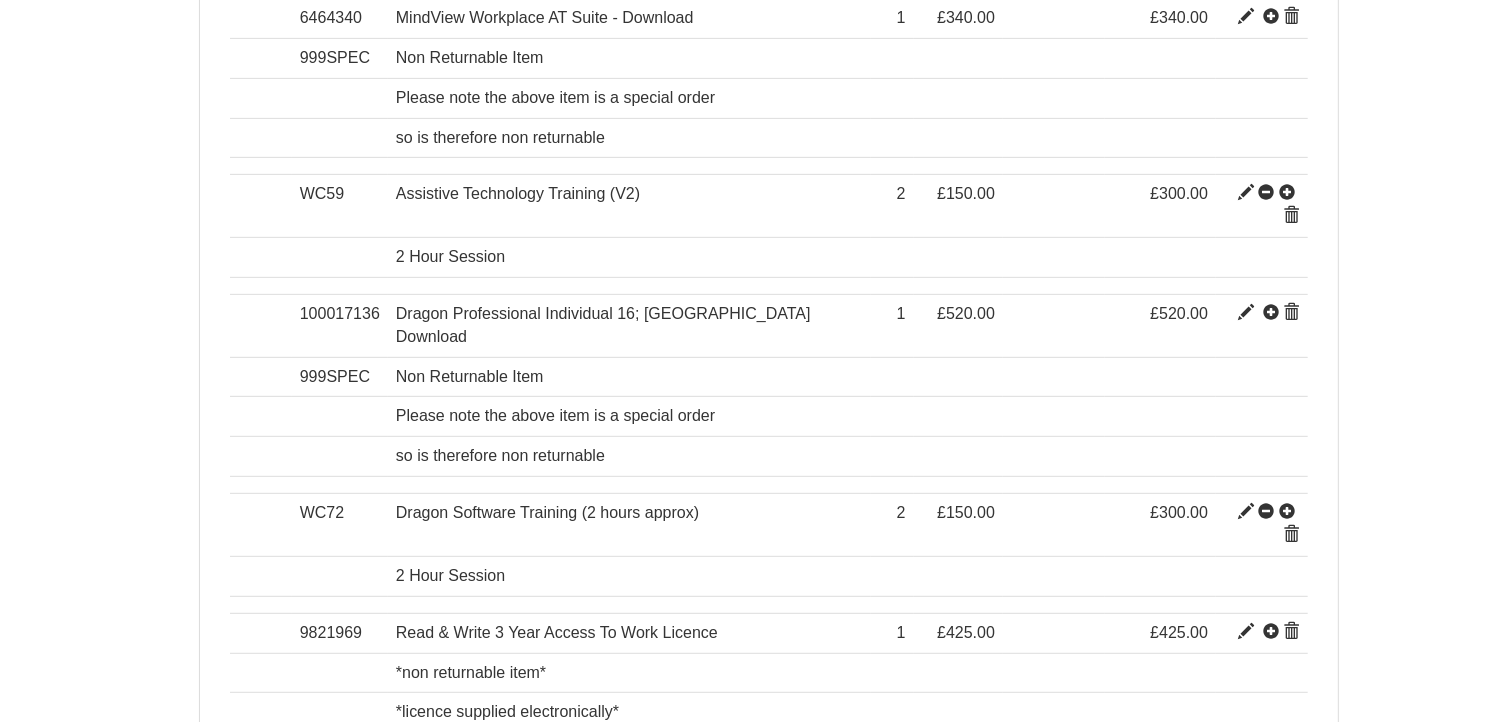 scroll, scrollTop: 1046, scrollLeft: 0, axis: vertical 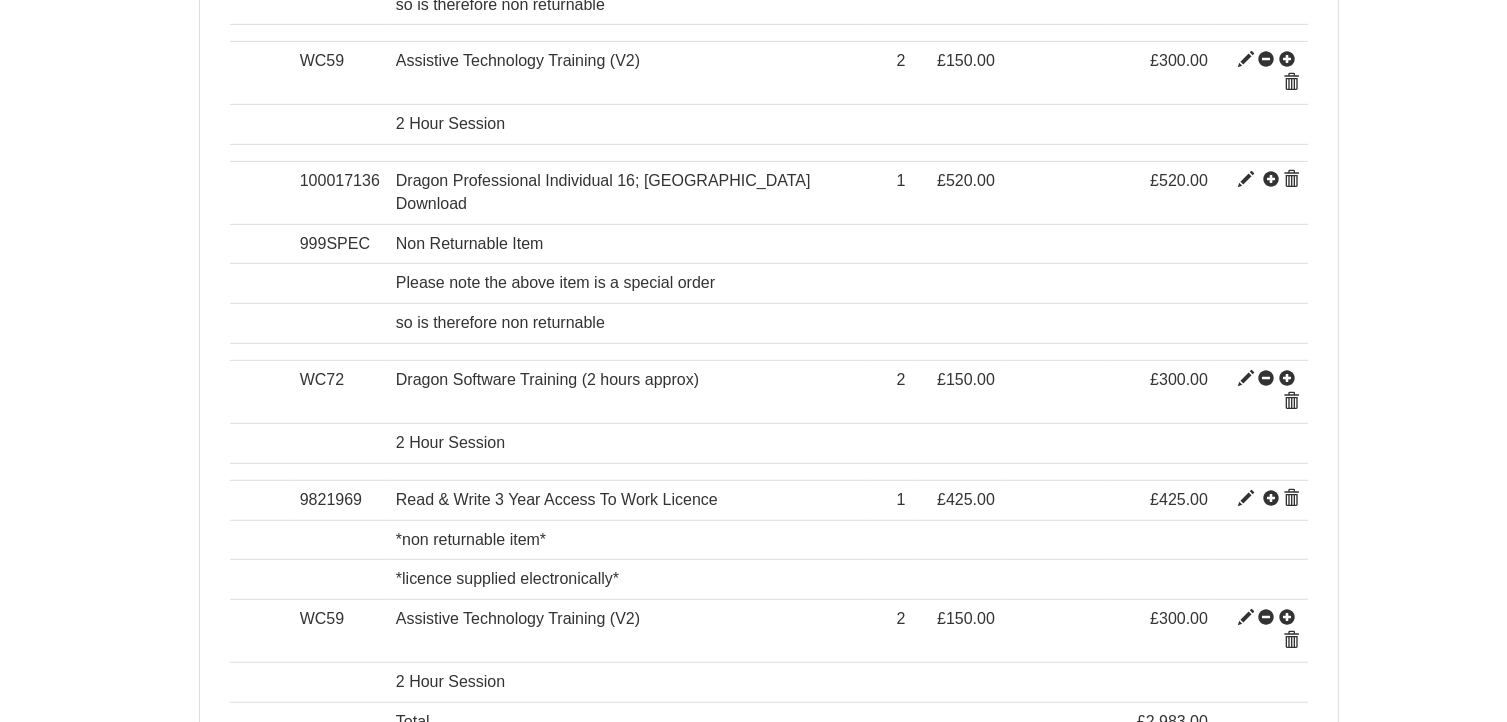 click on "Download" at bounding box center [1191, 820] 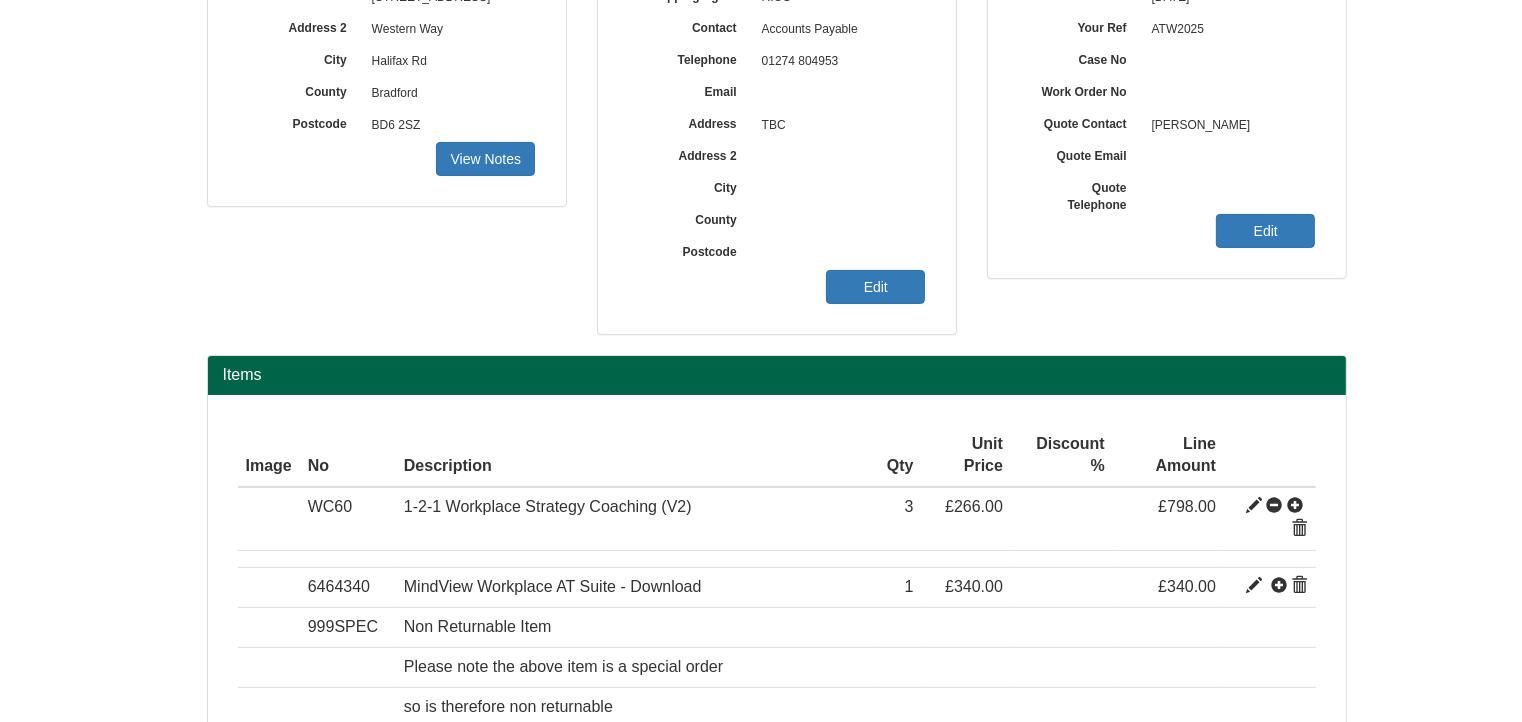 scroll, scrollTop: 446, scrollLeft: 0, axis: vertical 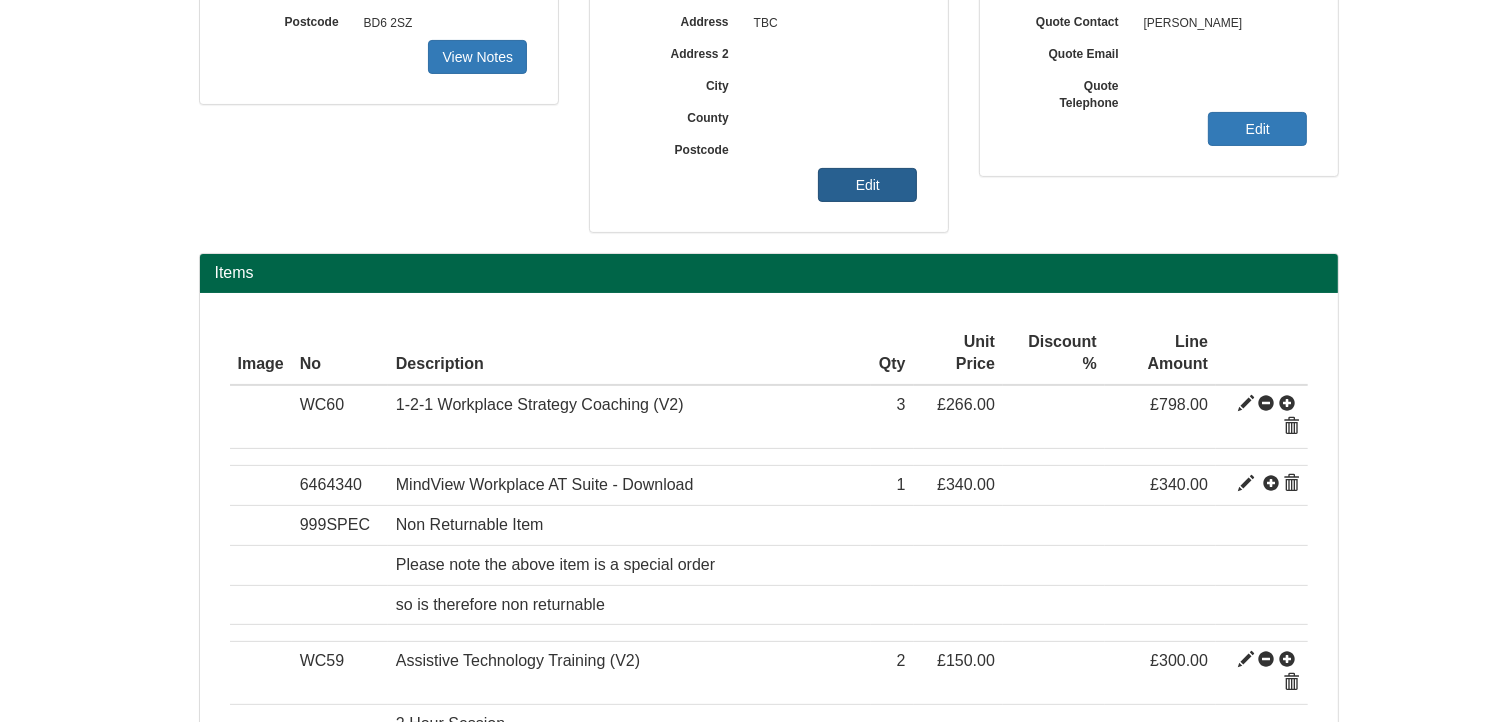 click on "Edit" at bounding box center (867, 185) 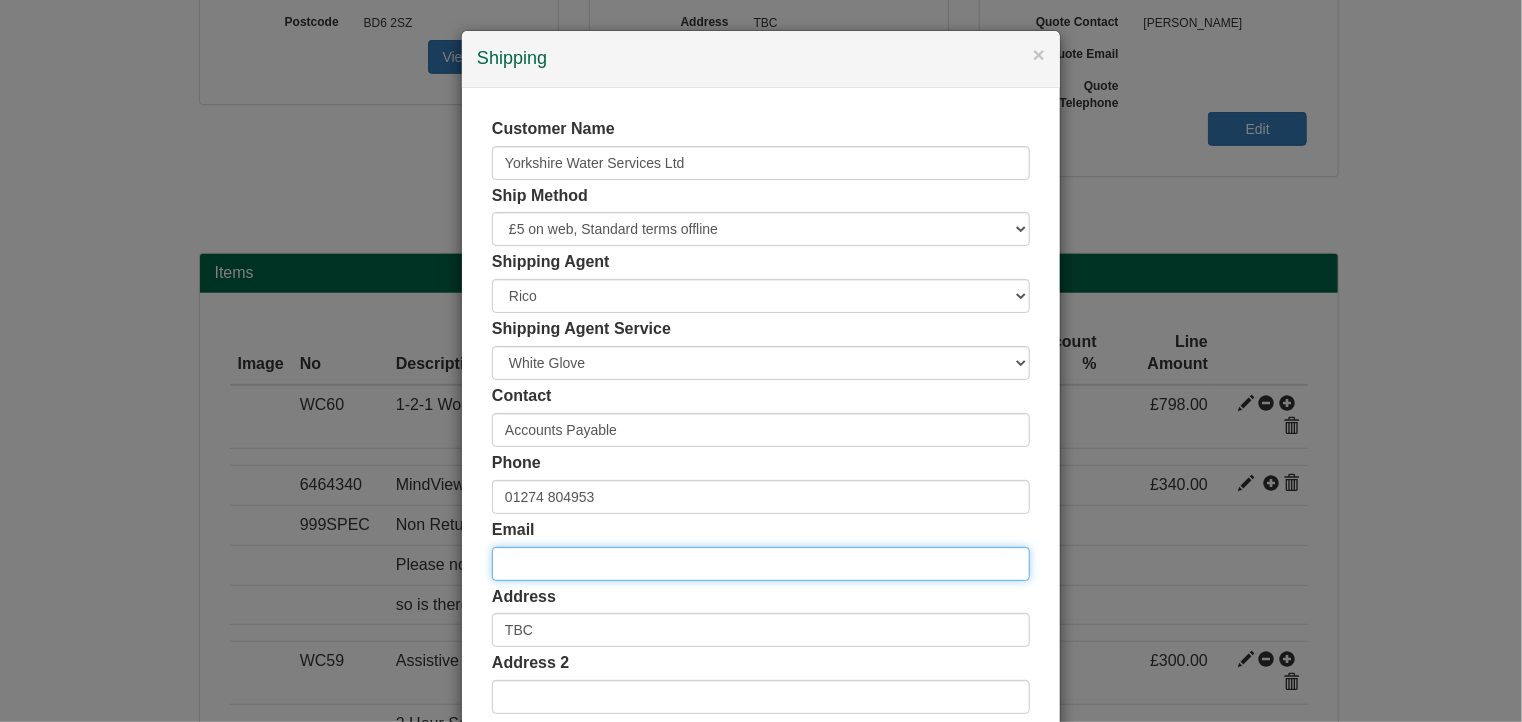 click at bounding box center [761, 564] 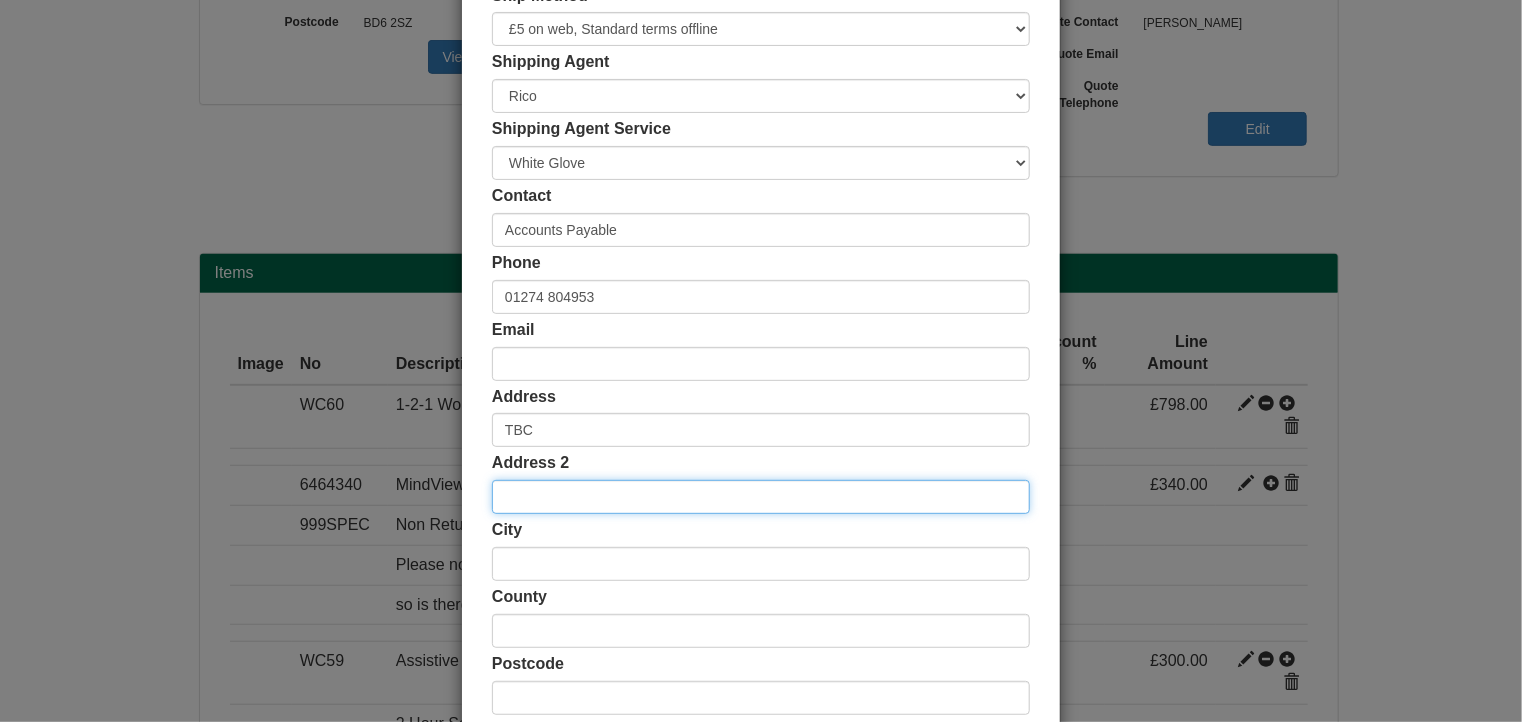 click at bounding box center (761, 497) 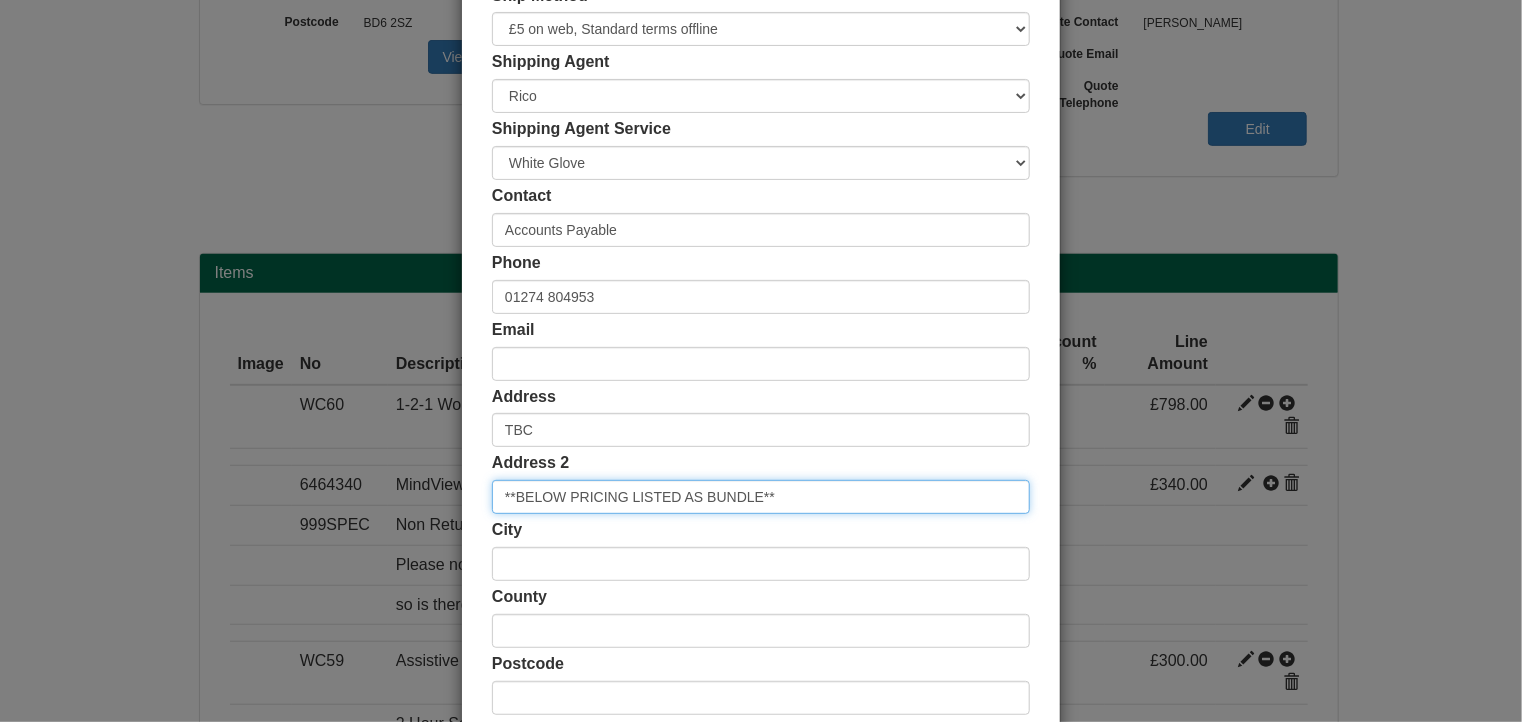 type on "**BELOW PRICING LISTED AS BUNDLE**" 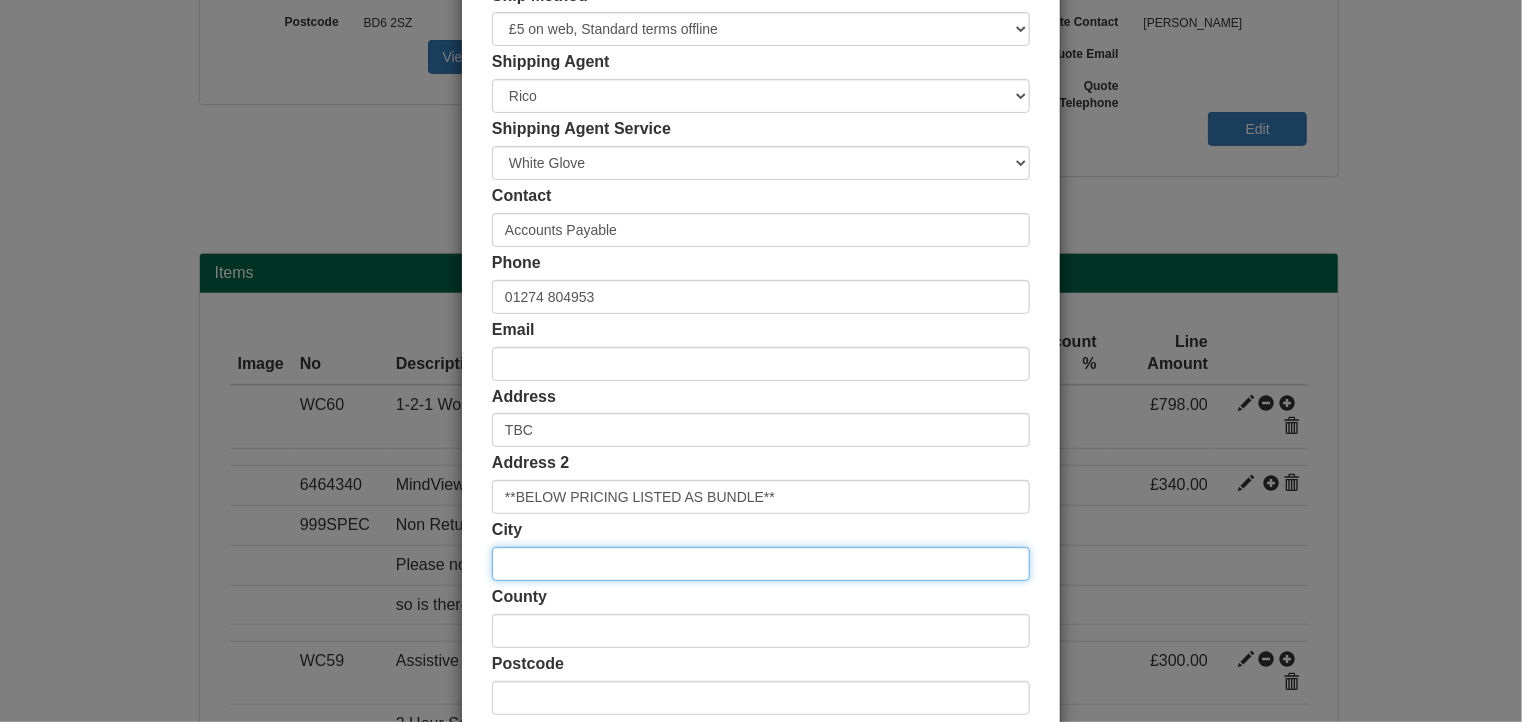 click at bounding box center (761, 564) 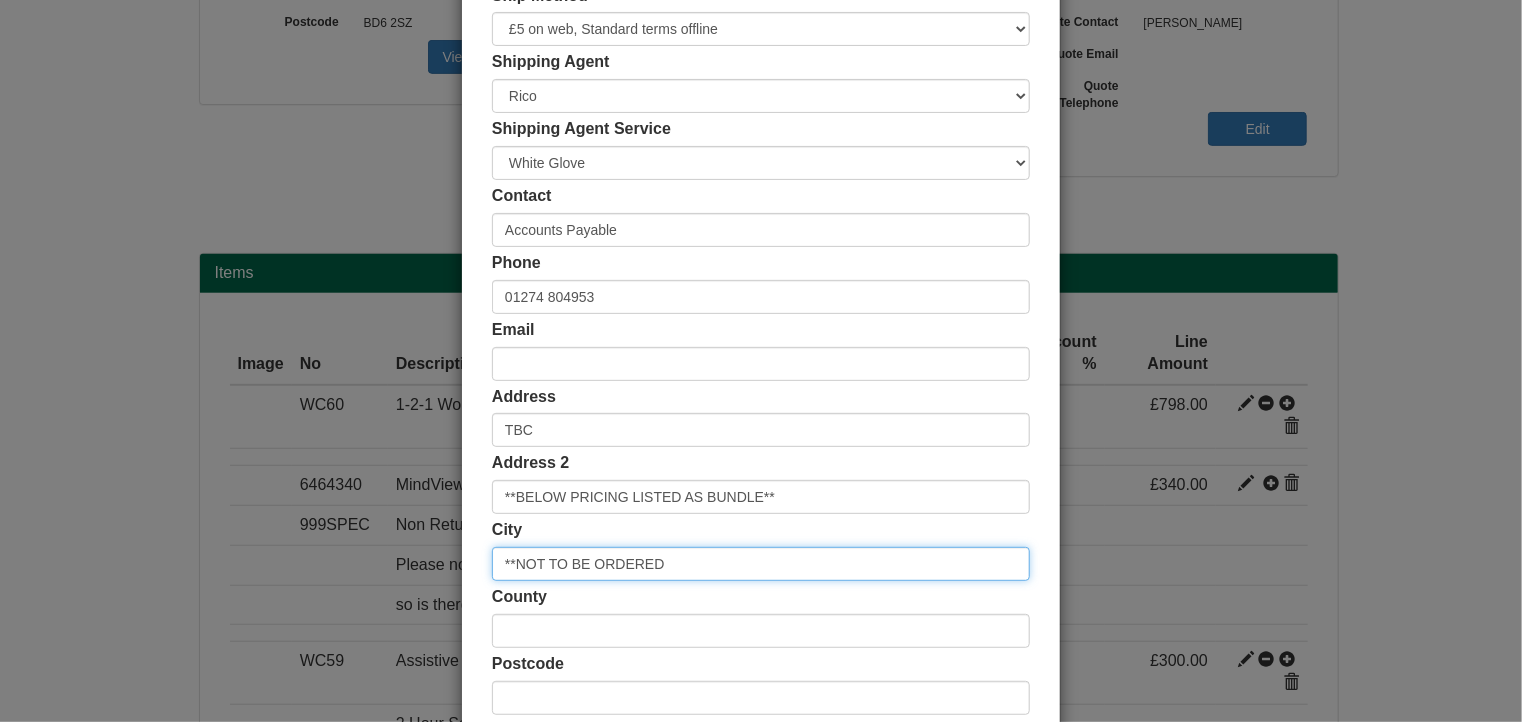 type on "**NOT TO BE ORDERED" 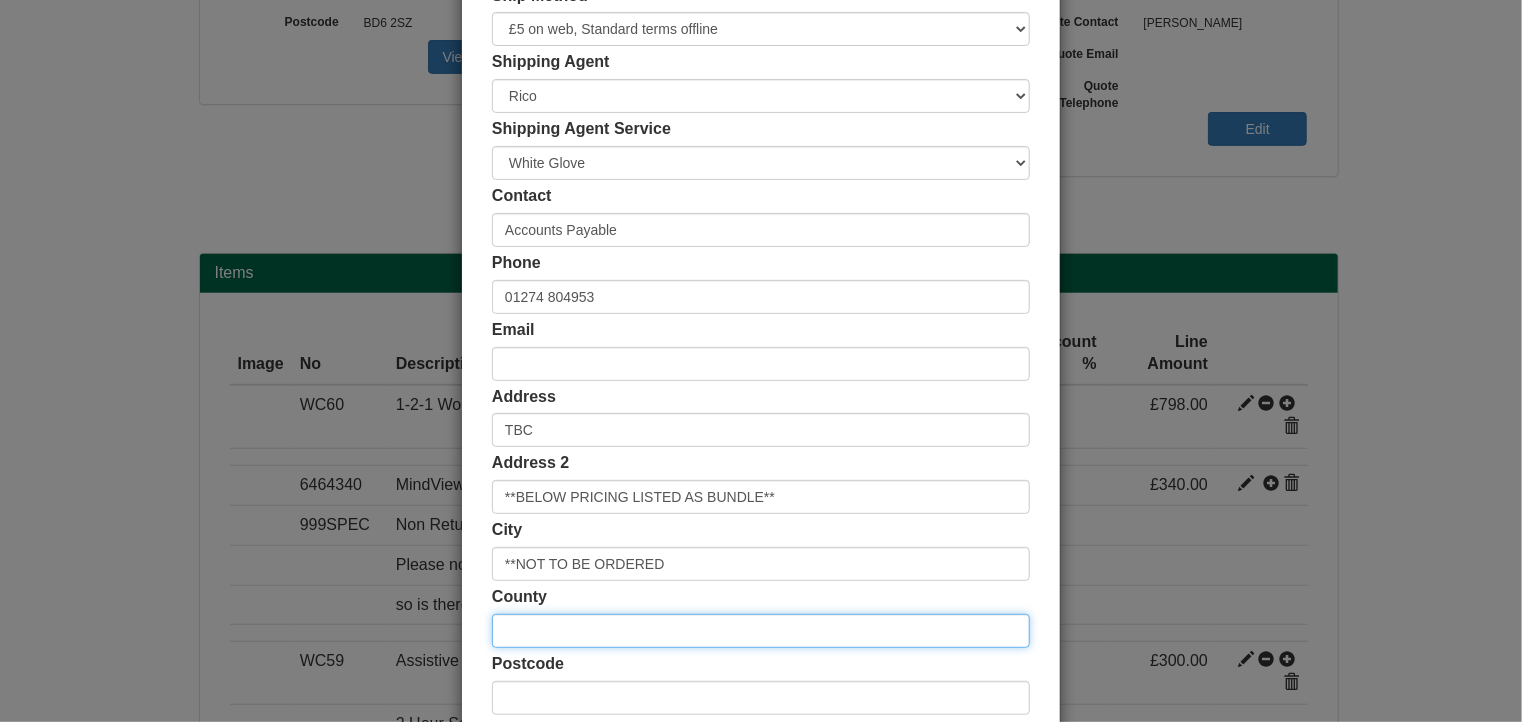 click at bounding box center (761, 631) 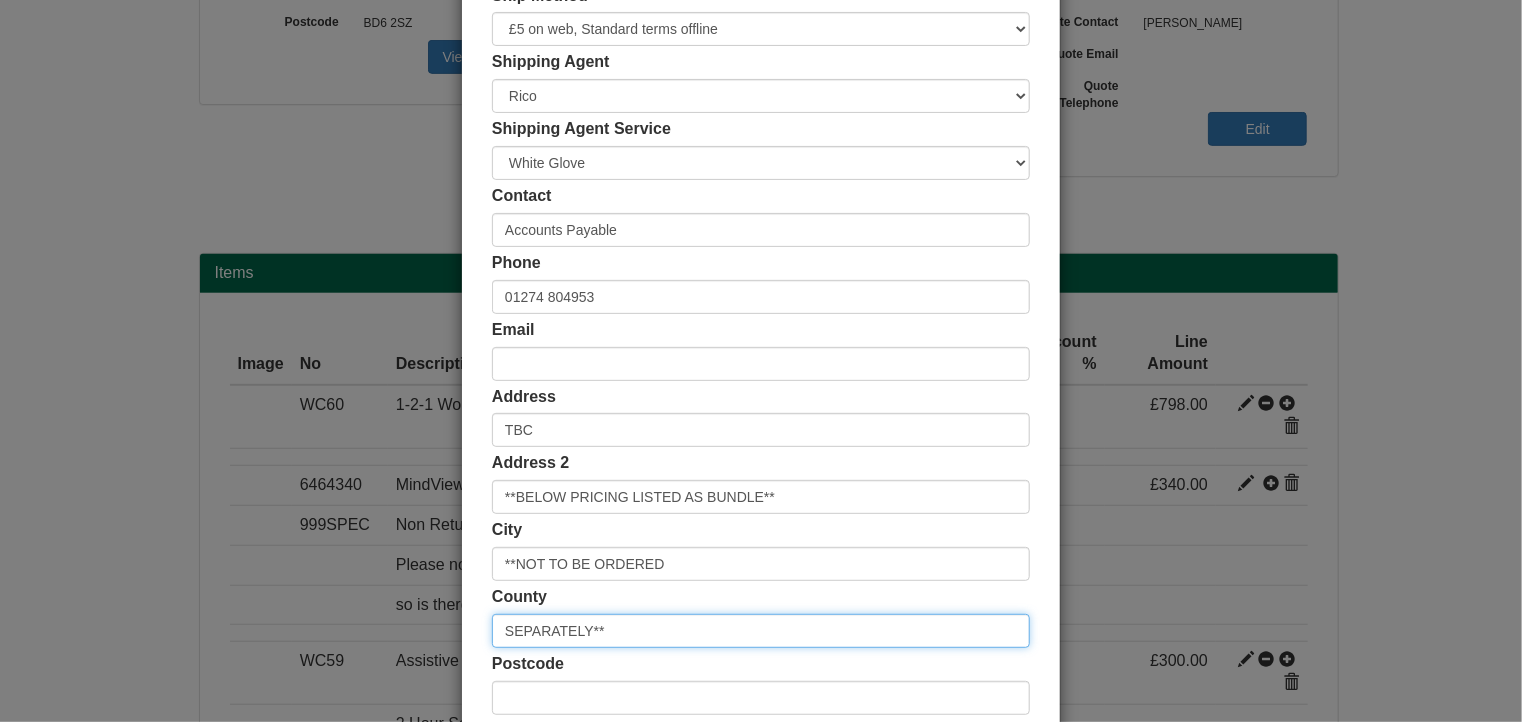 scroll, scrollTop: 384, scrollLeft: 0, axis: vertical 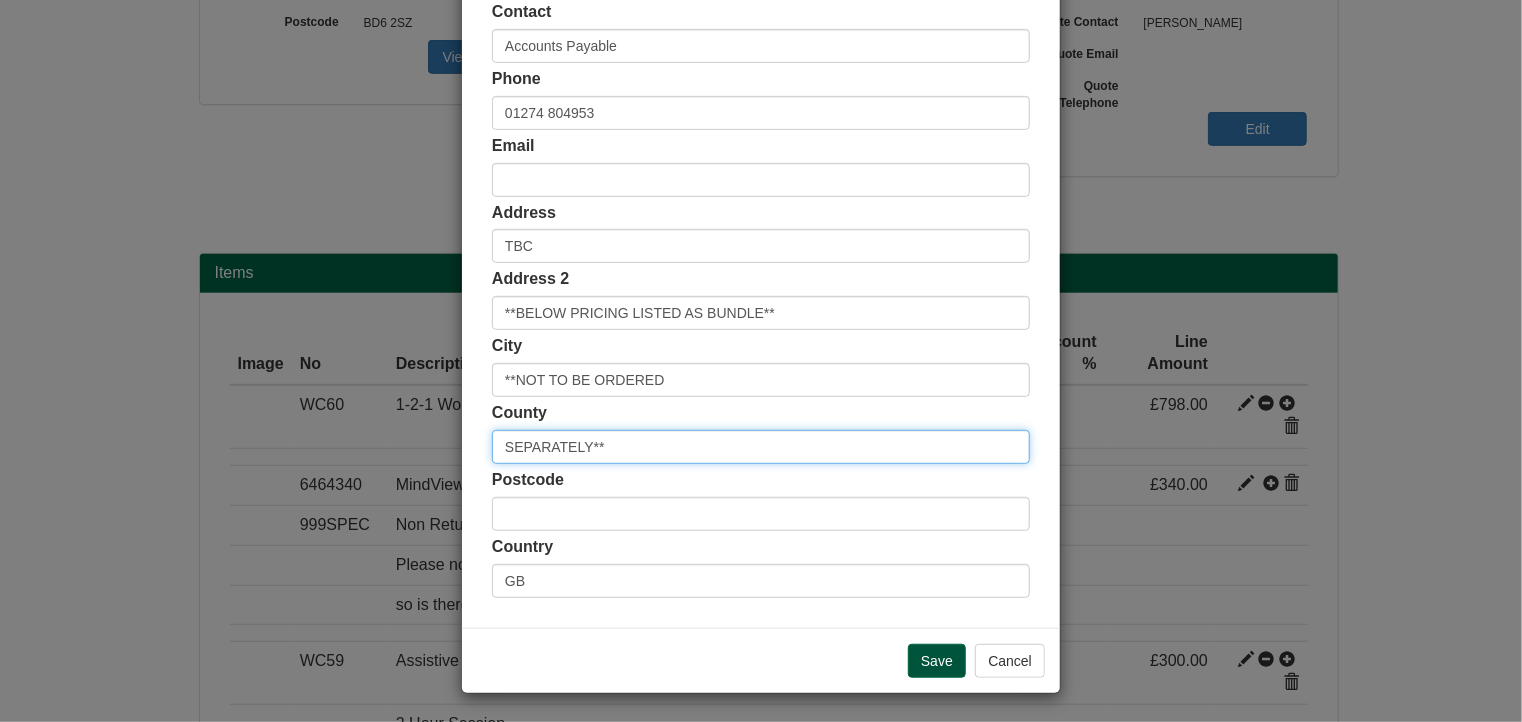 type on "SEPARATELY**" 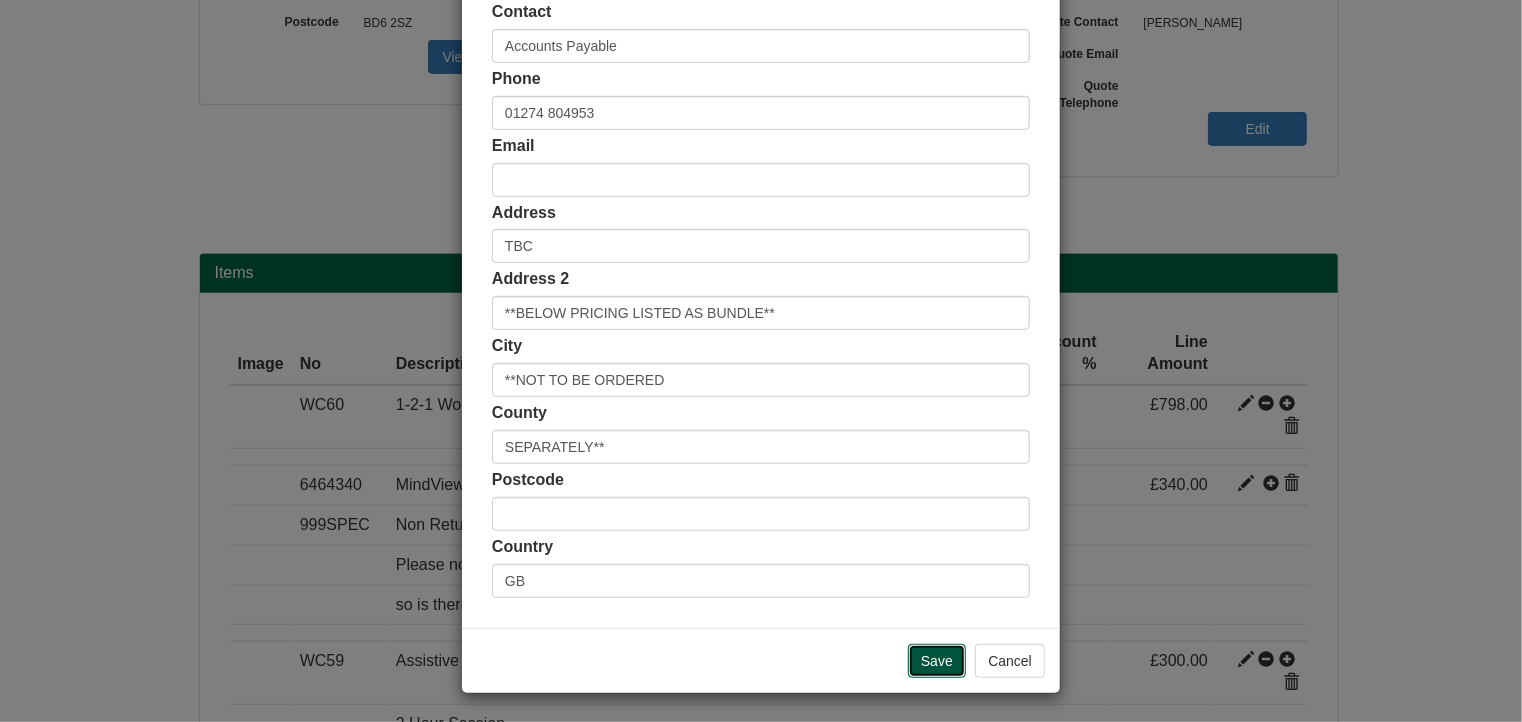 click on "Save" at bounding box center (937, 661) 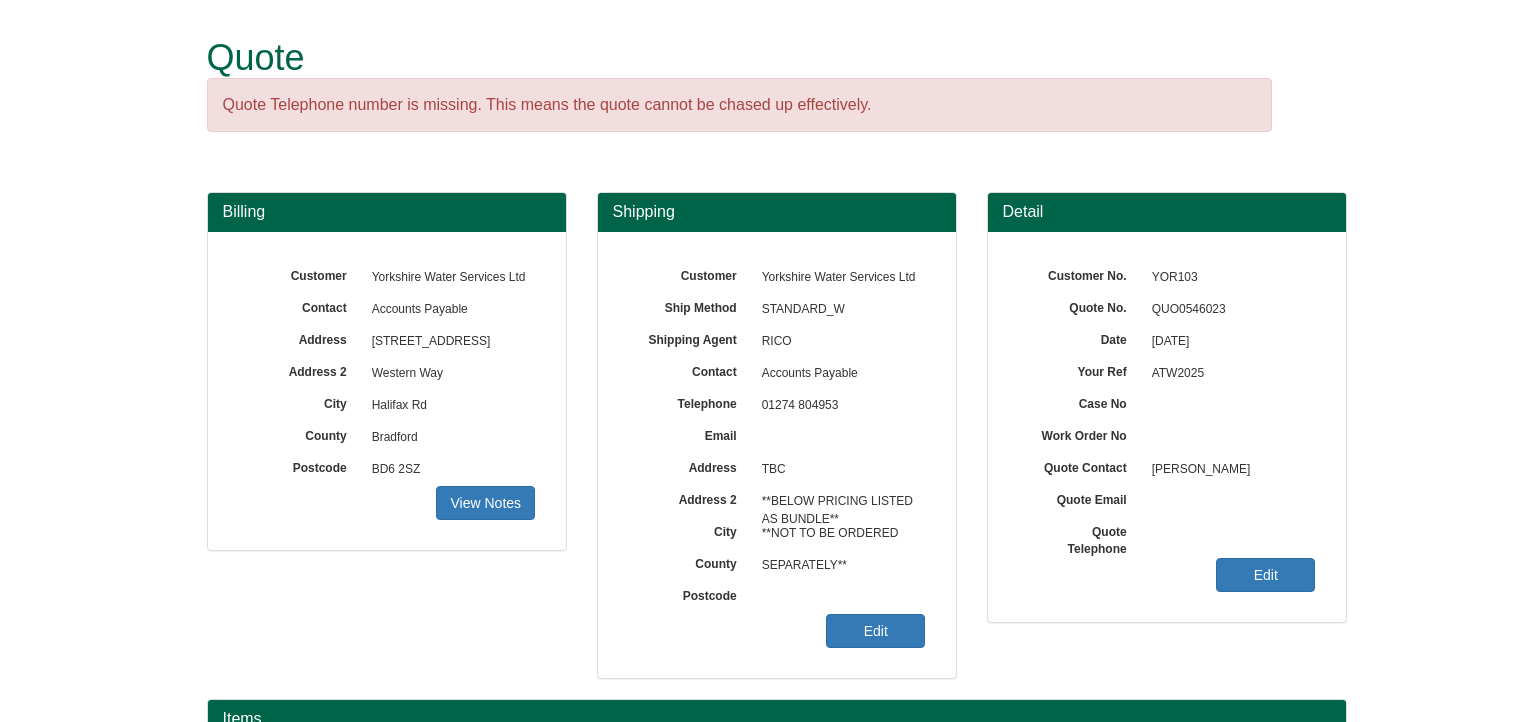 scroll, scrollTop: 0, scrollLeft: 0, axis: both 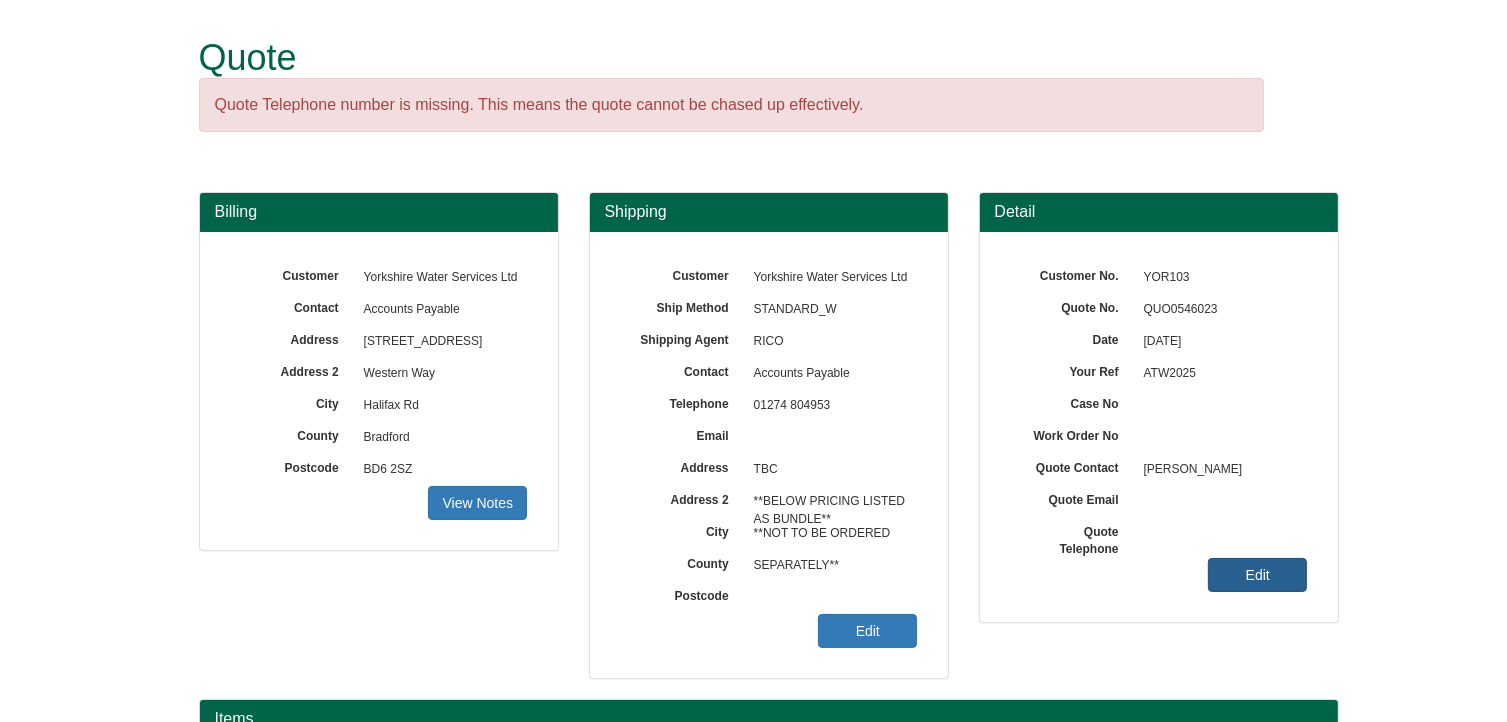 click on "Edit" at bounding box center [1257, 575] 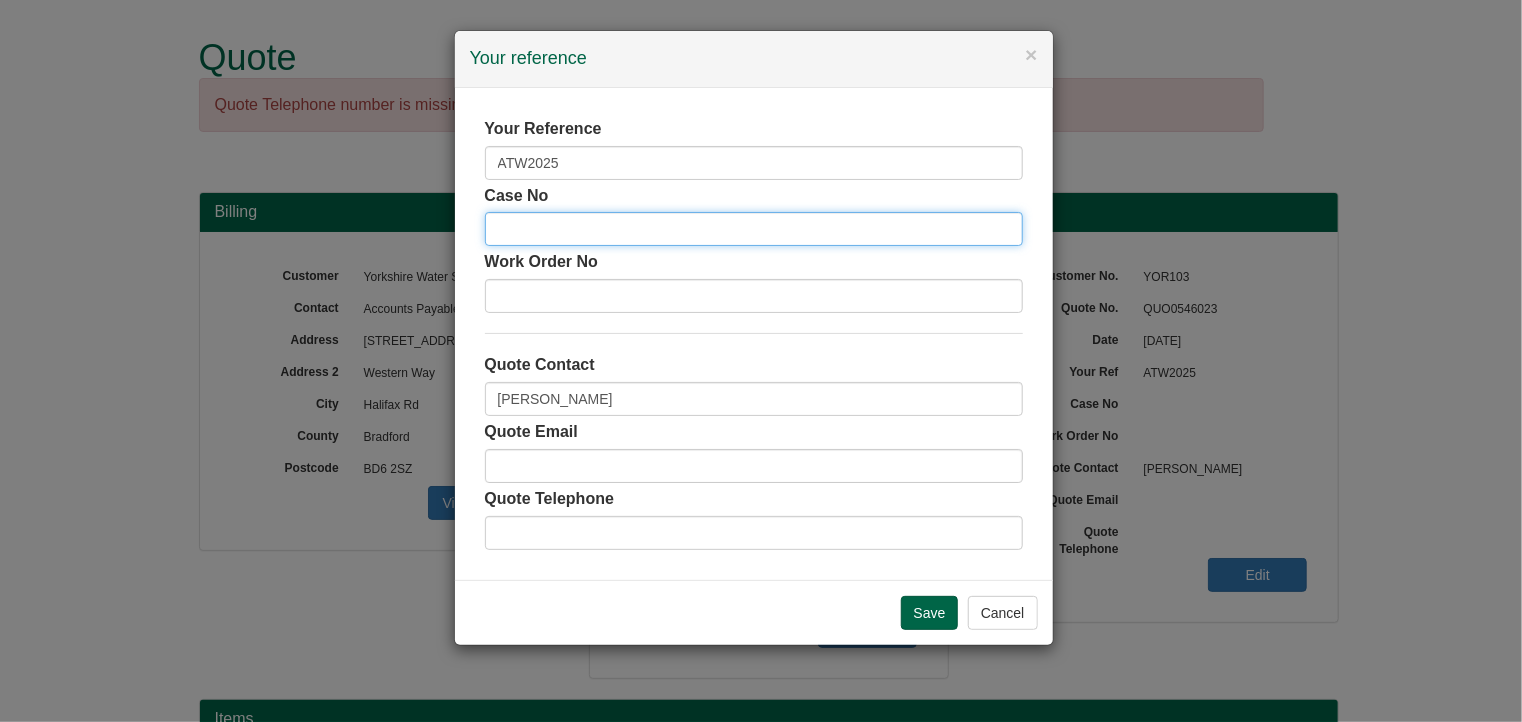 click at bounding box center (754, 229) 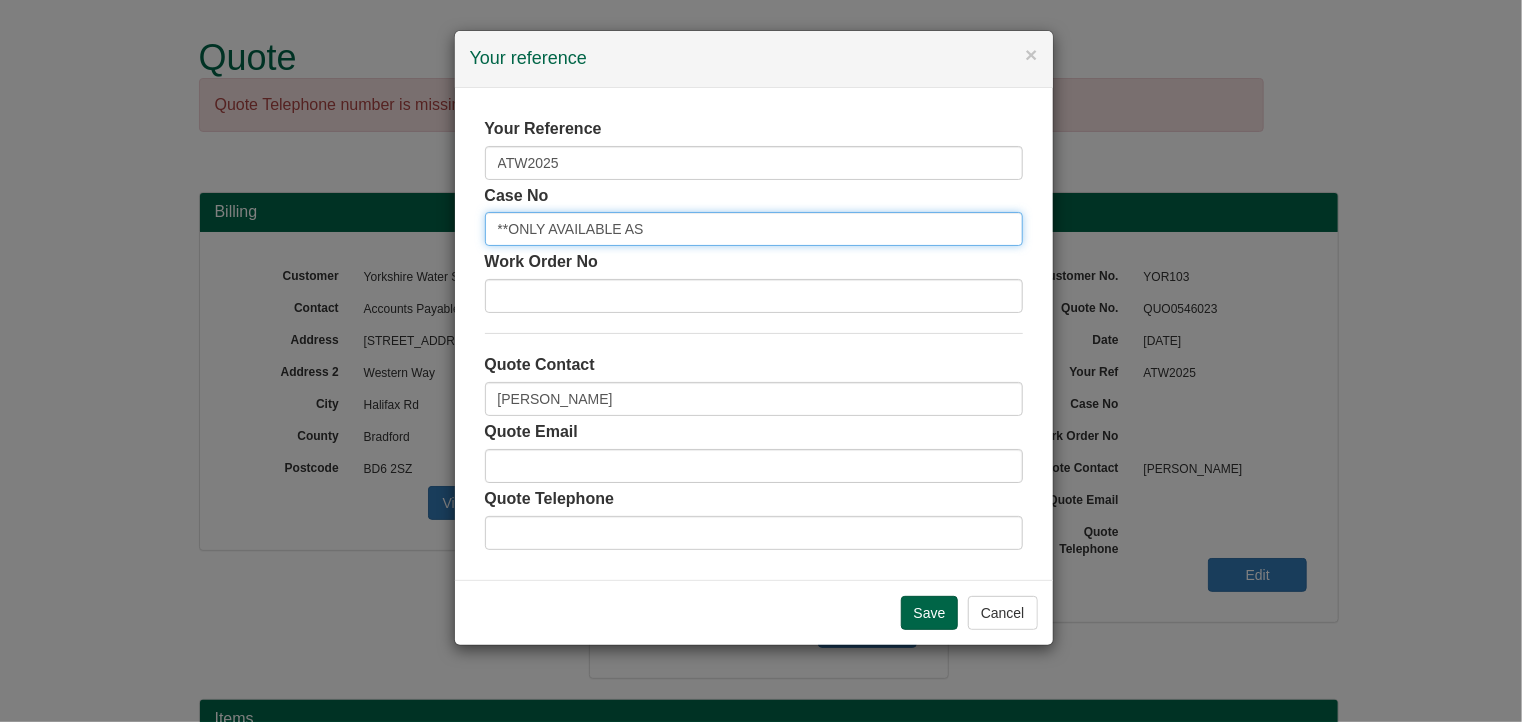type on "**ONLY AVAILABLE AS" 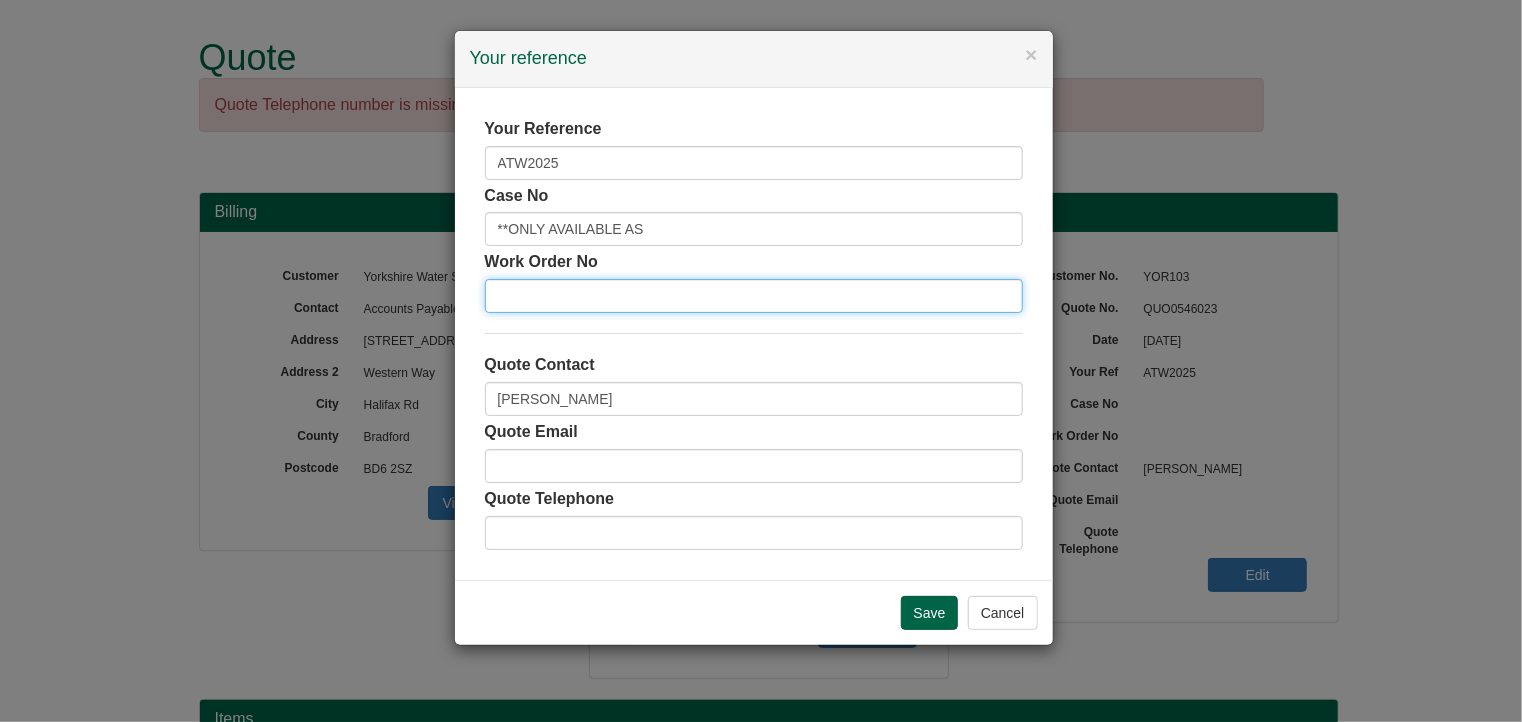 click at bounding box center (754, 296) 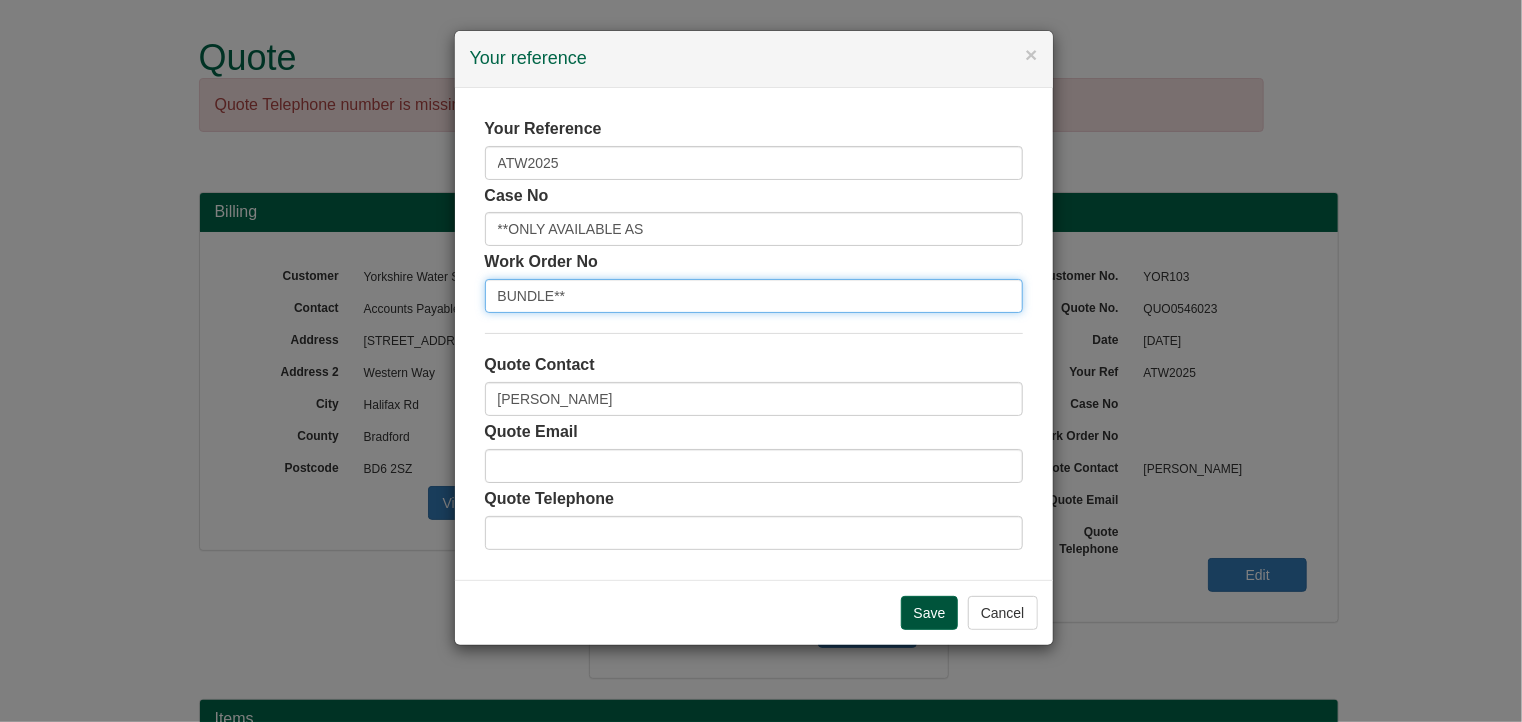 type on "BUNDLE**" 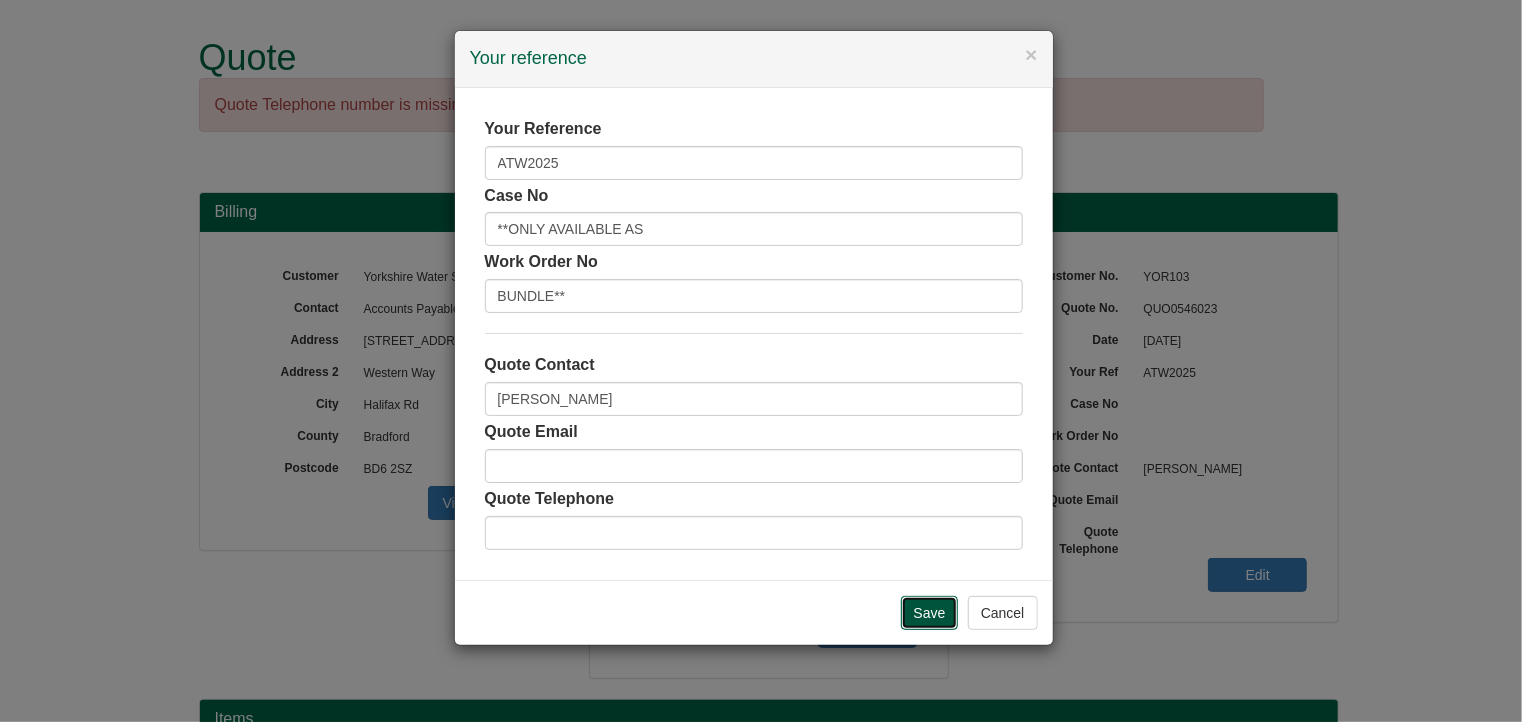 click on "Save" at bounding box center (930, 613) 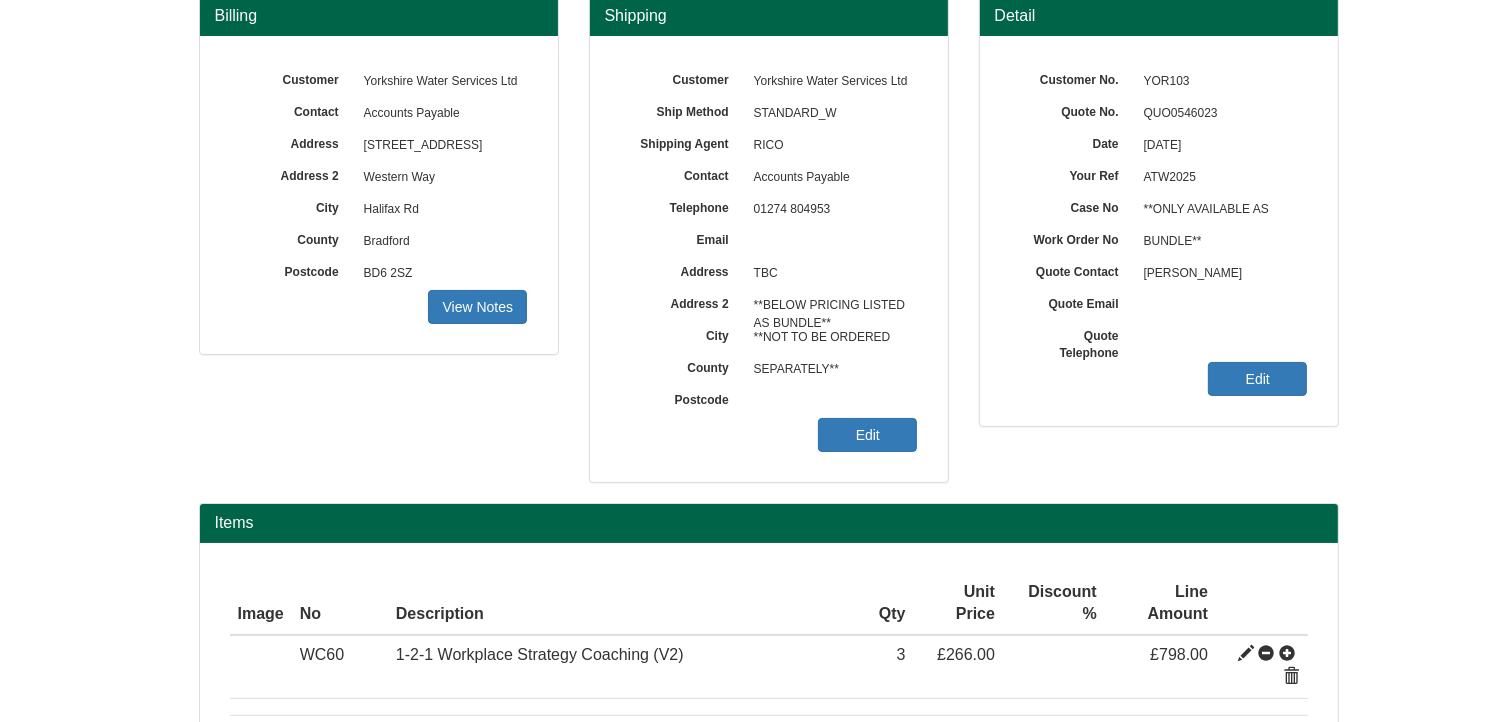scroll, scrollTop: 500, scrollLeft: 0, axis: vertical 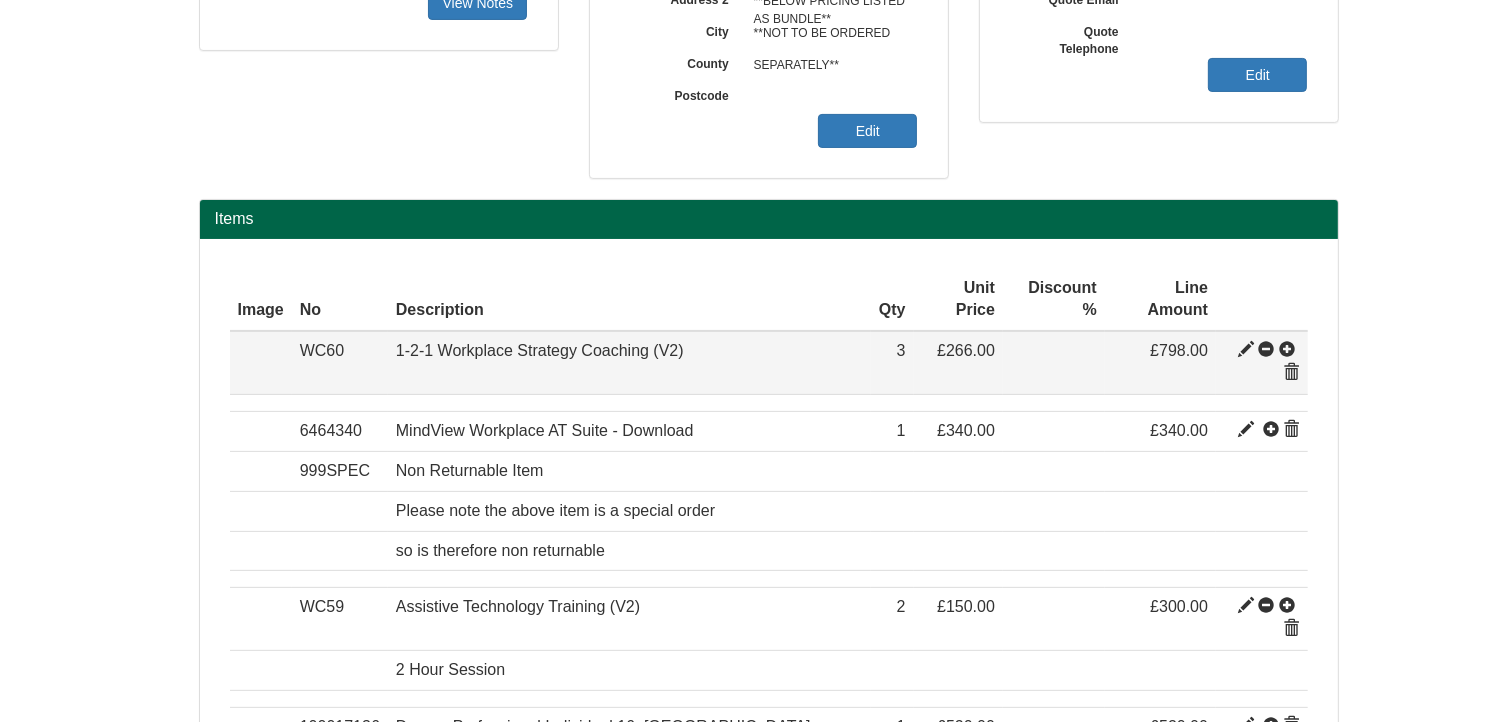 click at bounding box center (1246, 350) 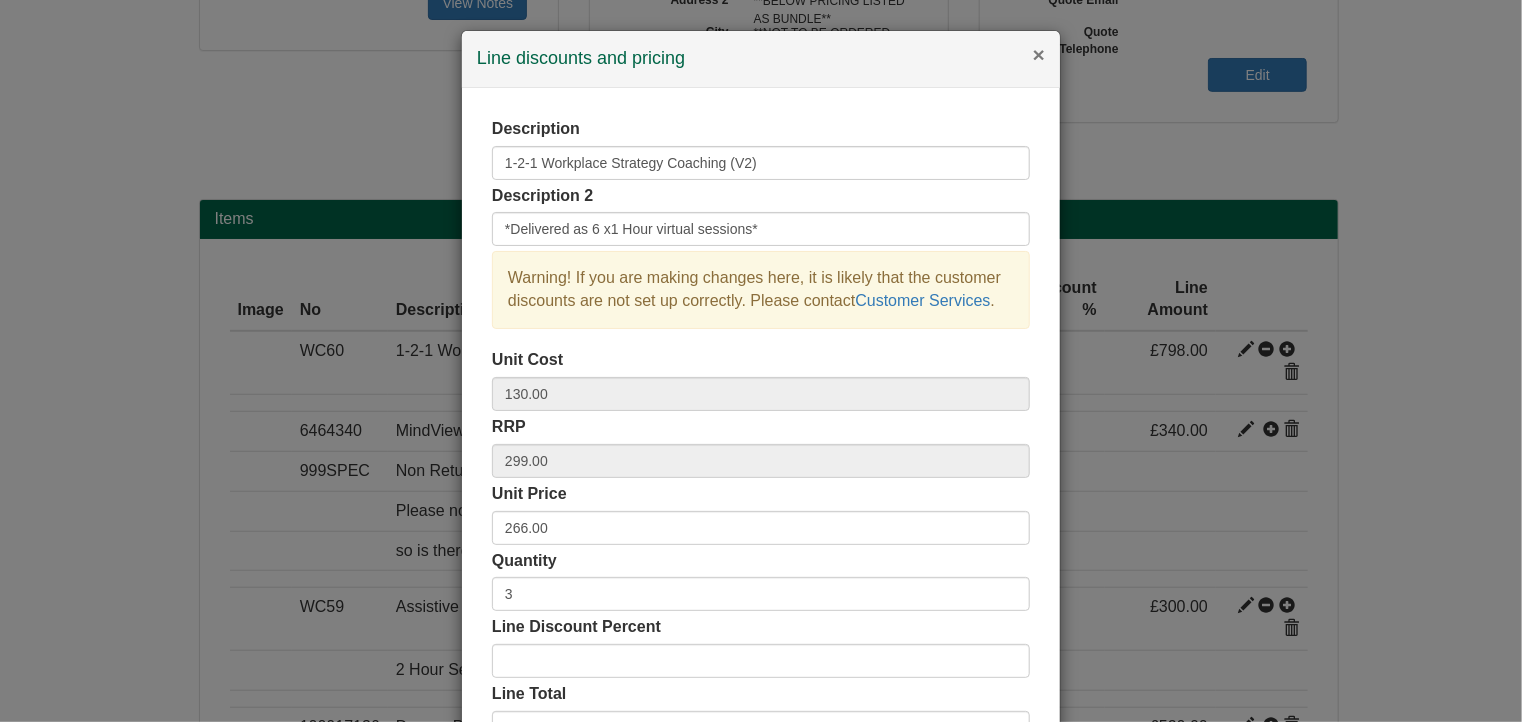 click on "×" at bounding box center (1039, 54) 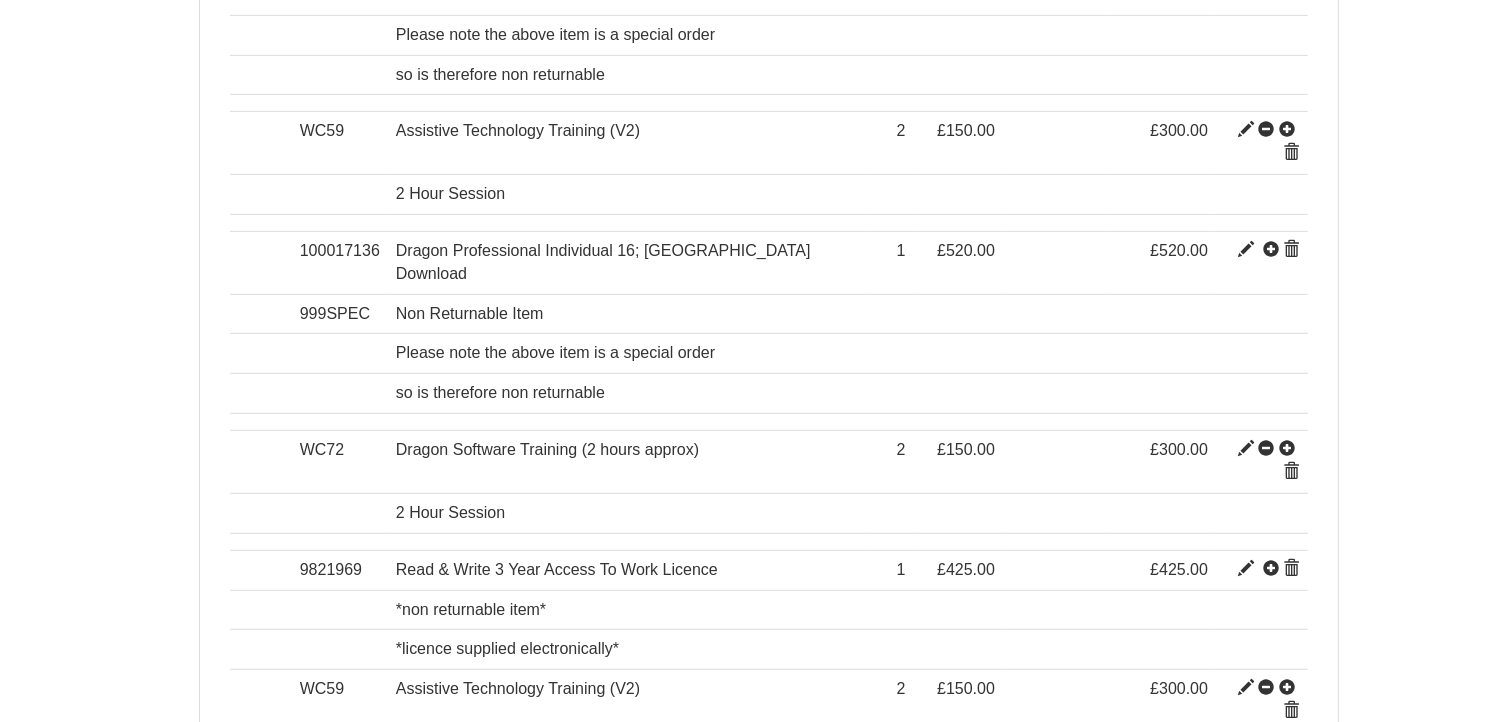 scroll, scrollTop: 1046, scrollLeft: 0, axis: vertical 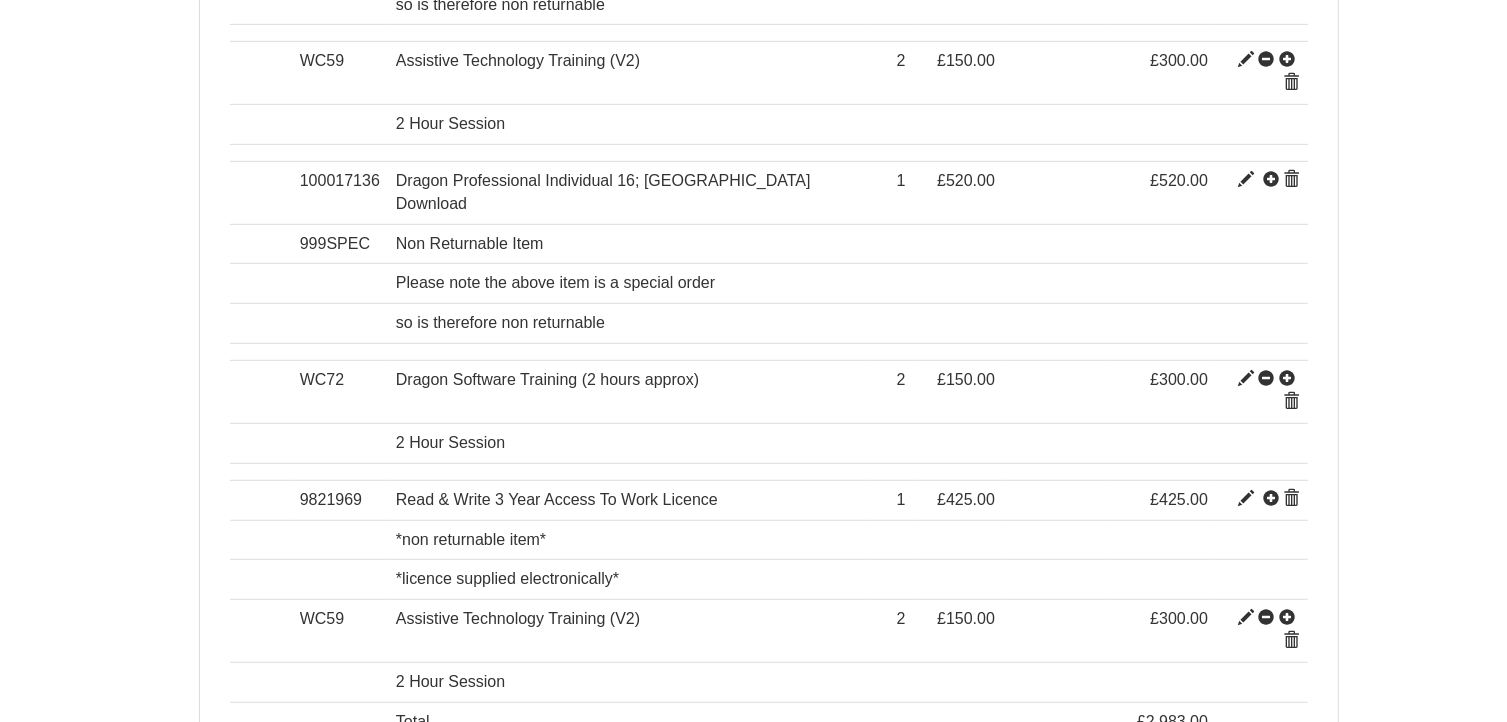 click on "Download" at bounding box center (1191, 820) 